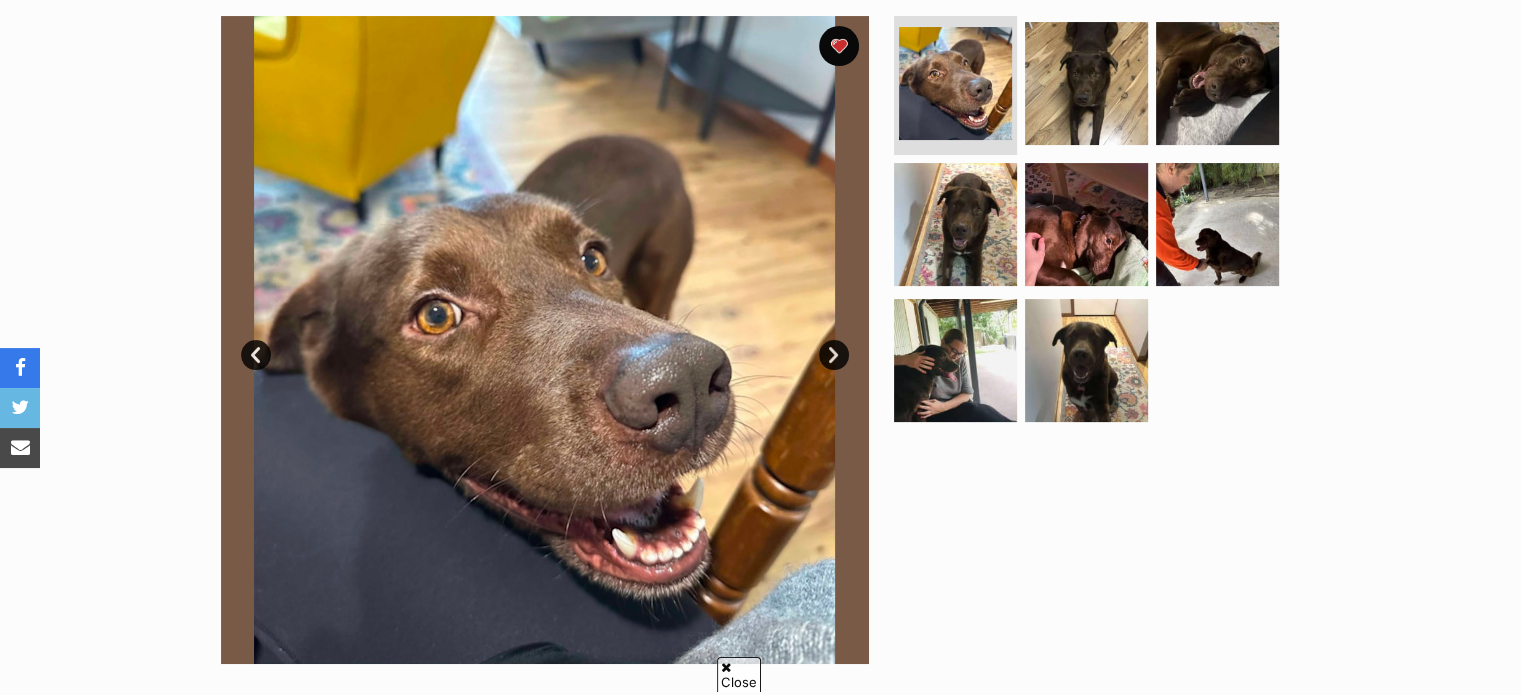 scroll, scrollTop: 400, scrollLeft: 0, axis: vertical 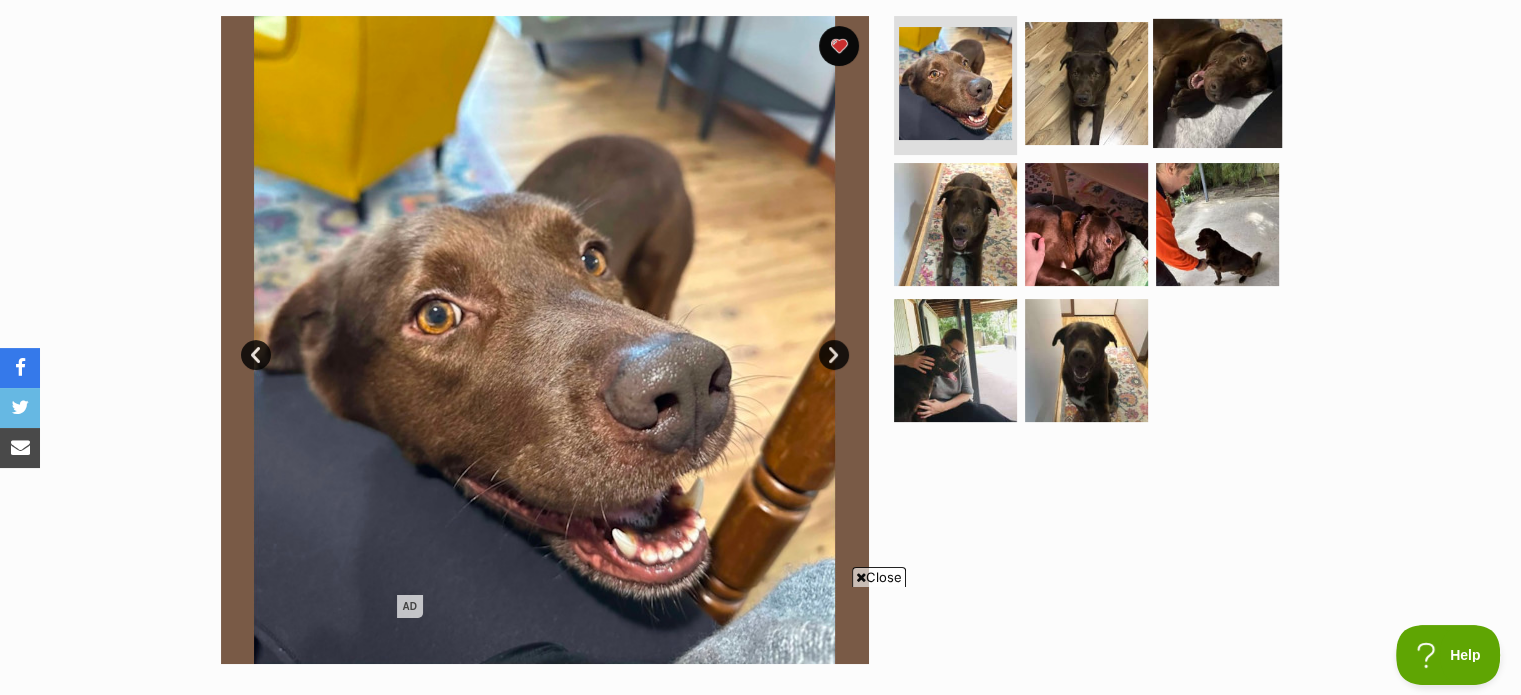 click at bounding box center [1217, 82] 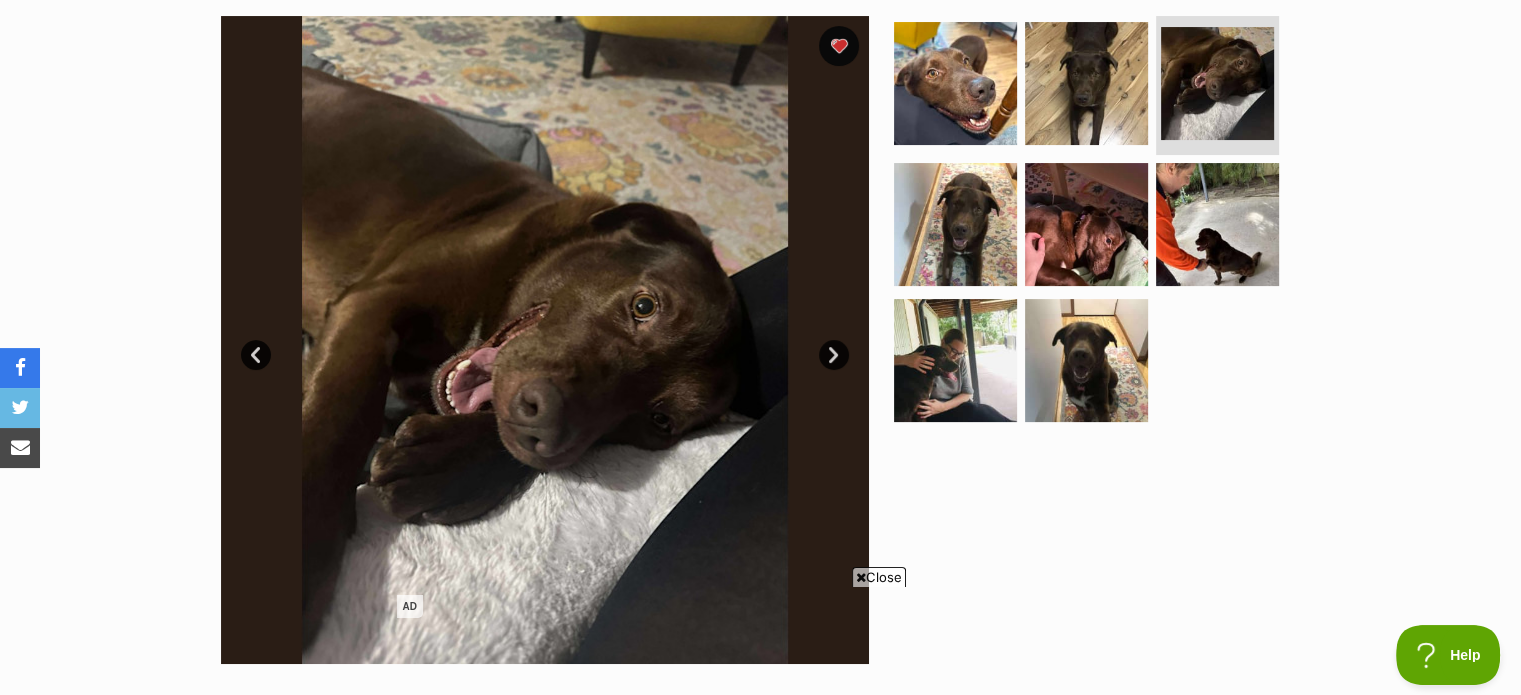 click on "Close" at bounding box center [879, 577] 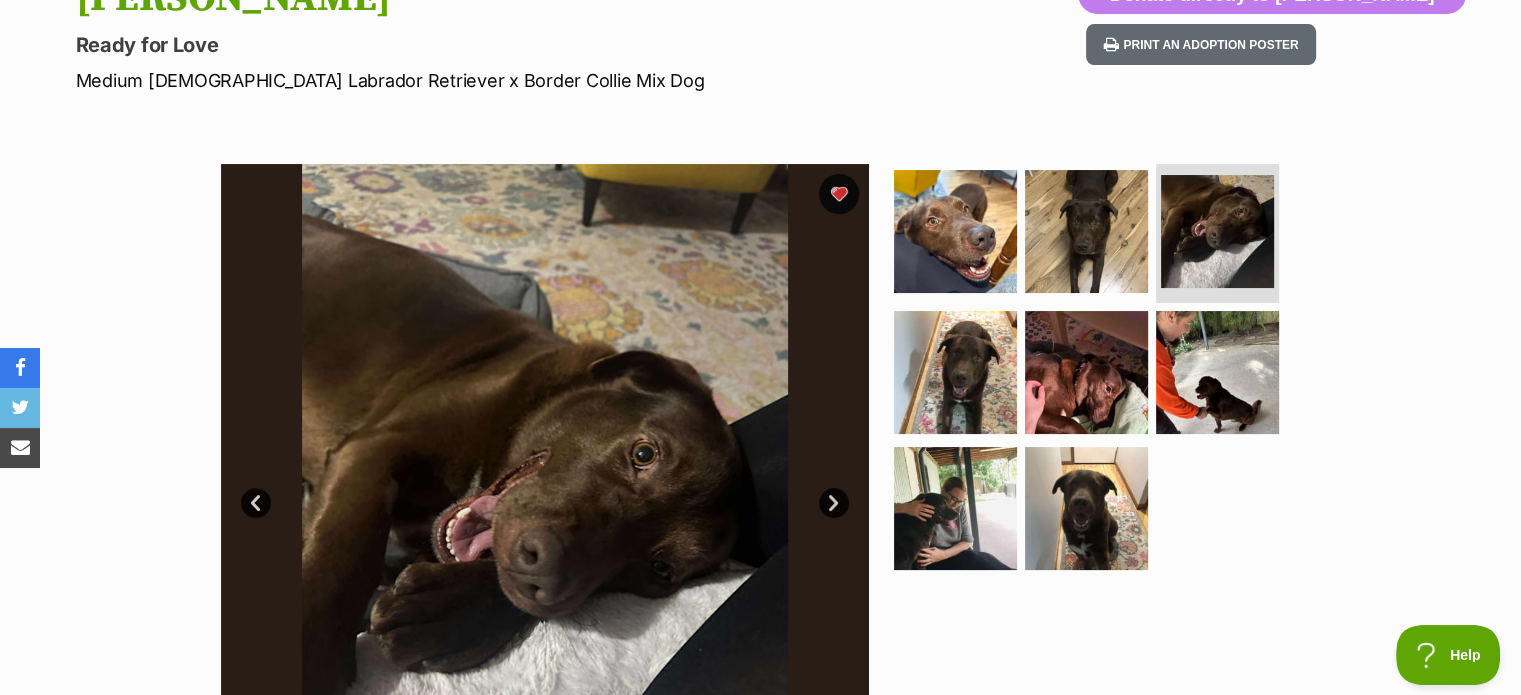 scroll, scrollTop: 300, scrollLeft: 0, axis: vertical 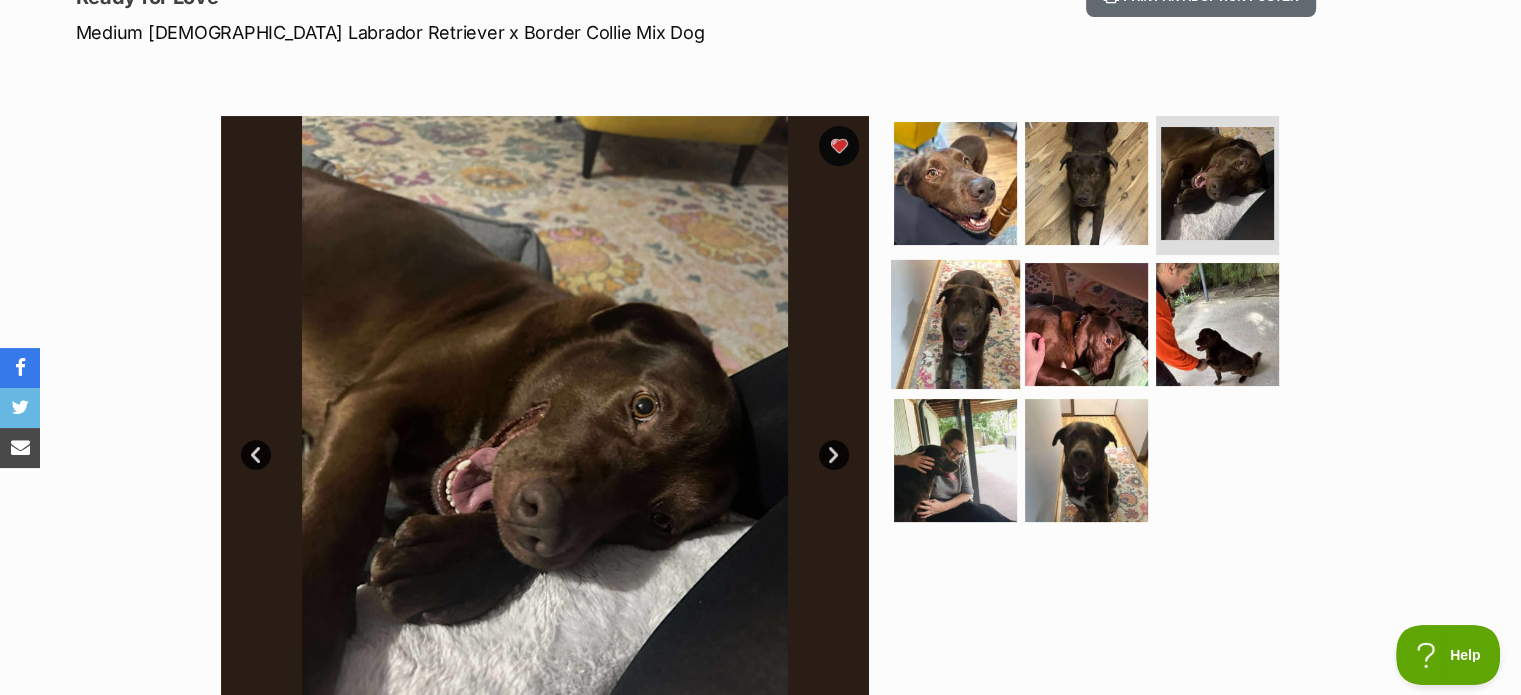 click at bounding box center [955, 324] 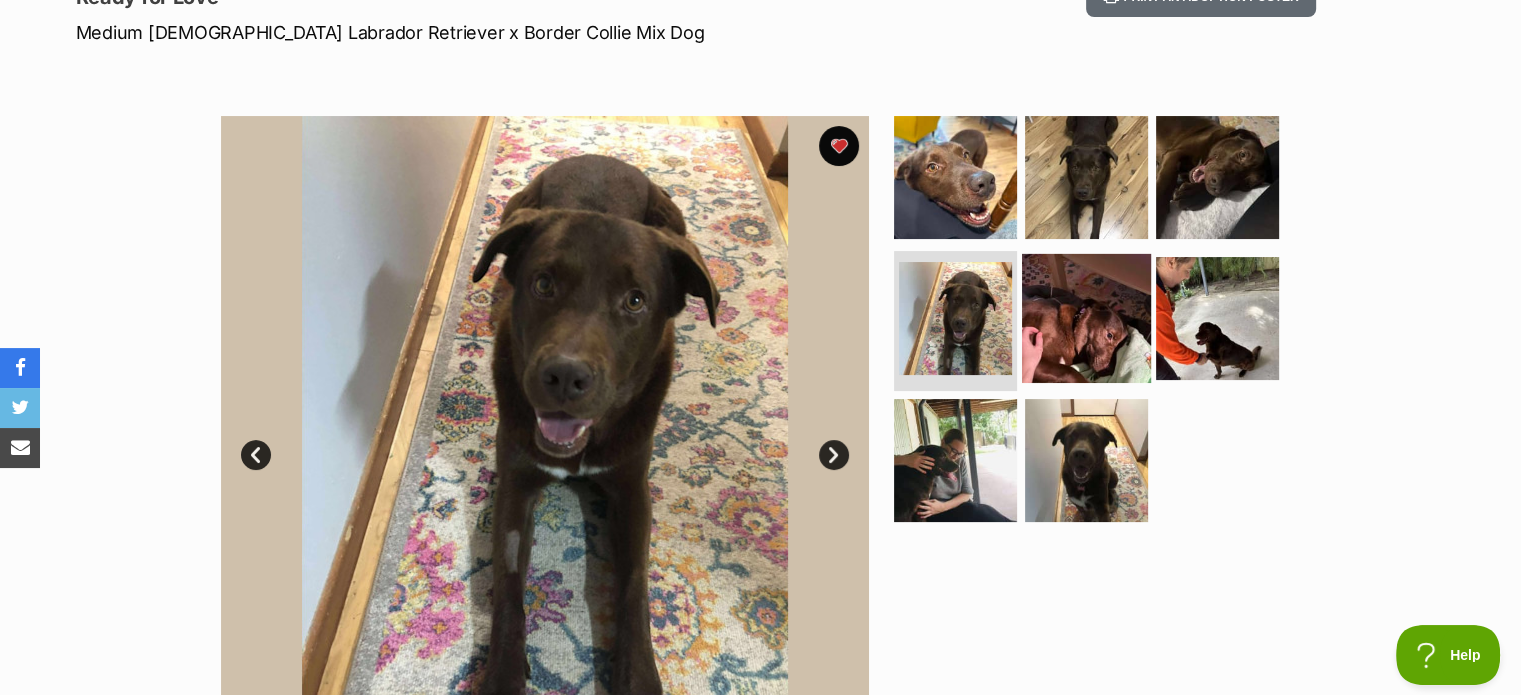 click at bounding box center (1086, 318) 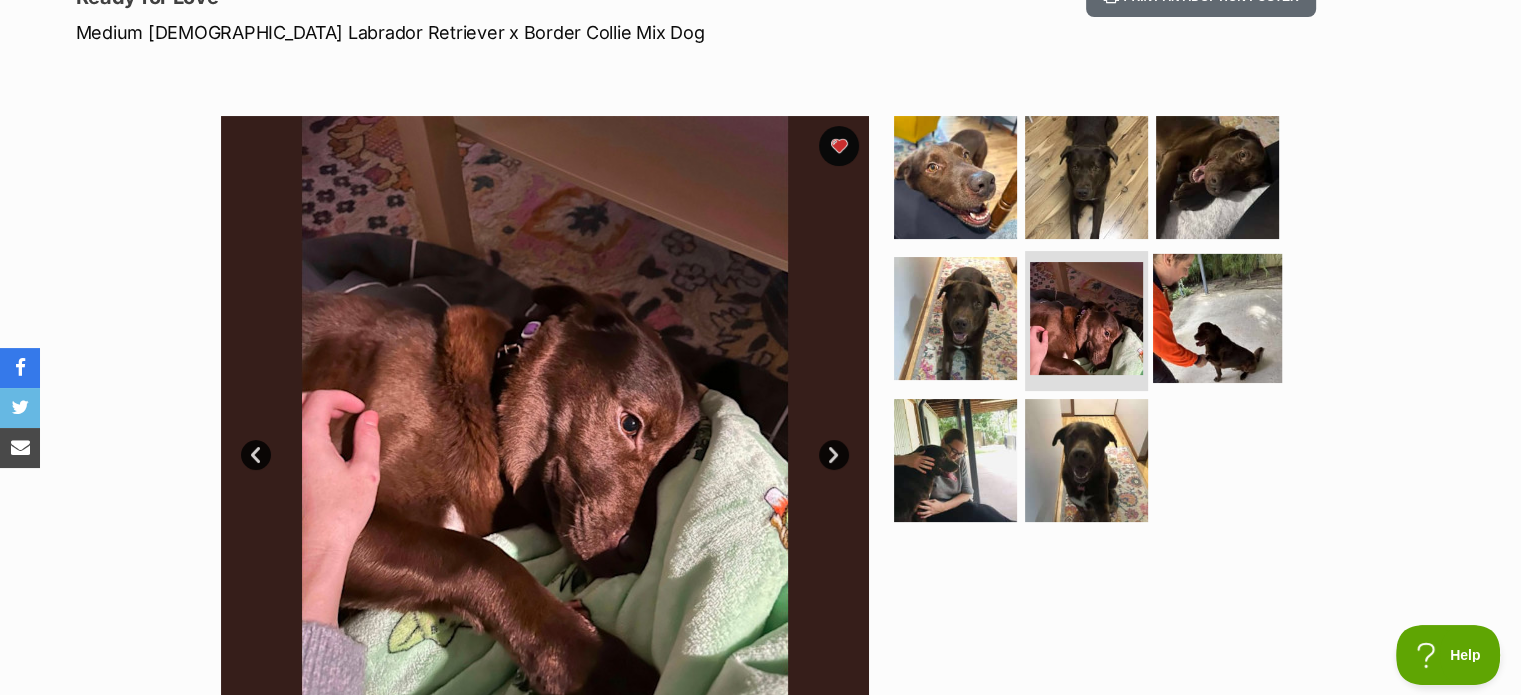 click at bounding box center (1217, 318) 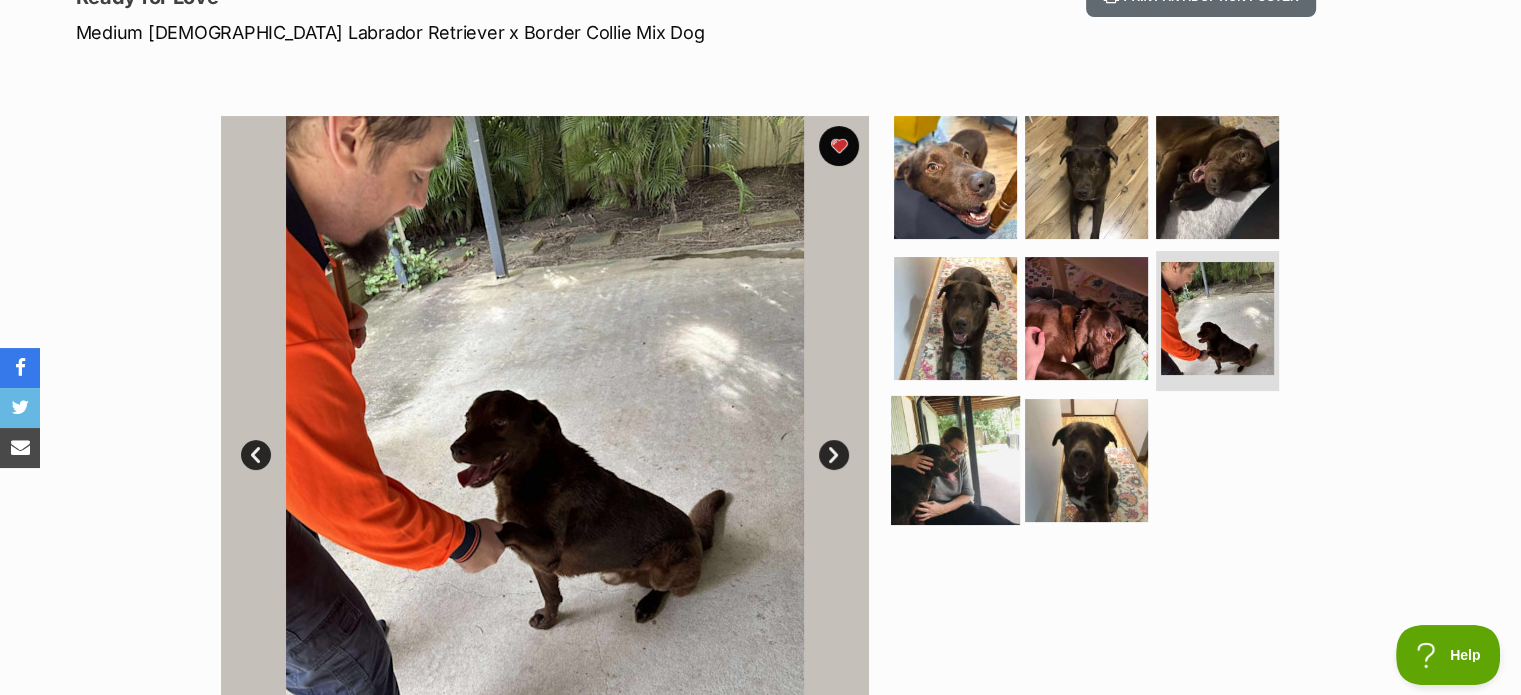 click at bounding box center [955, 460] 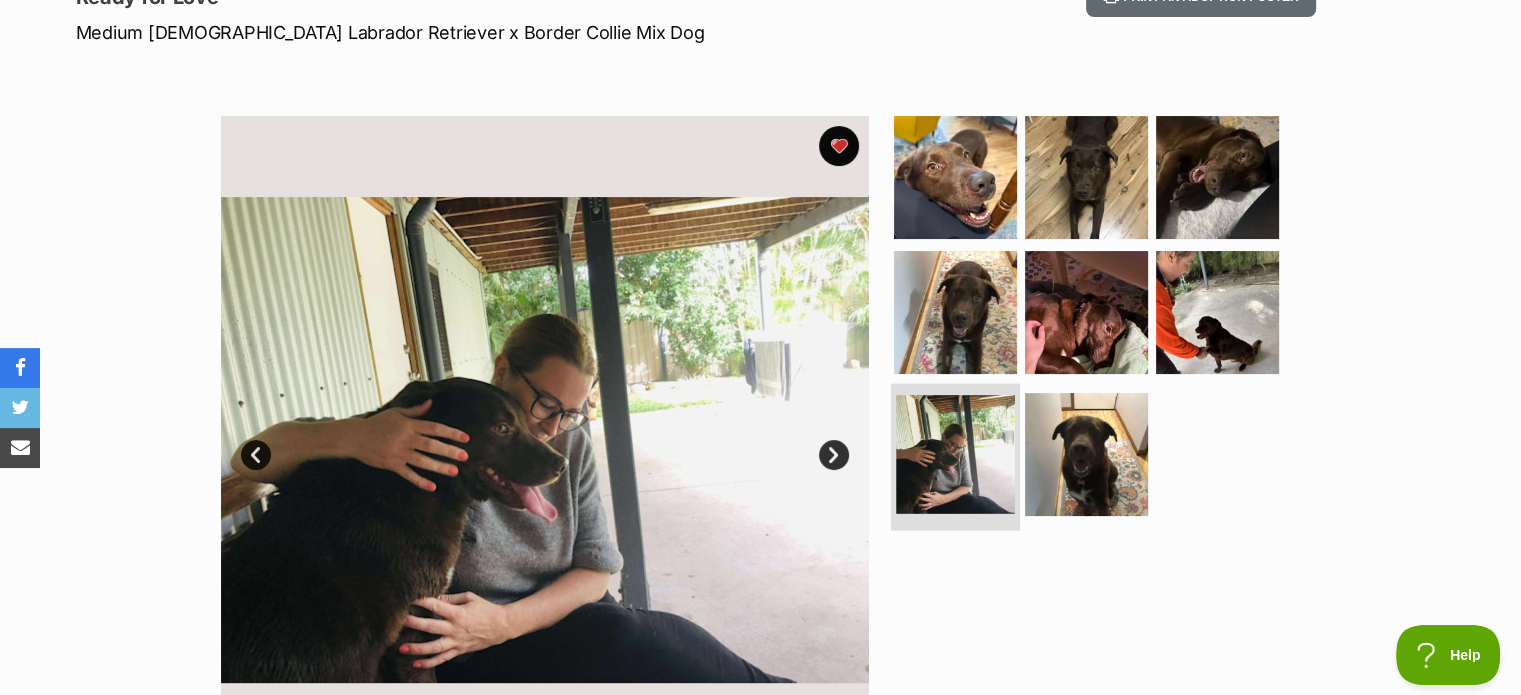 click 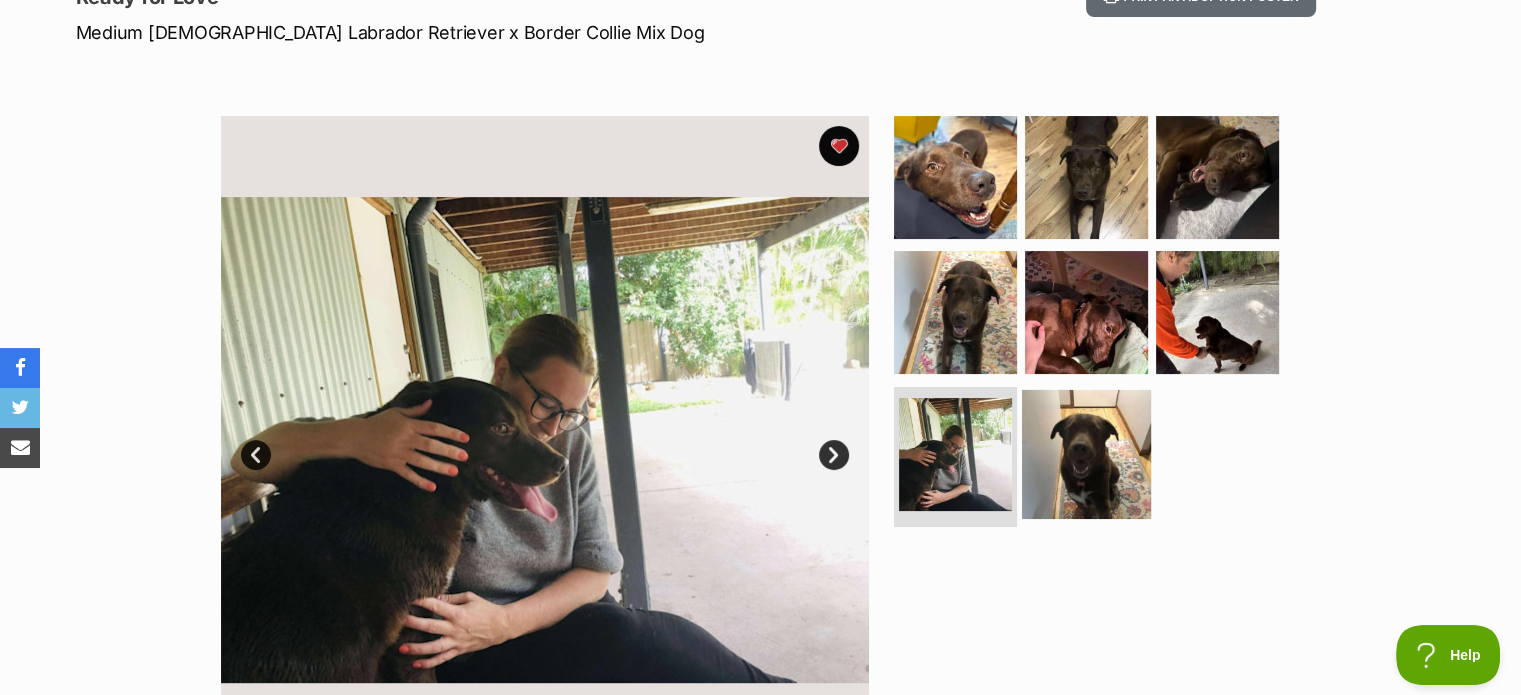 click 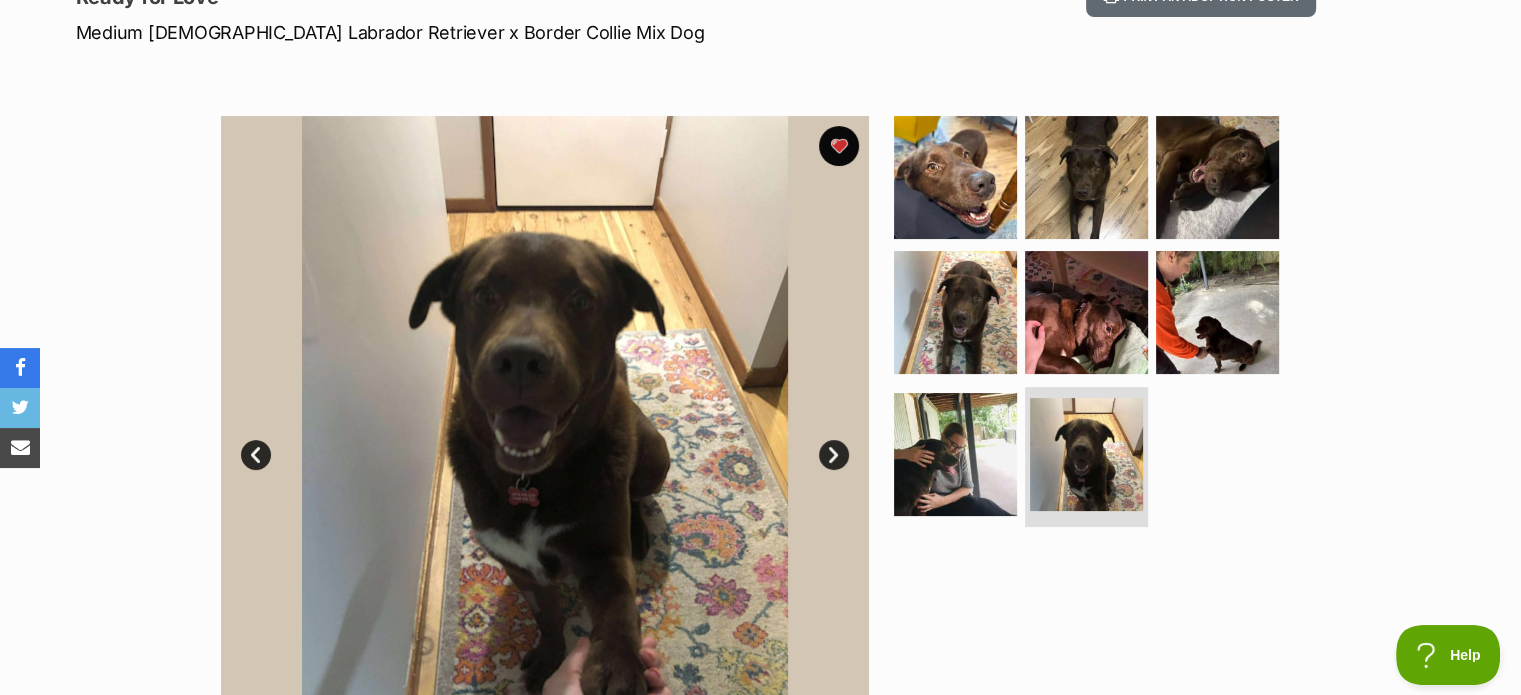 click 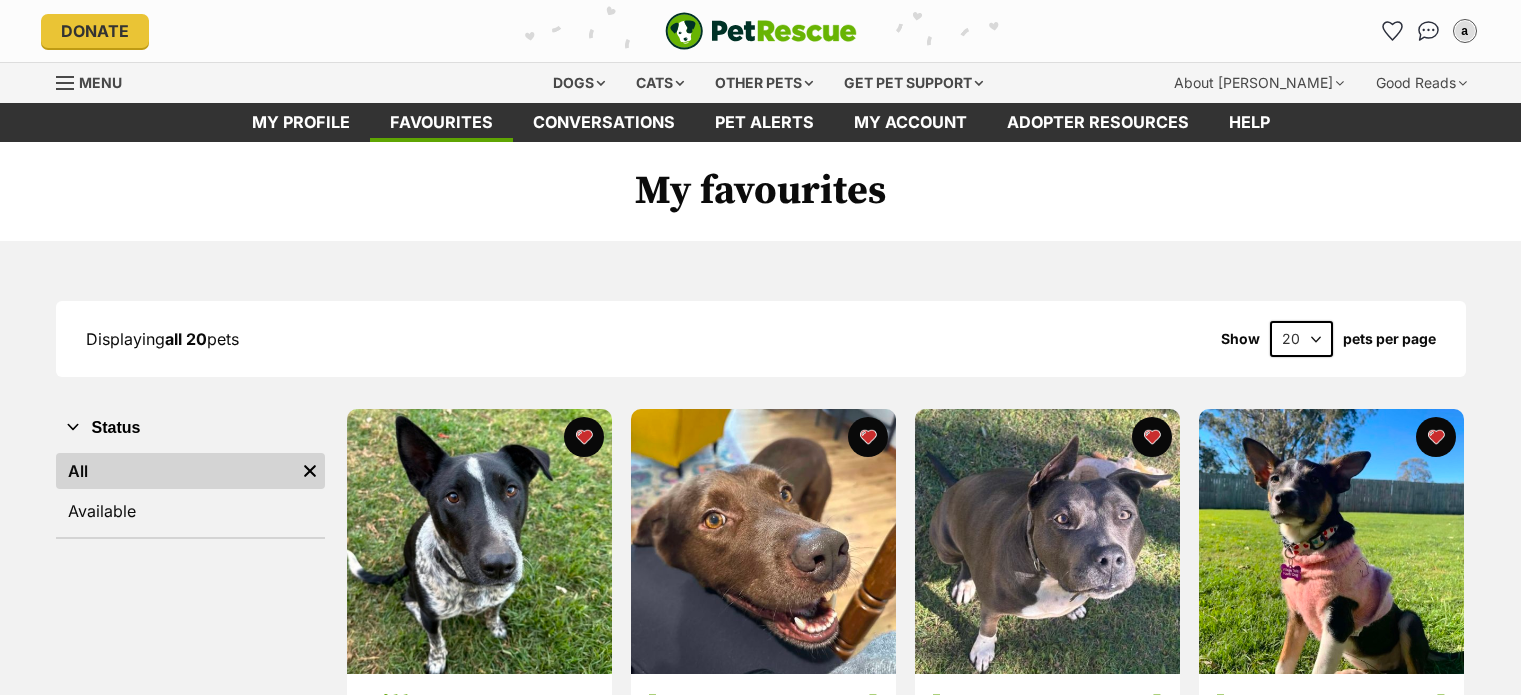 scroll, scrollTop: 0, scrollLeft: 0, axis: both 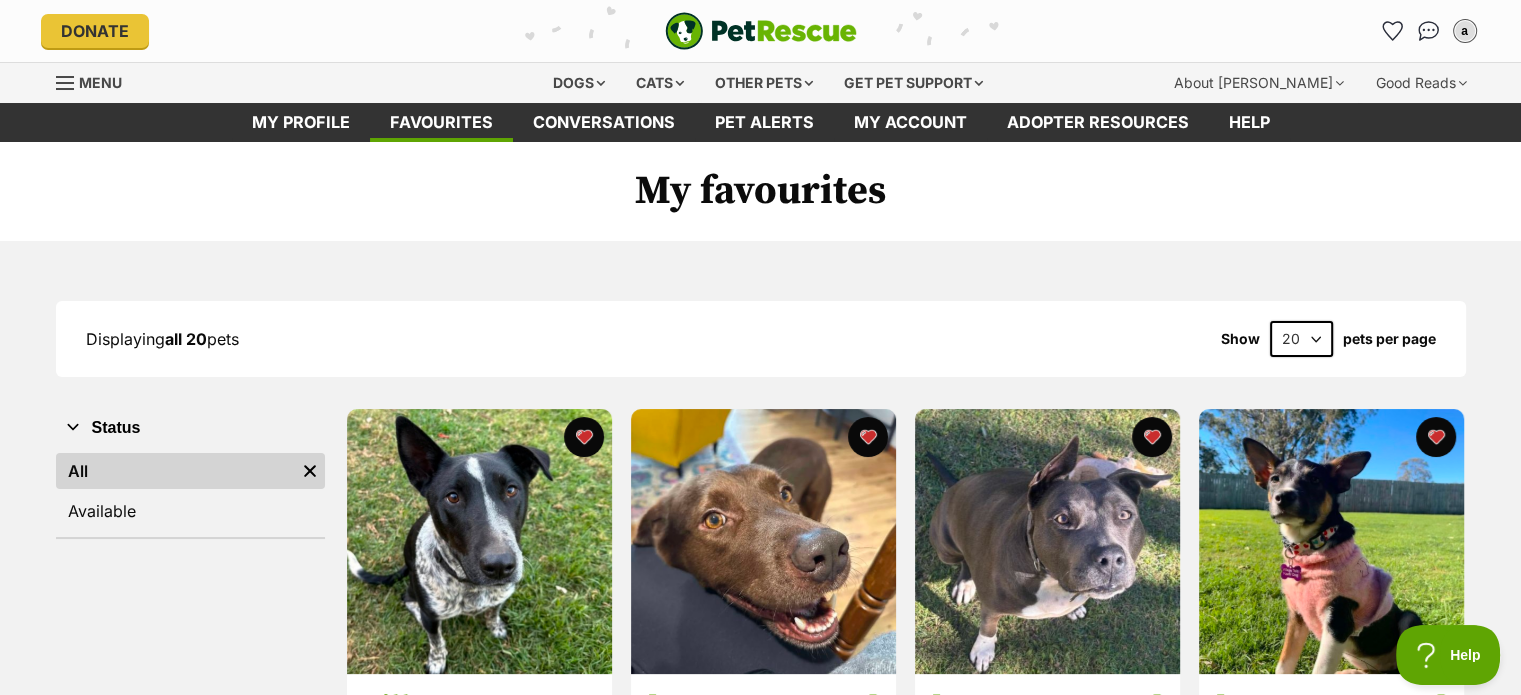 click on "Menu" at bounding box center (96, 81) 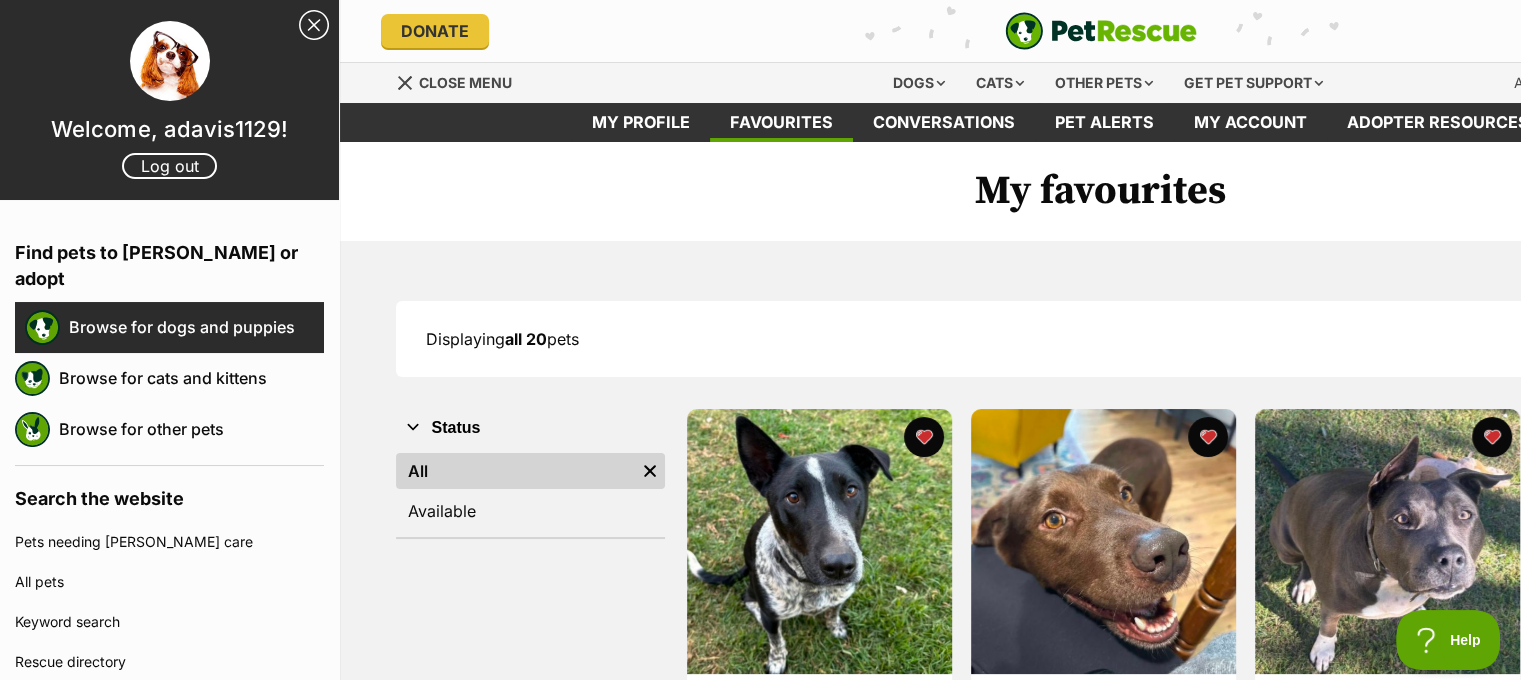 click on "Browse for dogs and puppies" at bounding box center (196, 327) 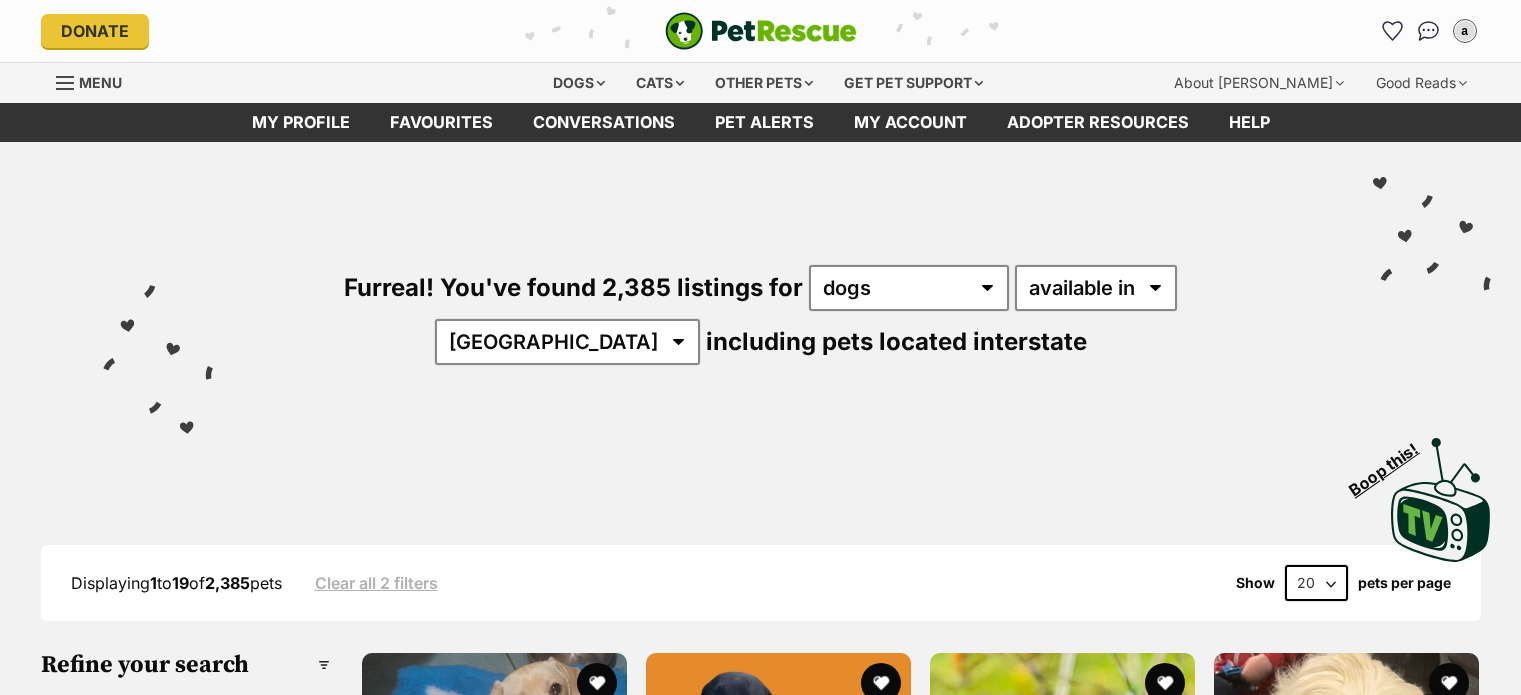 scroll, scrollTop: 0, scrollLeft: 0, axis: both 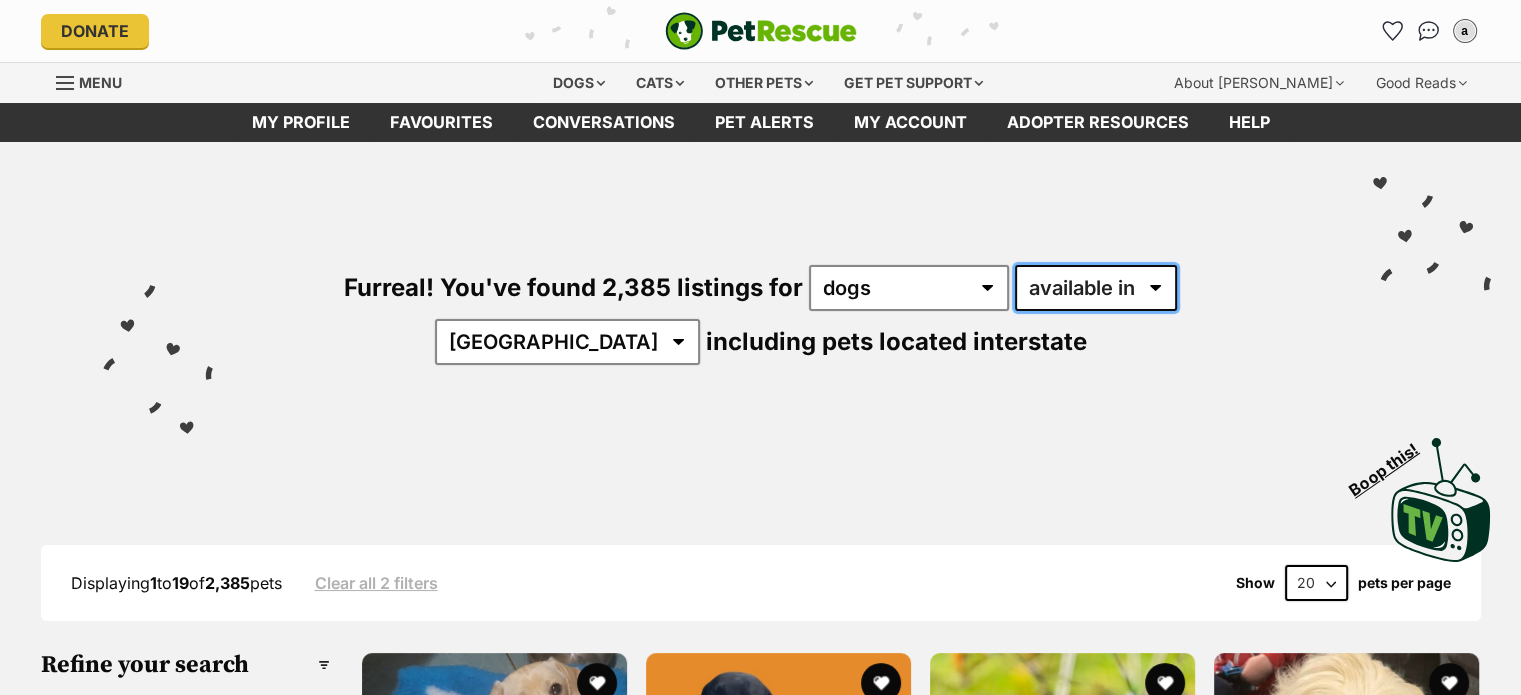 drag, startPoint x: 0, startPoint y: 0, endPoint x: 1023, endPoint y: 304, distance: 1067.2136 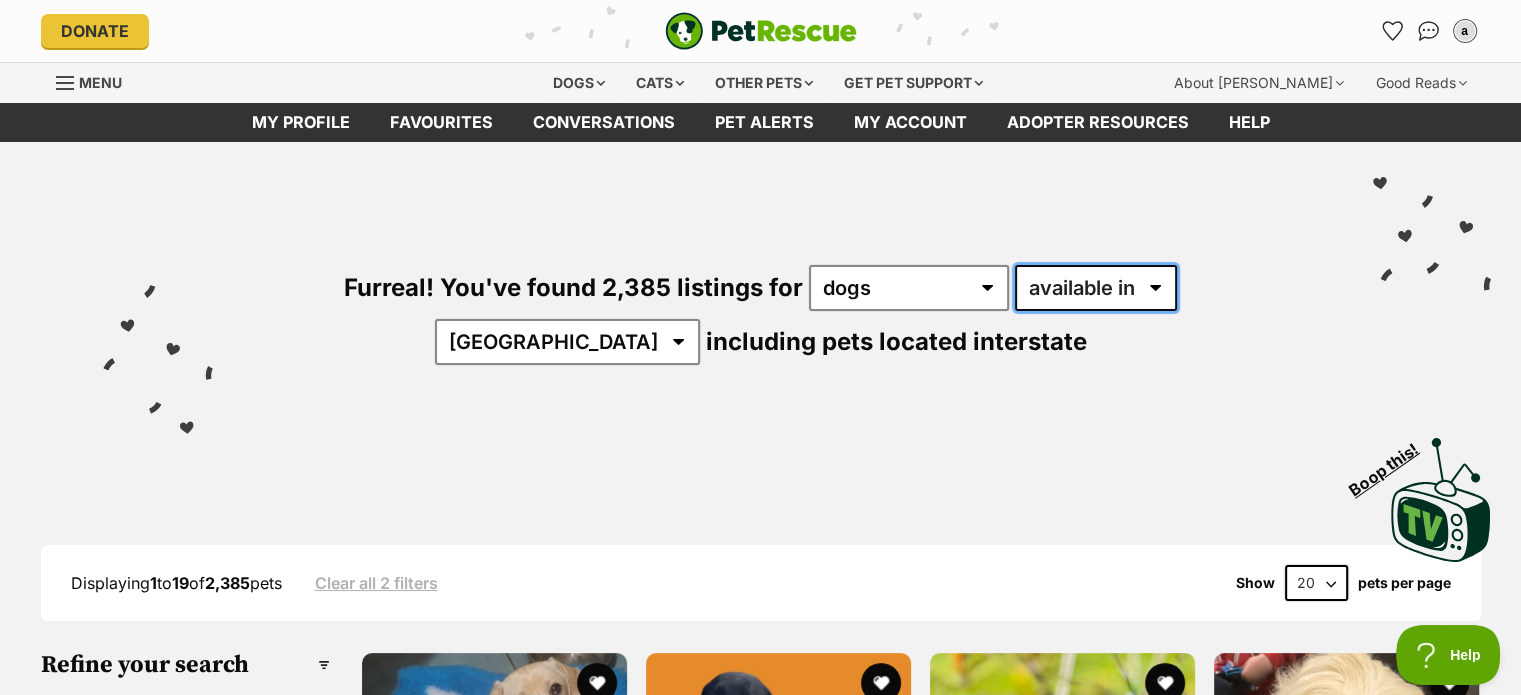scroll, scrollTop: 0, scrollLeft: 0, axis: both 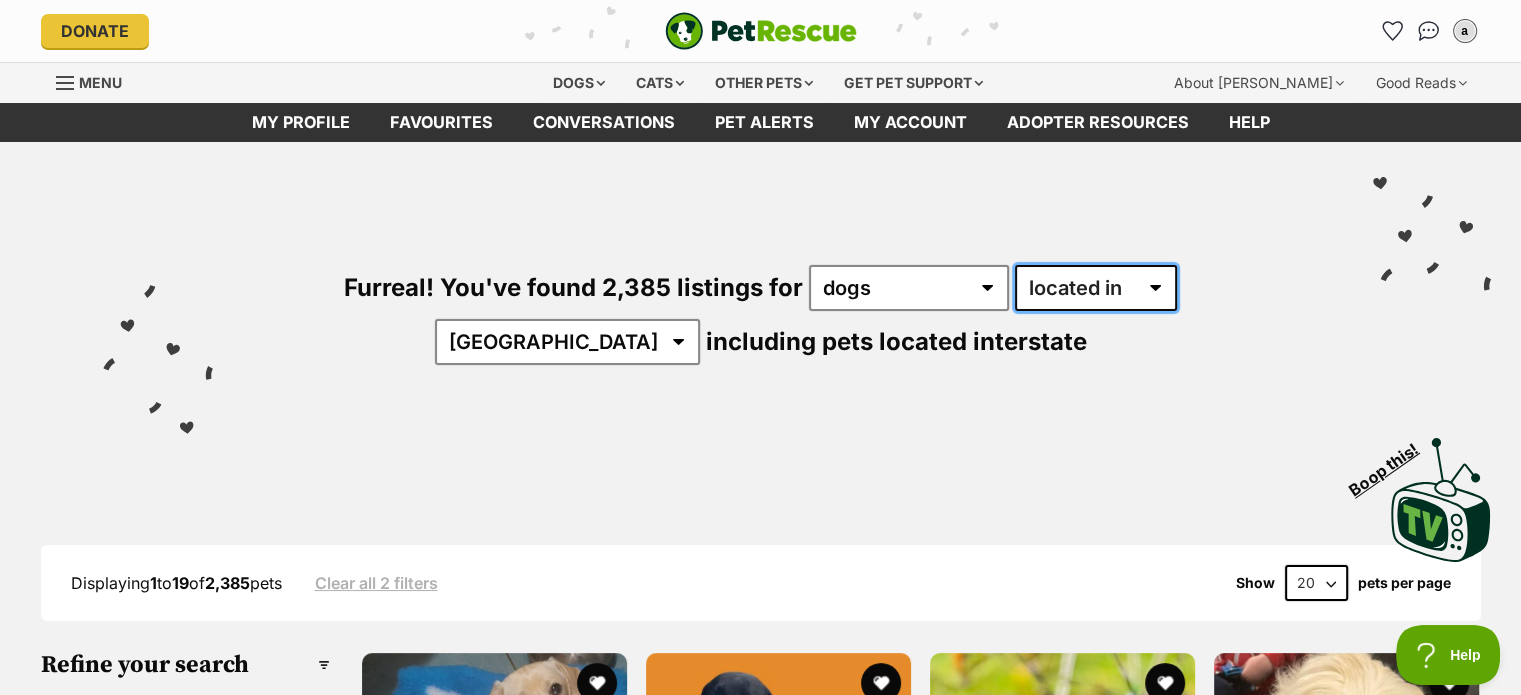 click on "available in
located in" at bounding box center (1096, 288) 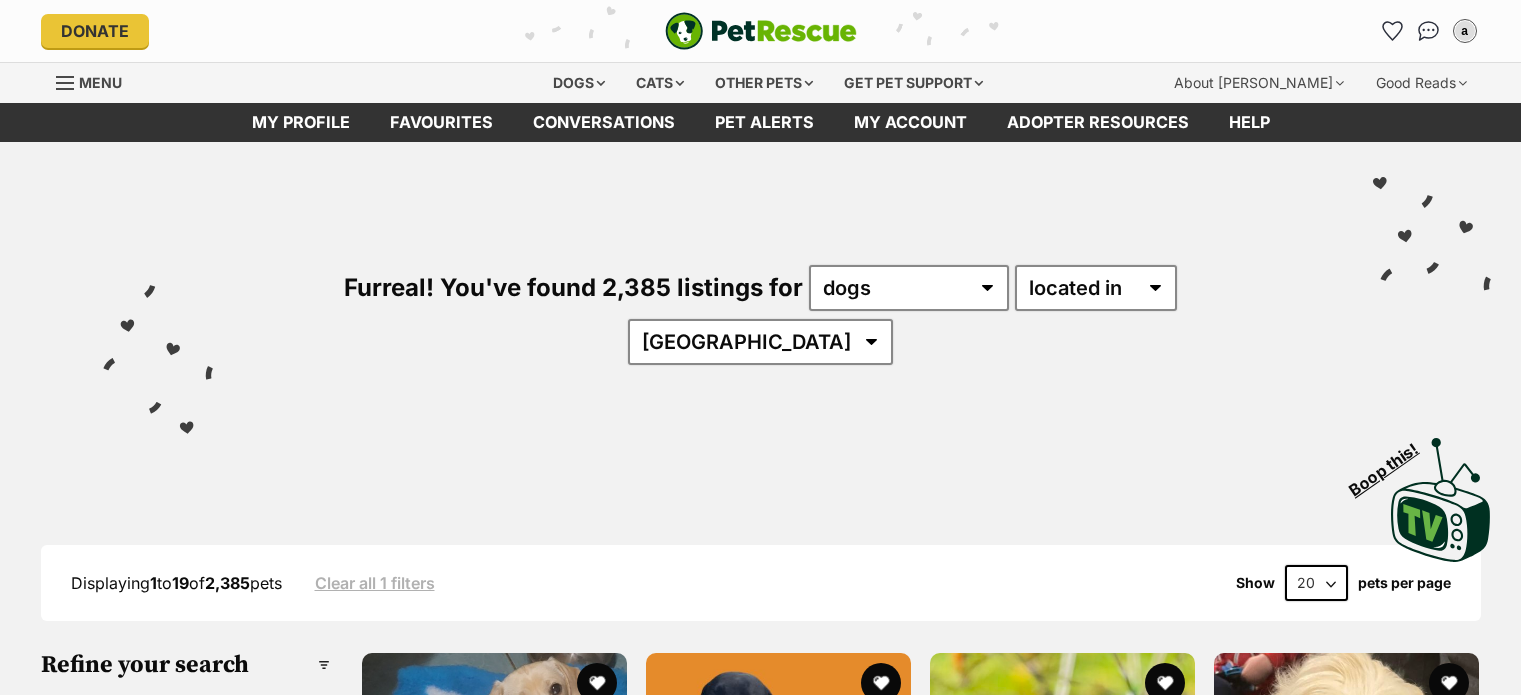 scroll, scrollTop: 0, scrollLeft: 0, axis: both 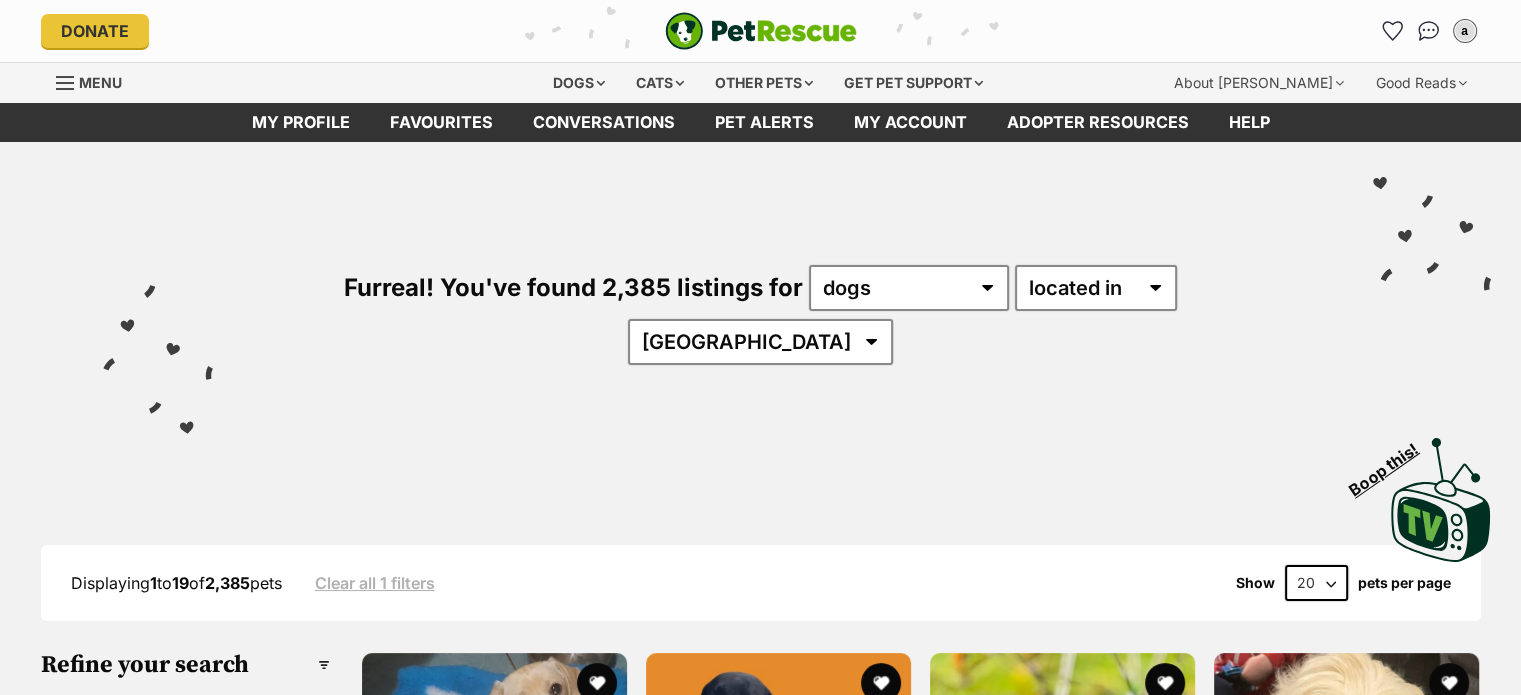select on "QLD" 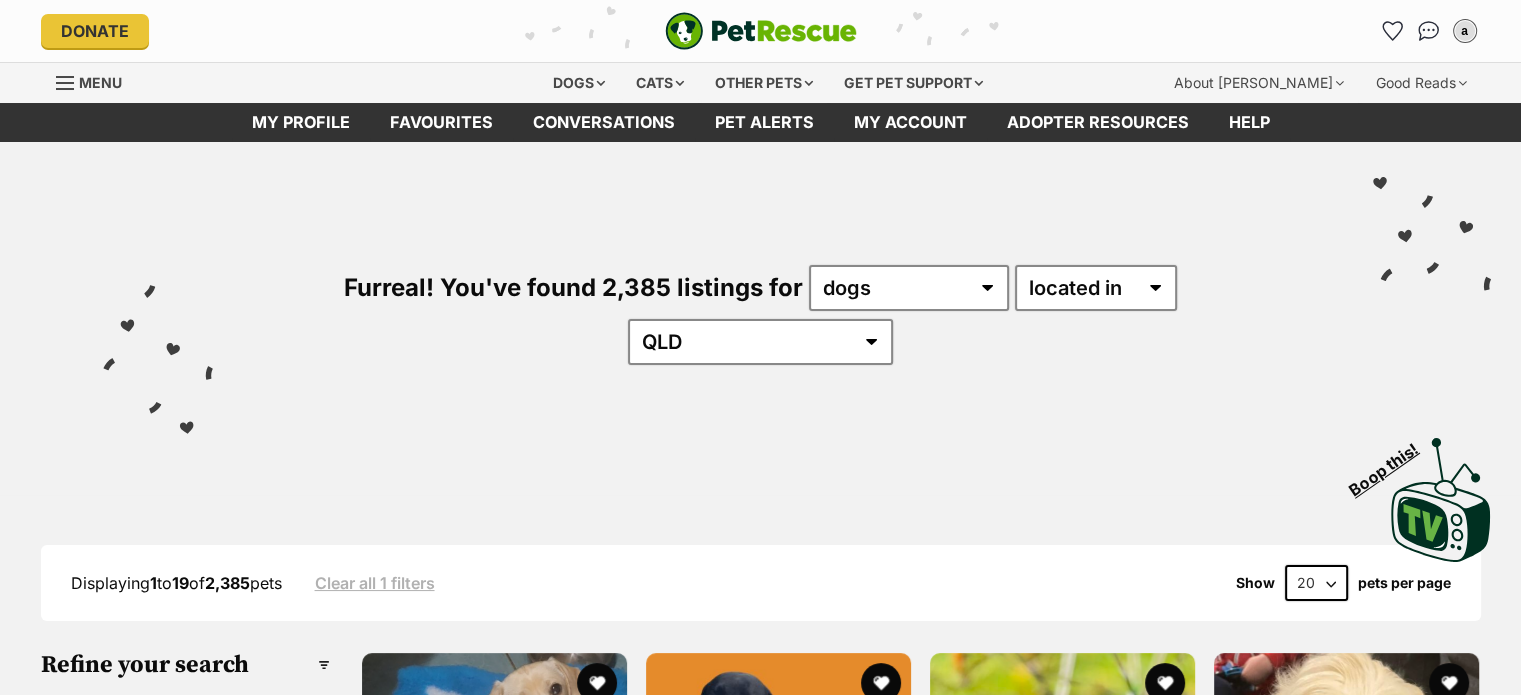 click on "Australia
ACT
NSW
NT
QLD
SA
TAS
VIC
WA" at bounding box center [760, 342] 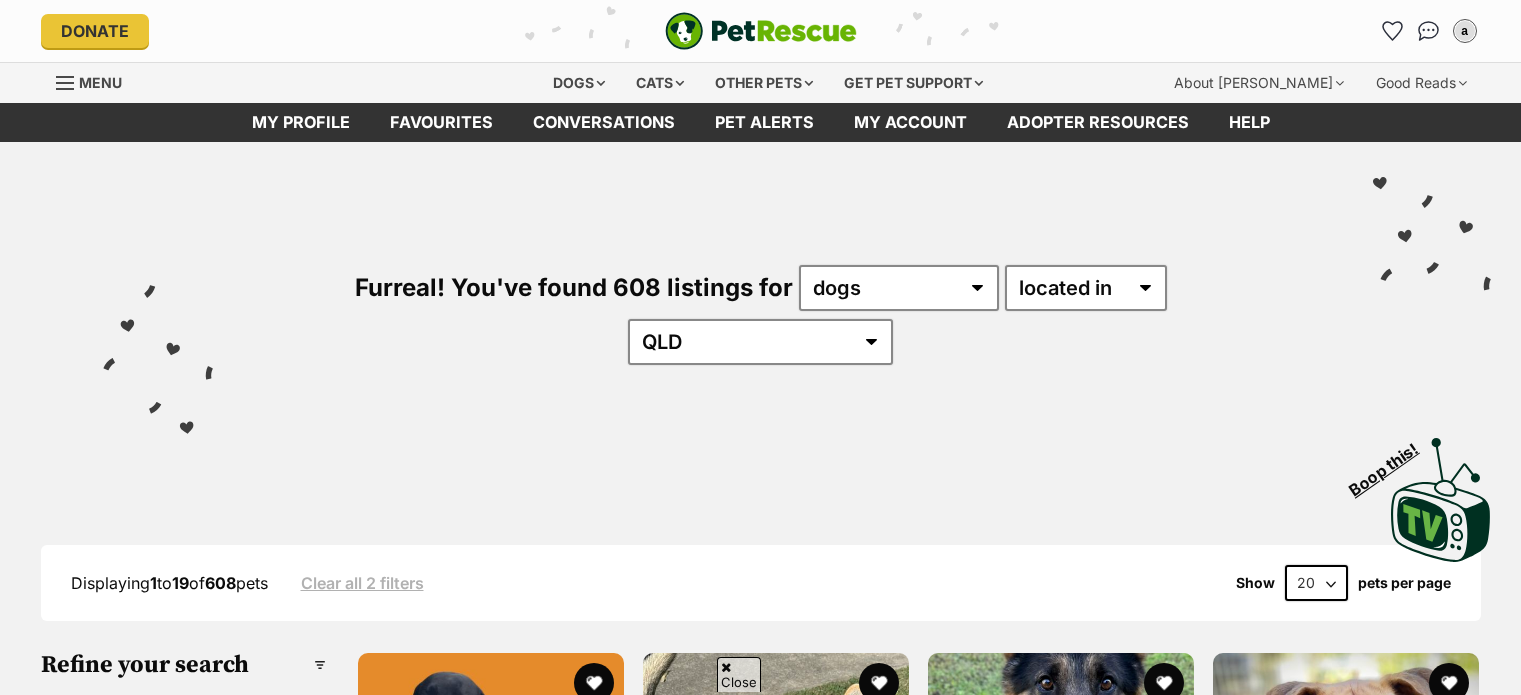 scroll, scrollTop: 1070, scrollLeft: 0, axis: vertical 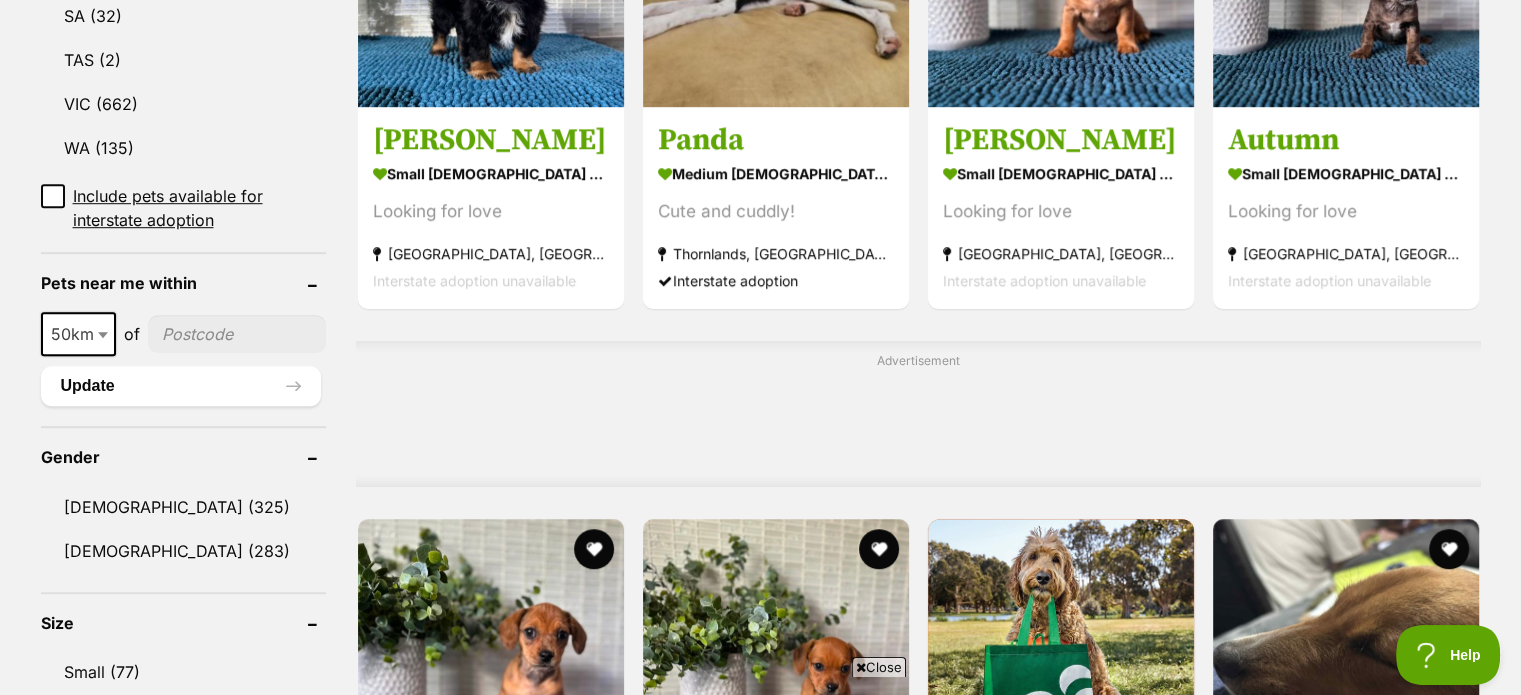 click on "50km" at bounding box center [78, 334] 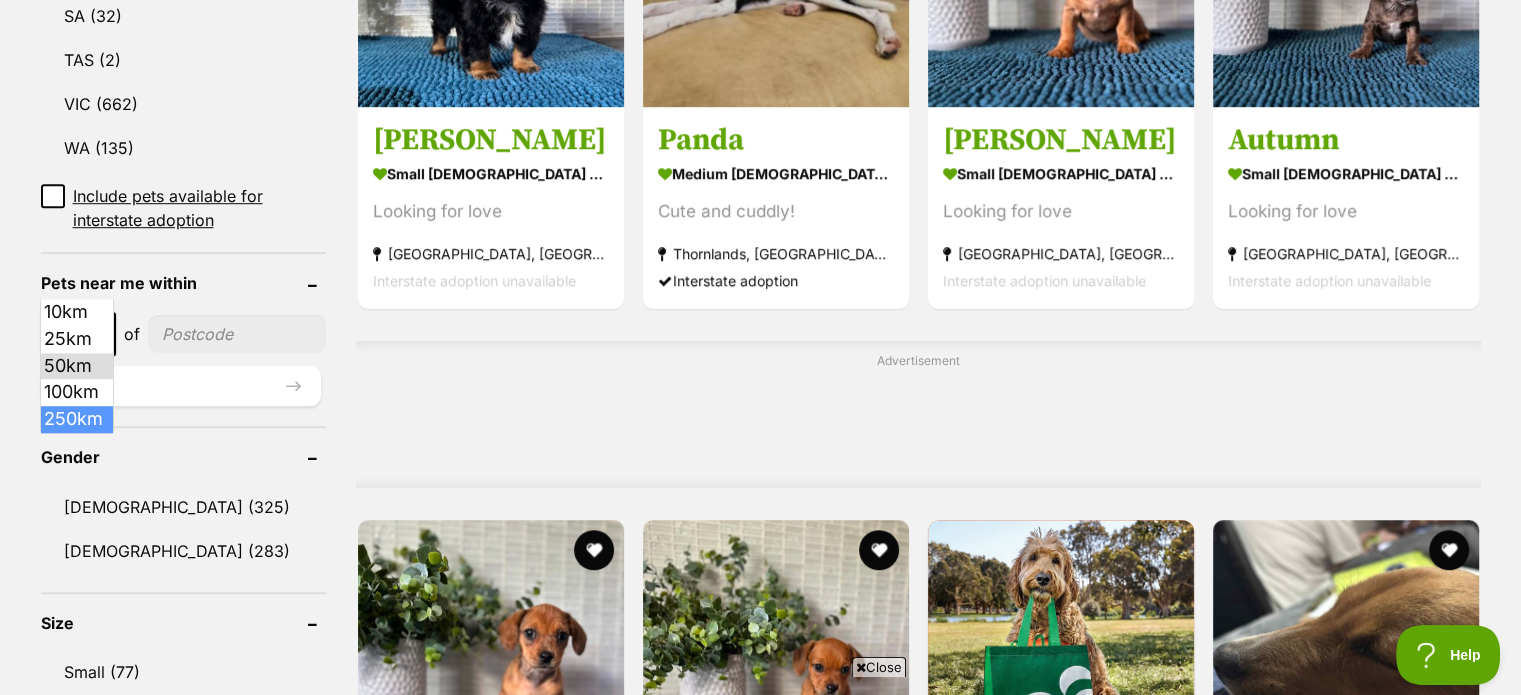 select on "250" 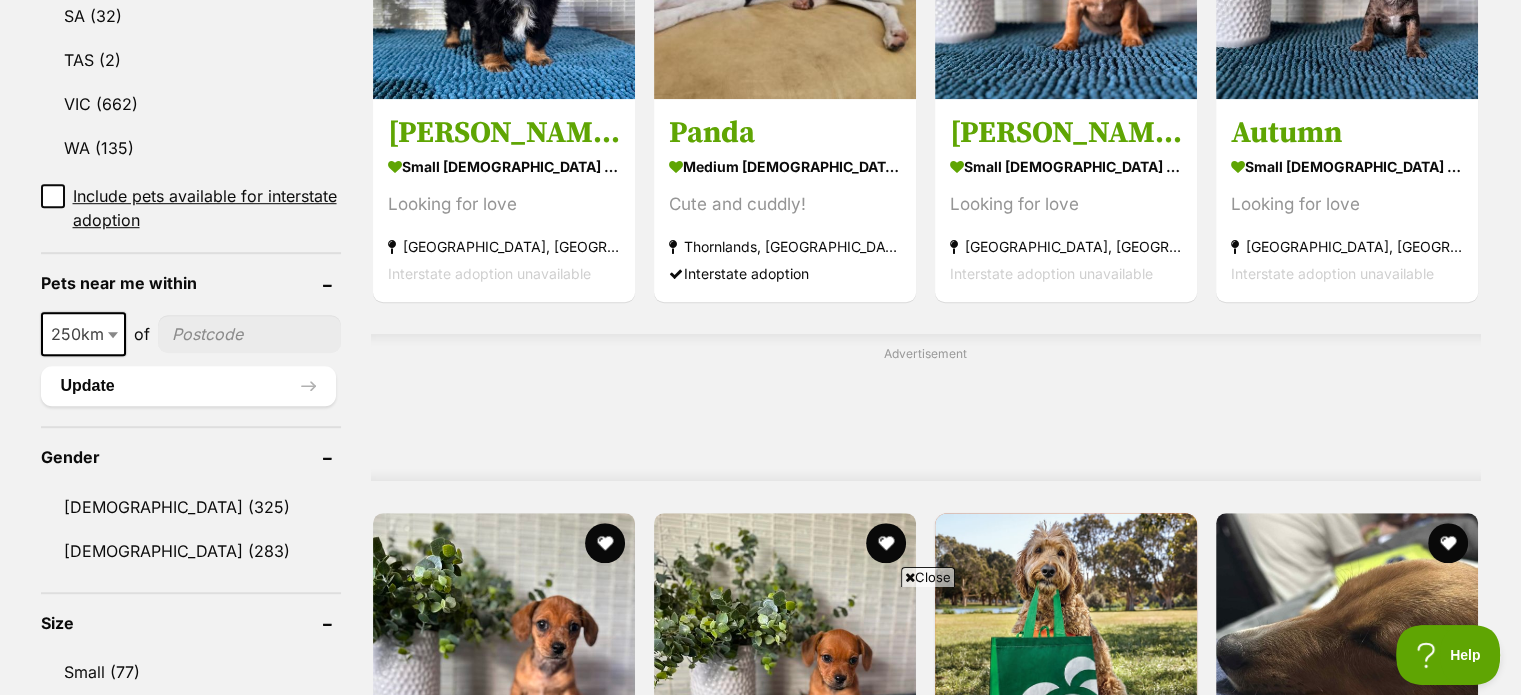 click at bounding box center (249, 334) 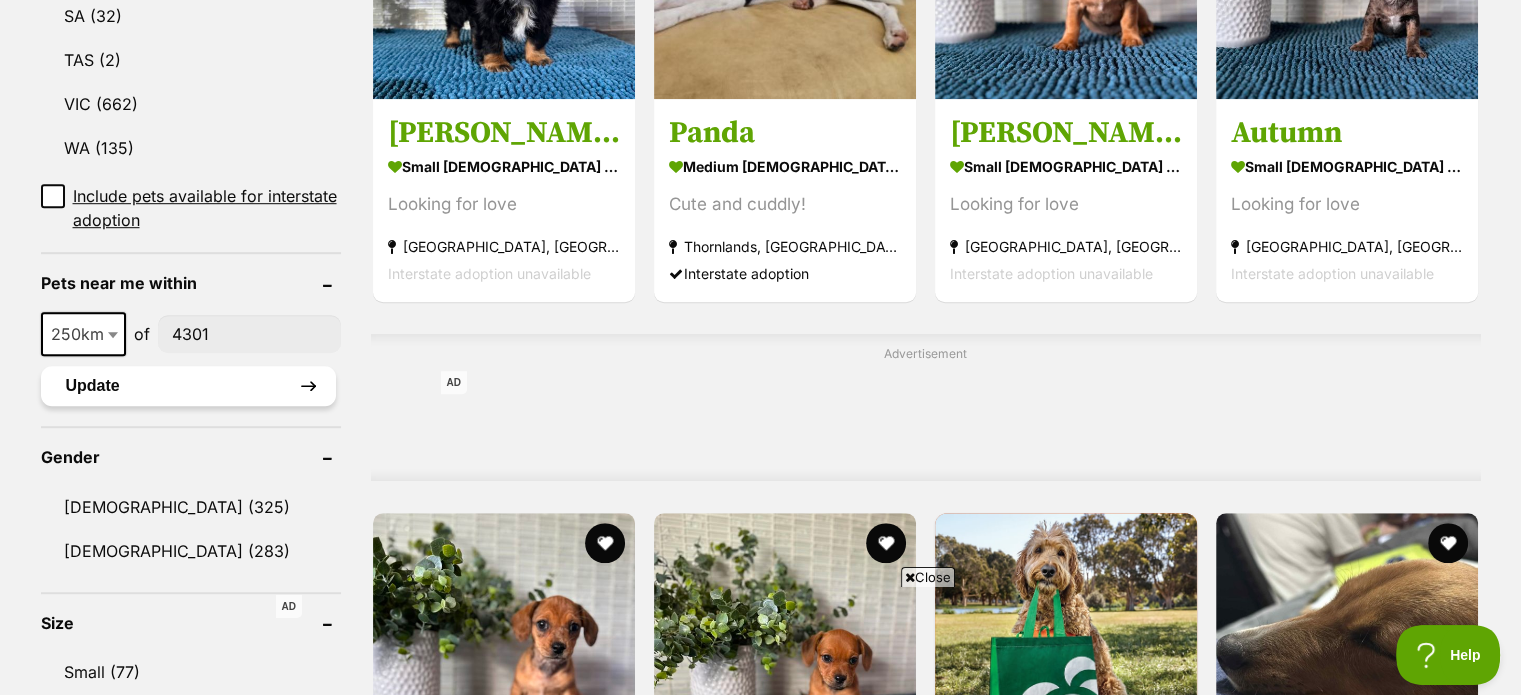 type on "4301" 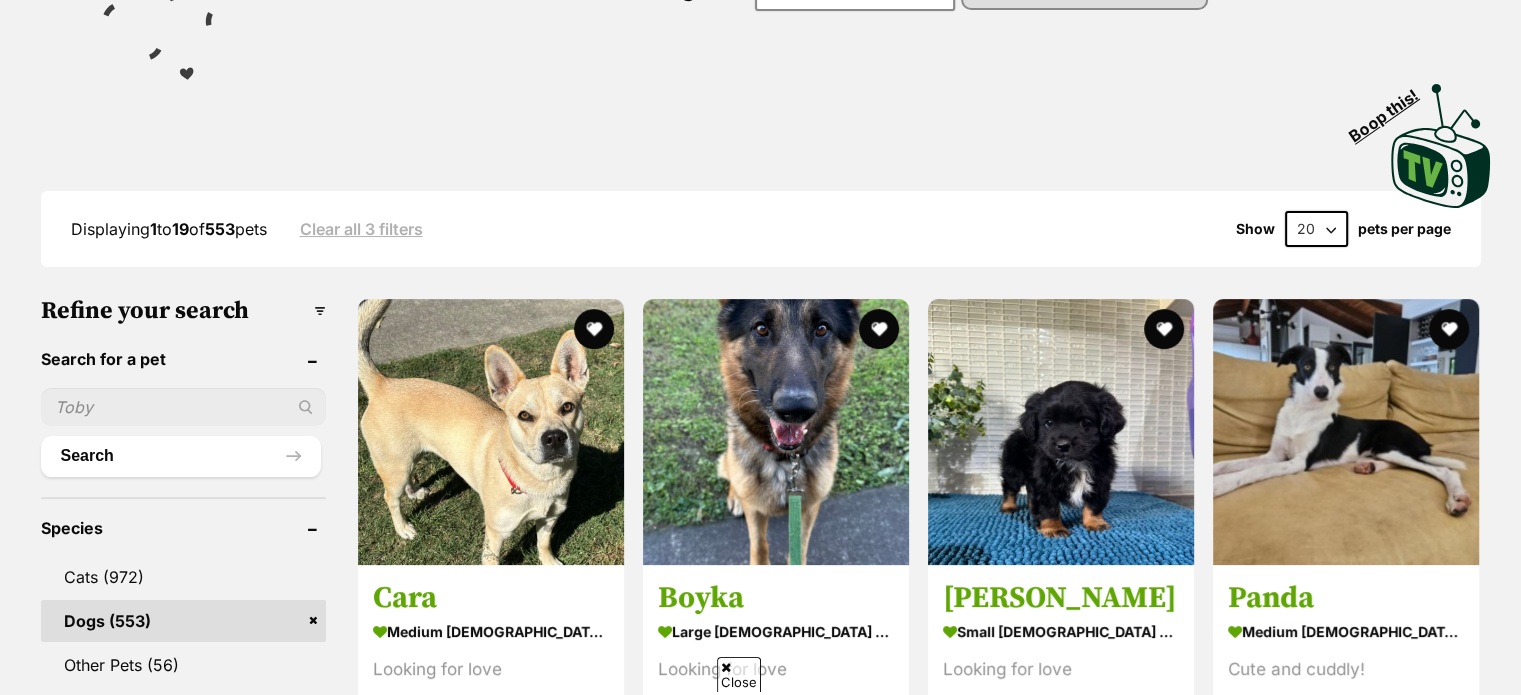 scroll, scrollTop: 0, scrollLeft: 0, axis: both 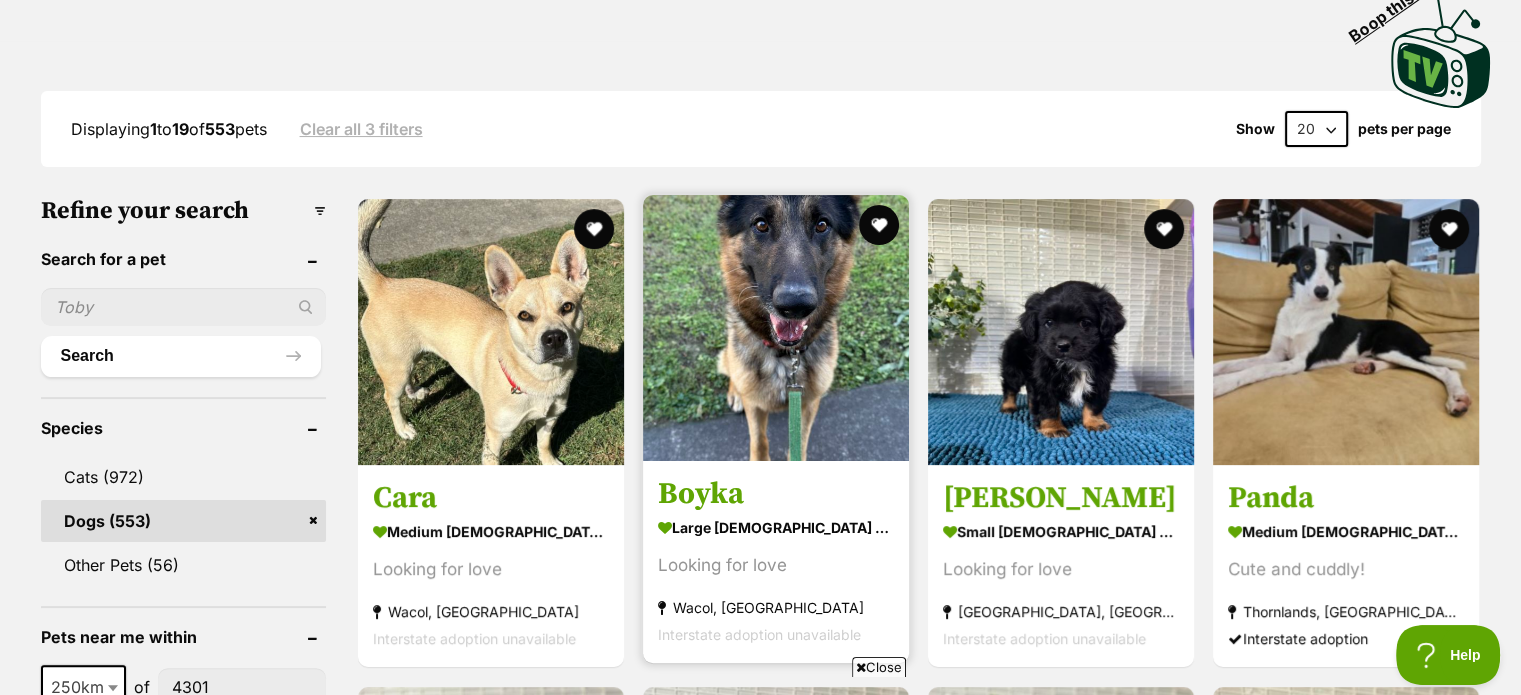 click at bounding box center [776, 328] 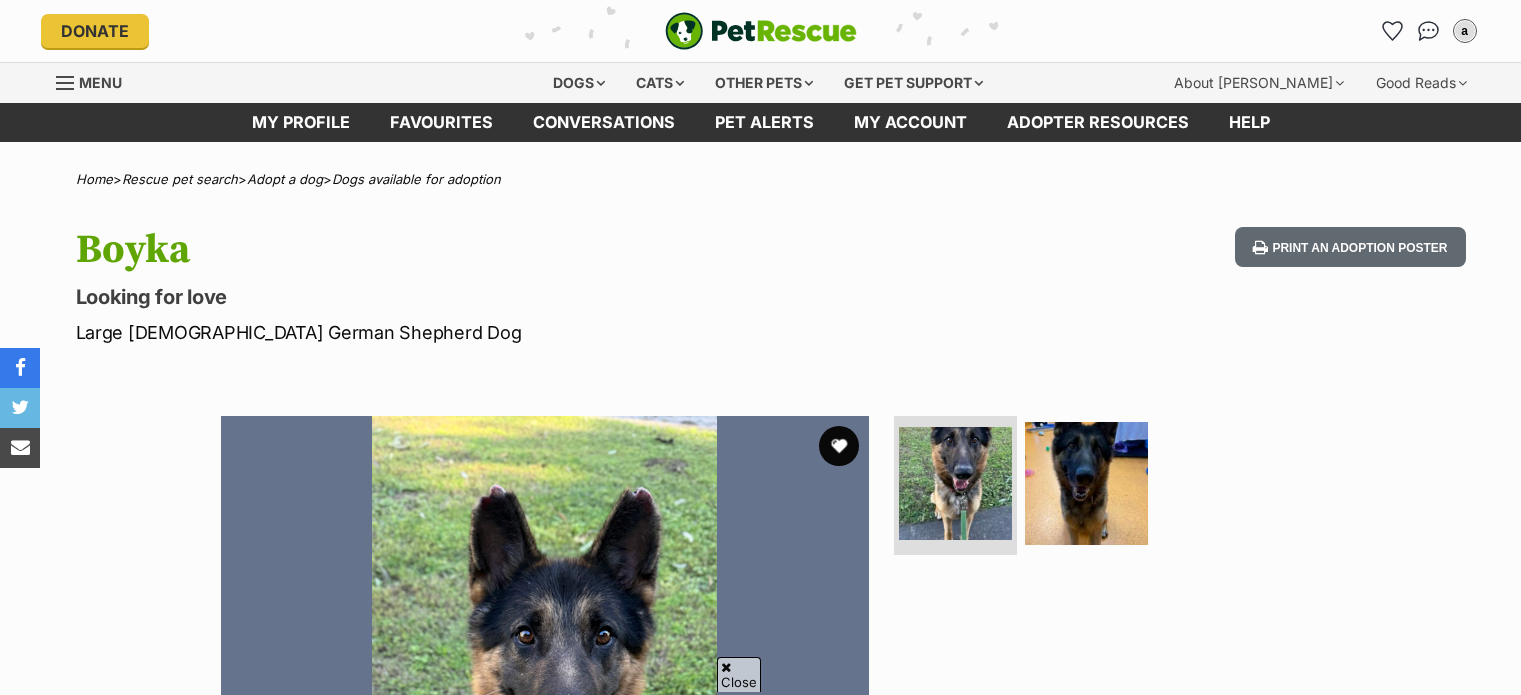 scroll, scrollTop: 214, scrollLeft: 0, axis: vertical 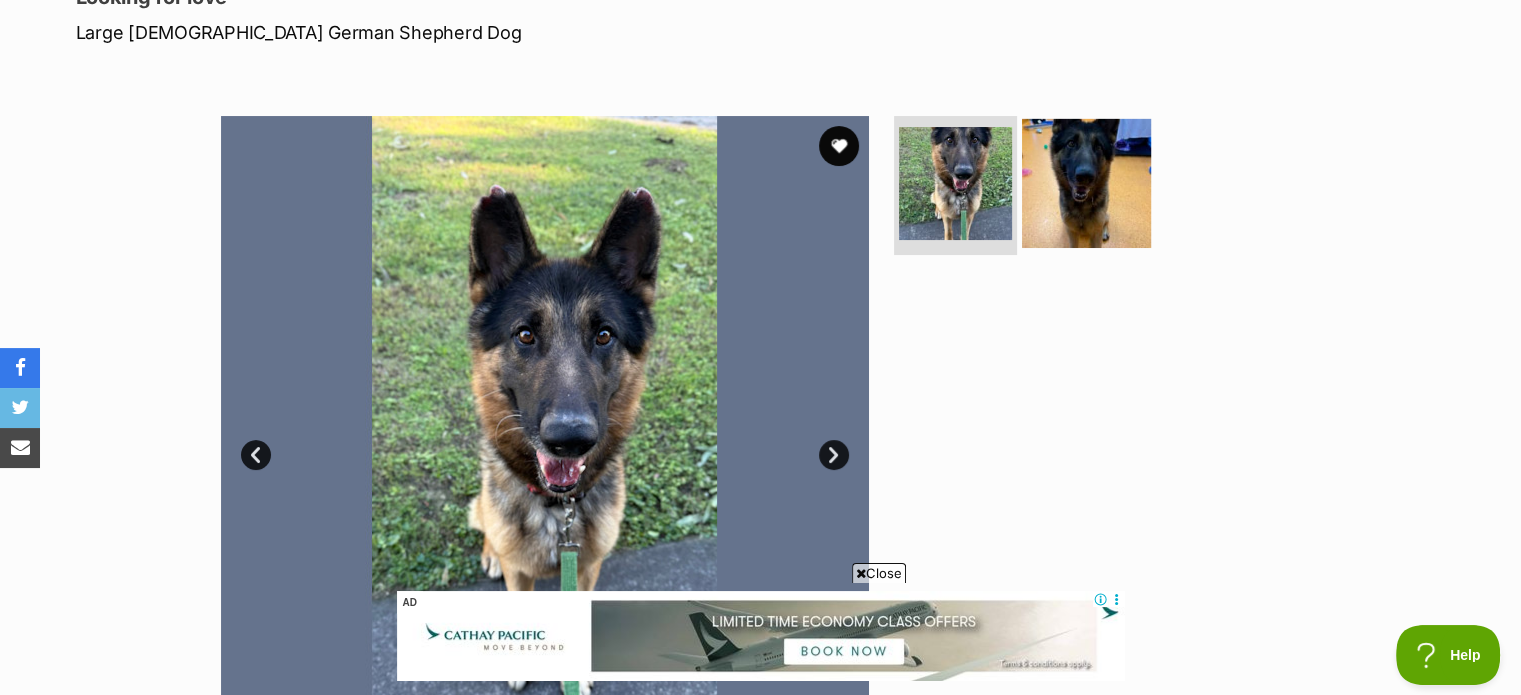 click at bounding box center (1086, 182) 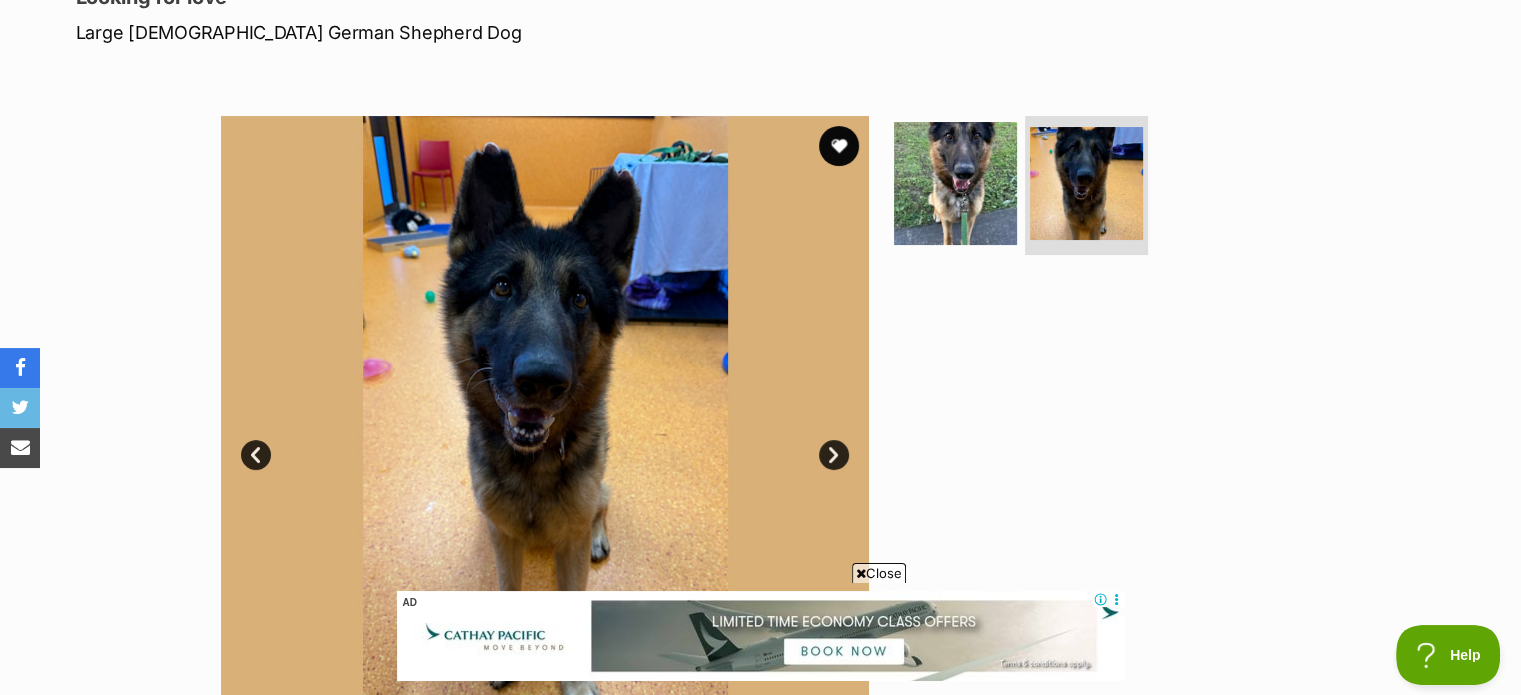 click on "Close" at bounding box center (879, 573) 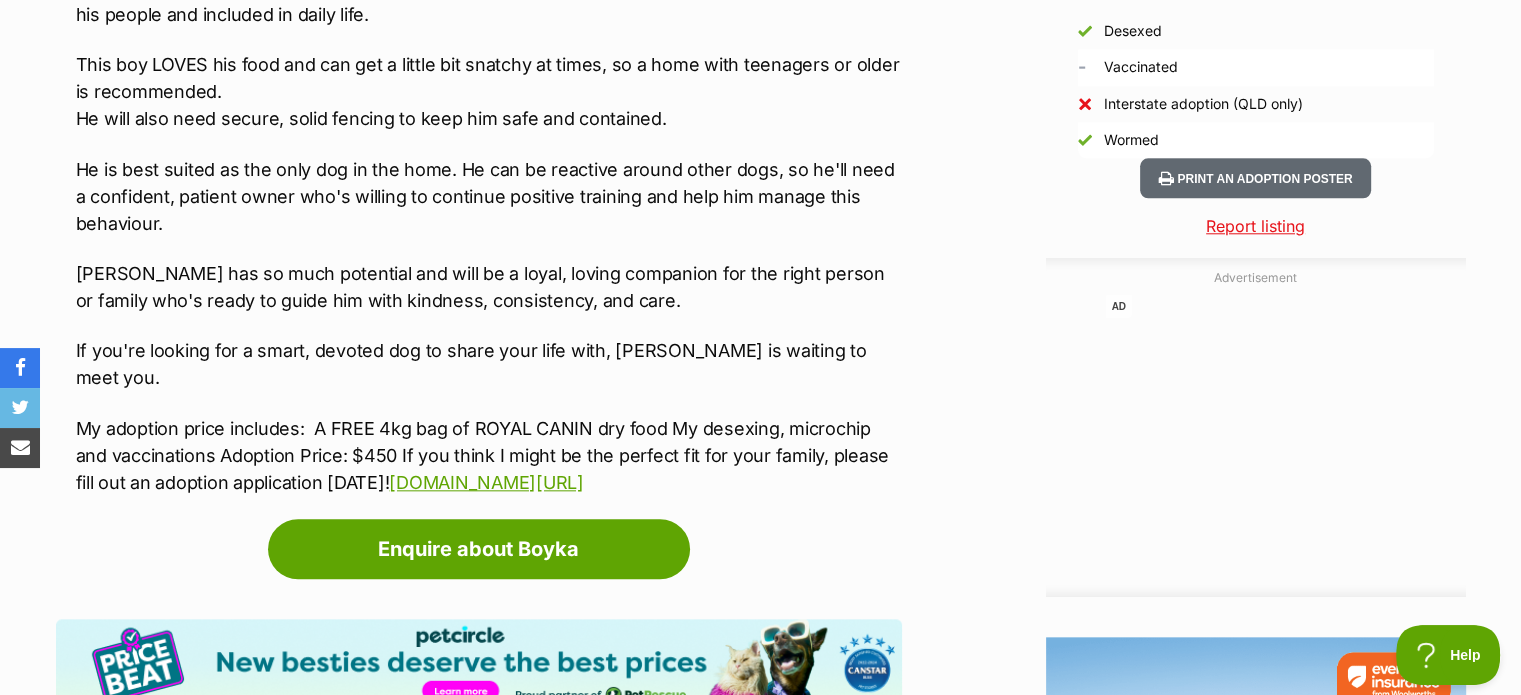 scroll, scrollTop: 1800, scrollLeft: 0, axis: vertical 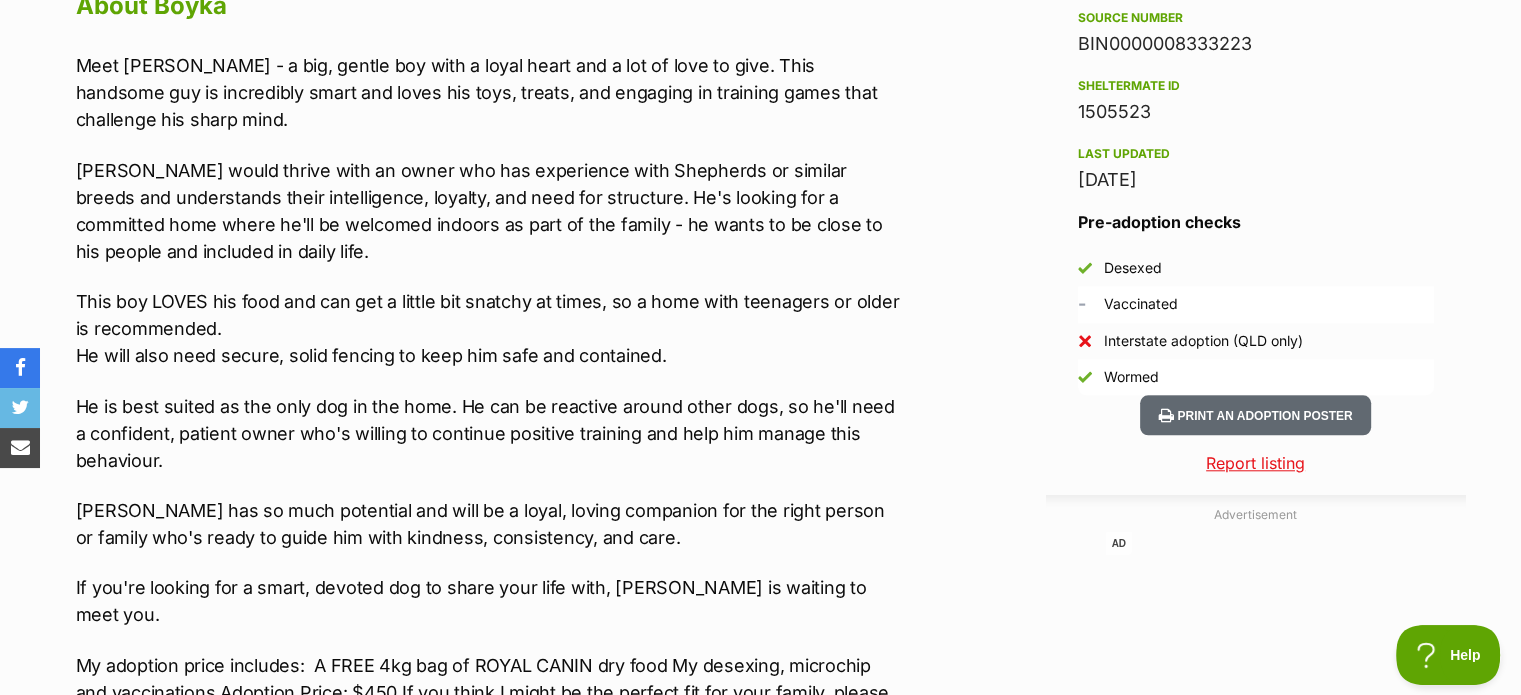 click on "He is best suited as the only dog in the home. He can be reactive around other dogs, so he'll need a confident, patient owner who's willing to continue positive training and help him manage this behaviour." at bounding box center [489, 433] 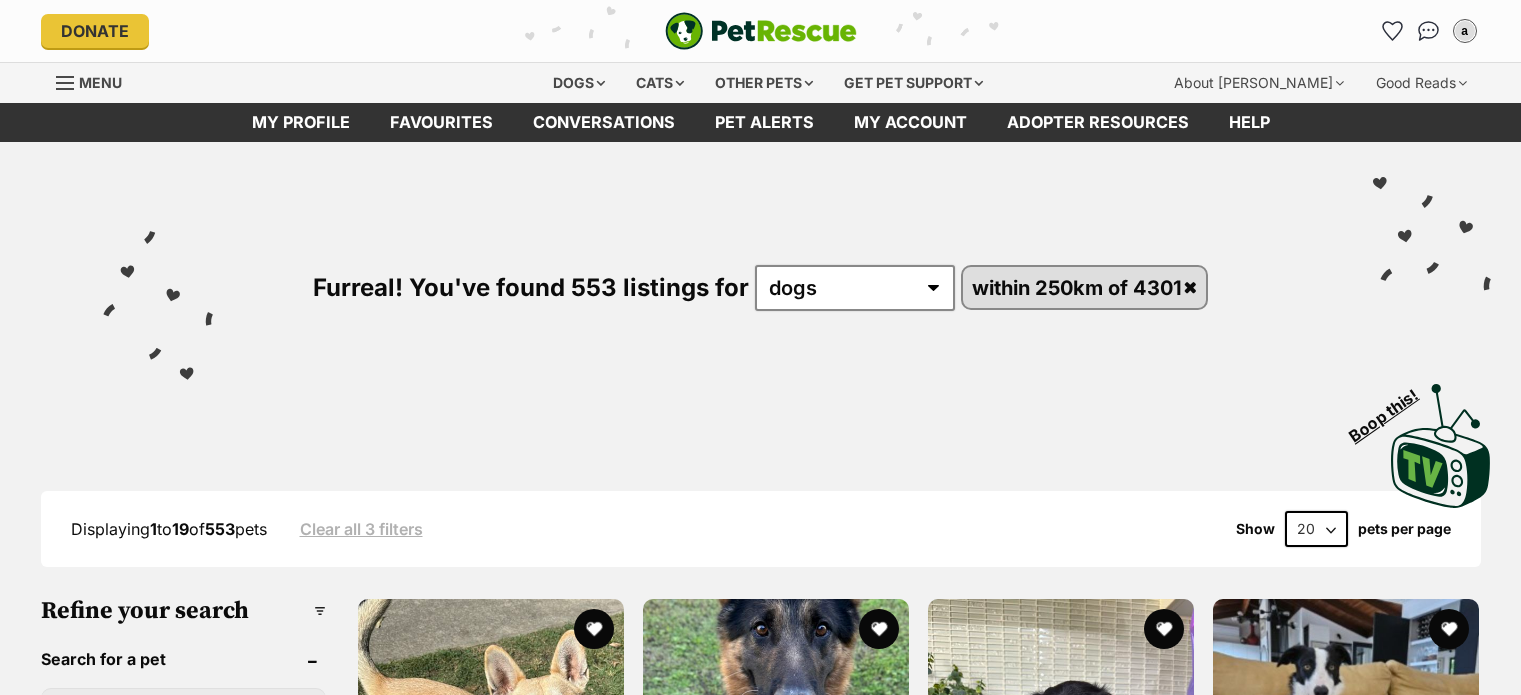 scroll, scrollTop: 388, scrollLeft: 0, axis: vertical 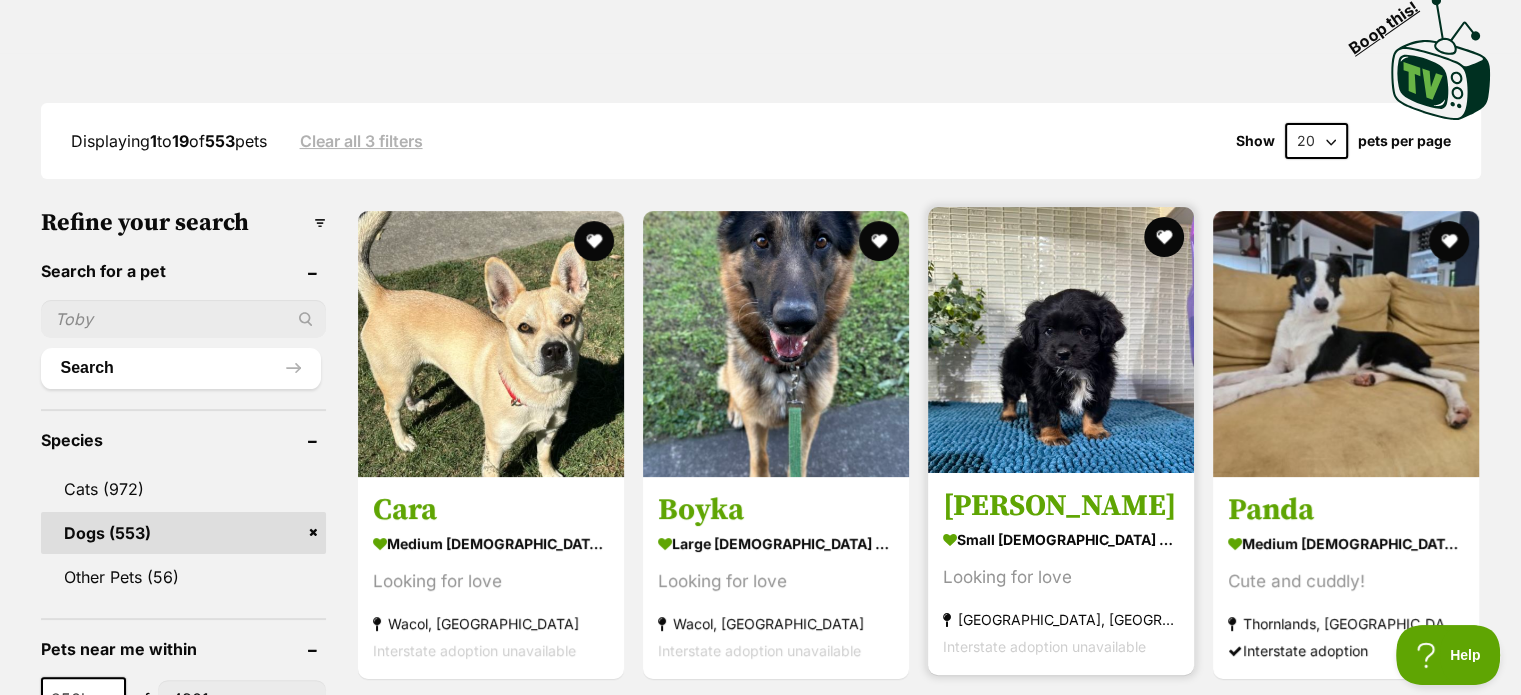 click at bounding box center [1061, 340] 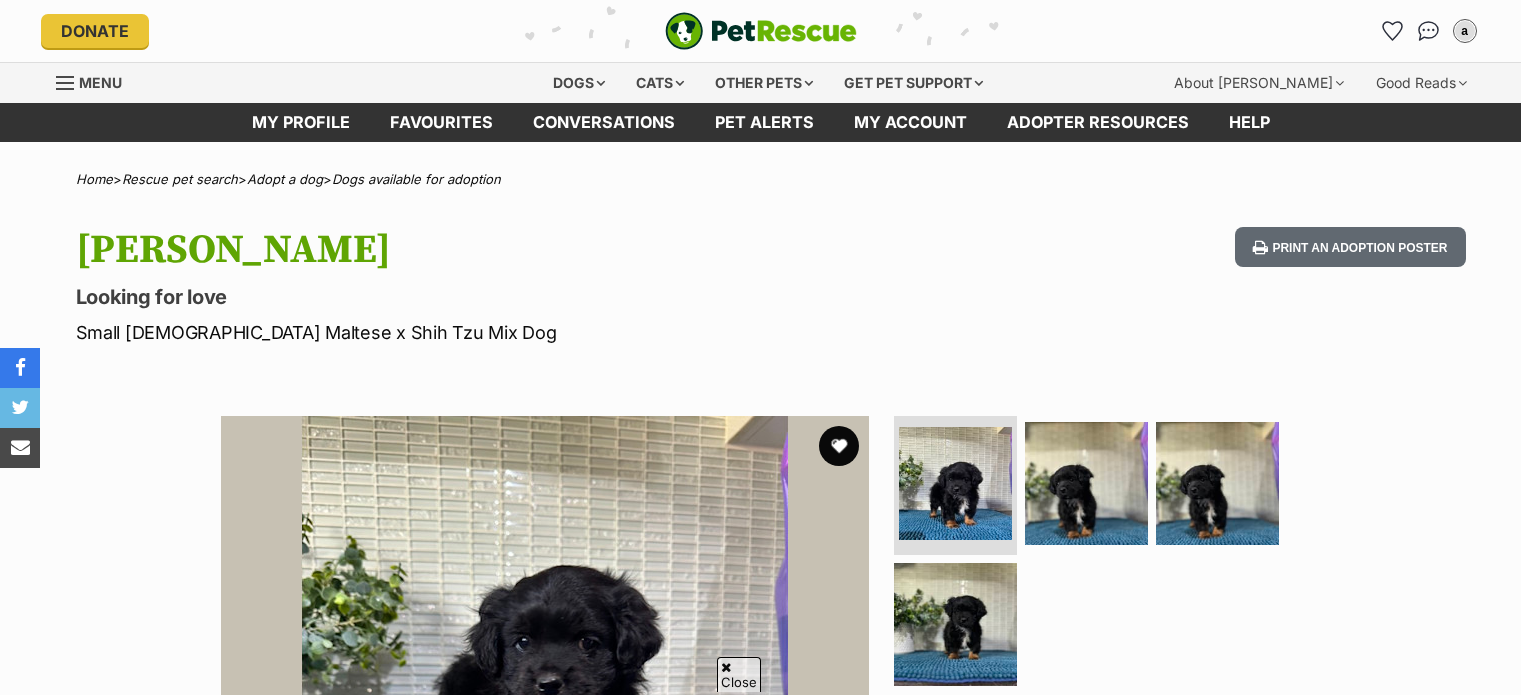 scroll, scrollTop: 300, scrollLeft: 0, axis: vertical 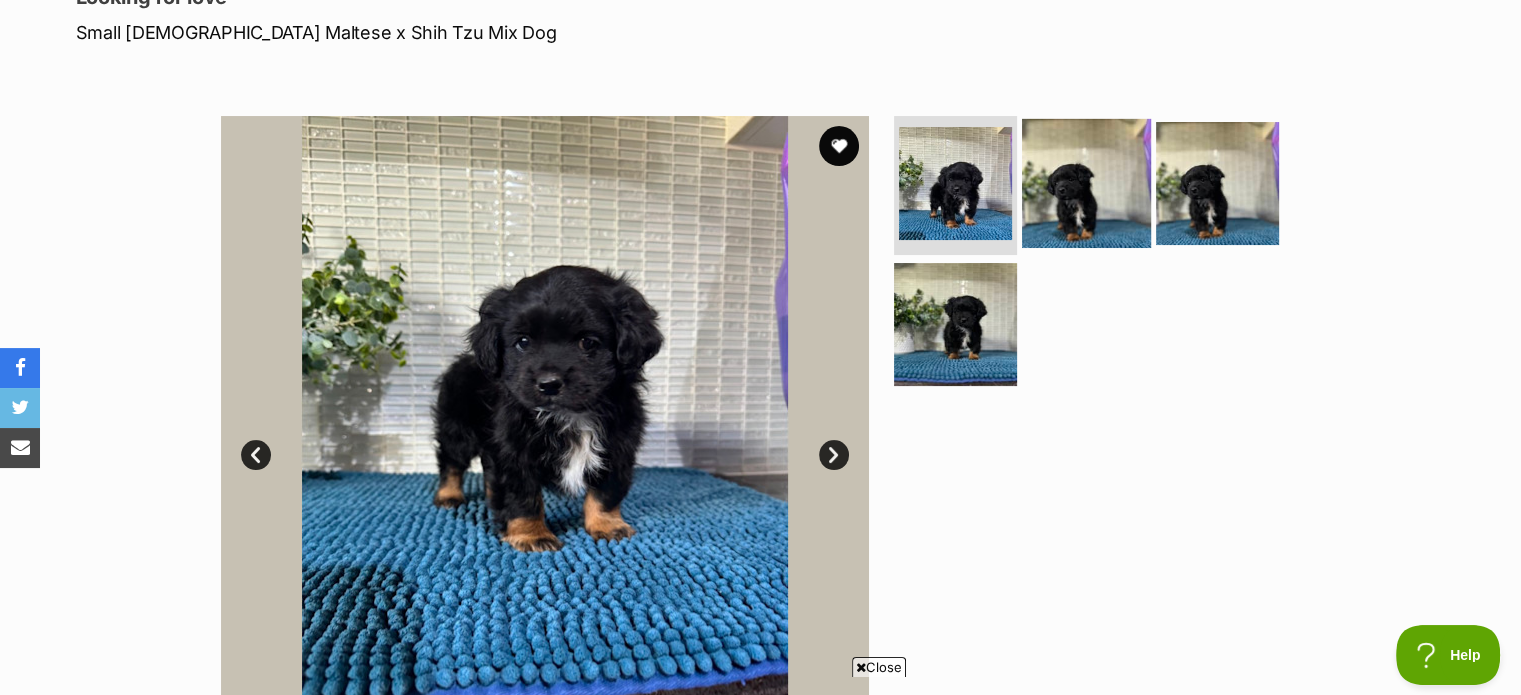 click at bounding box center [1086, 182] 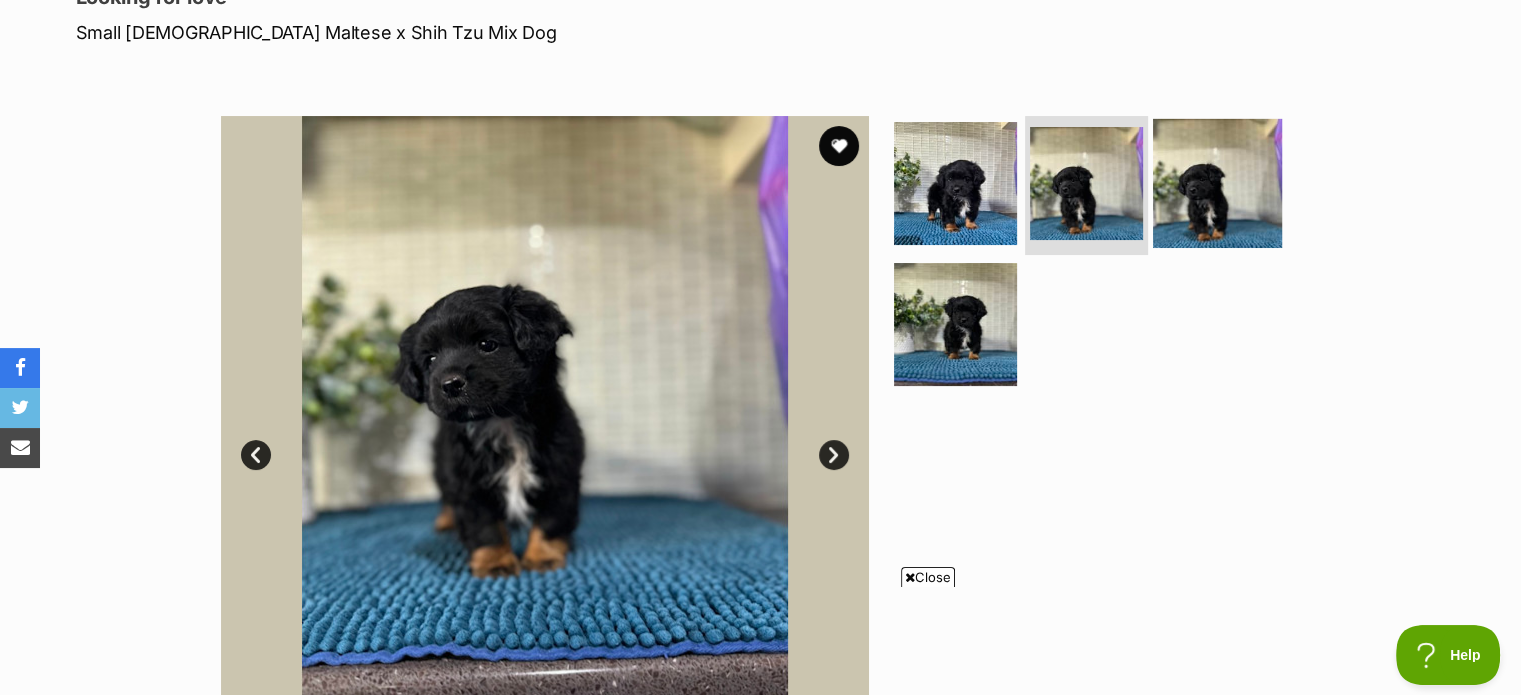 click at bounding box center (1217, 182) 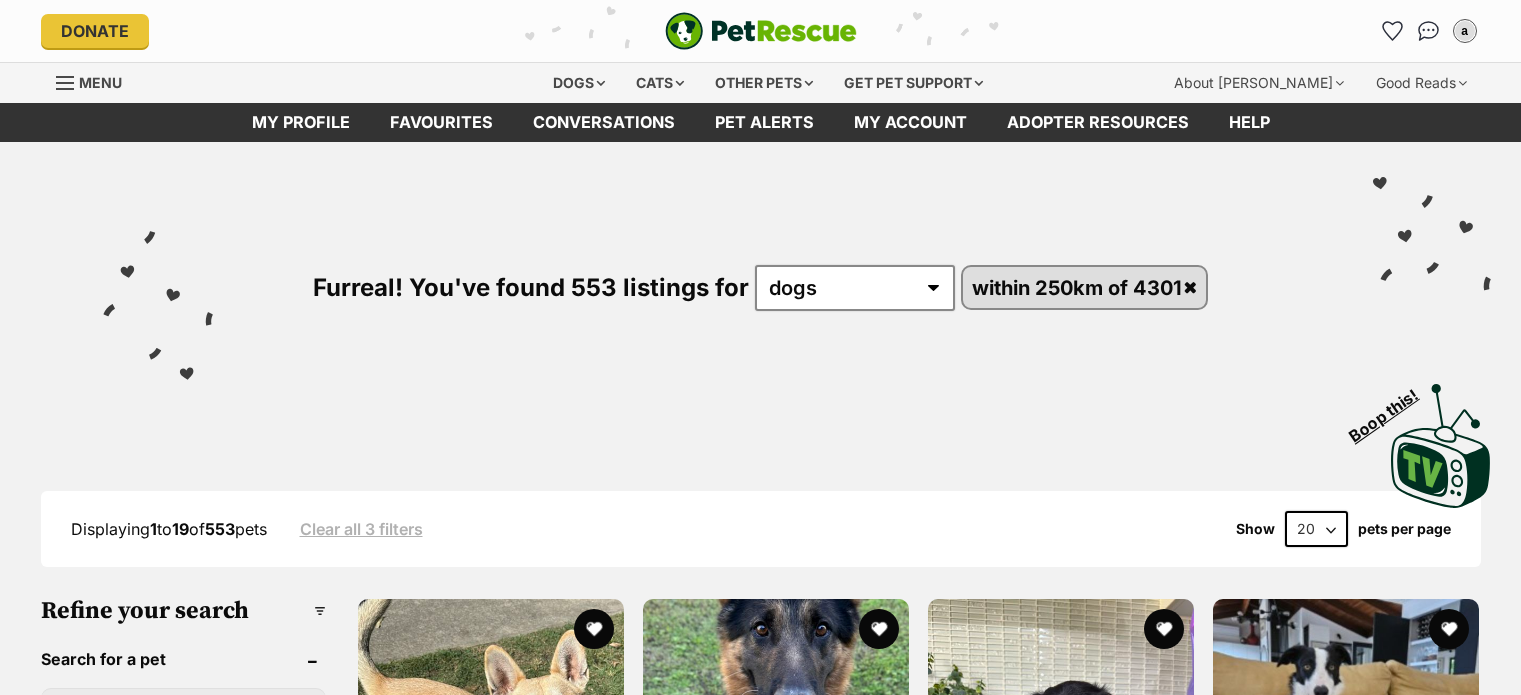 scroll, scrollTop: 376, scrollLeft: 0, axis: vertical 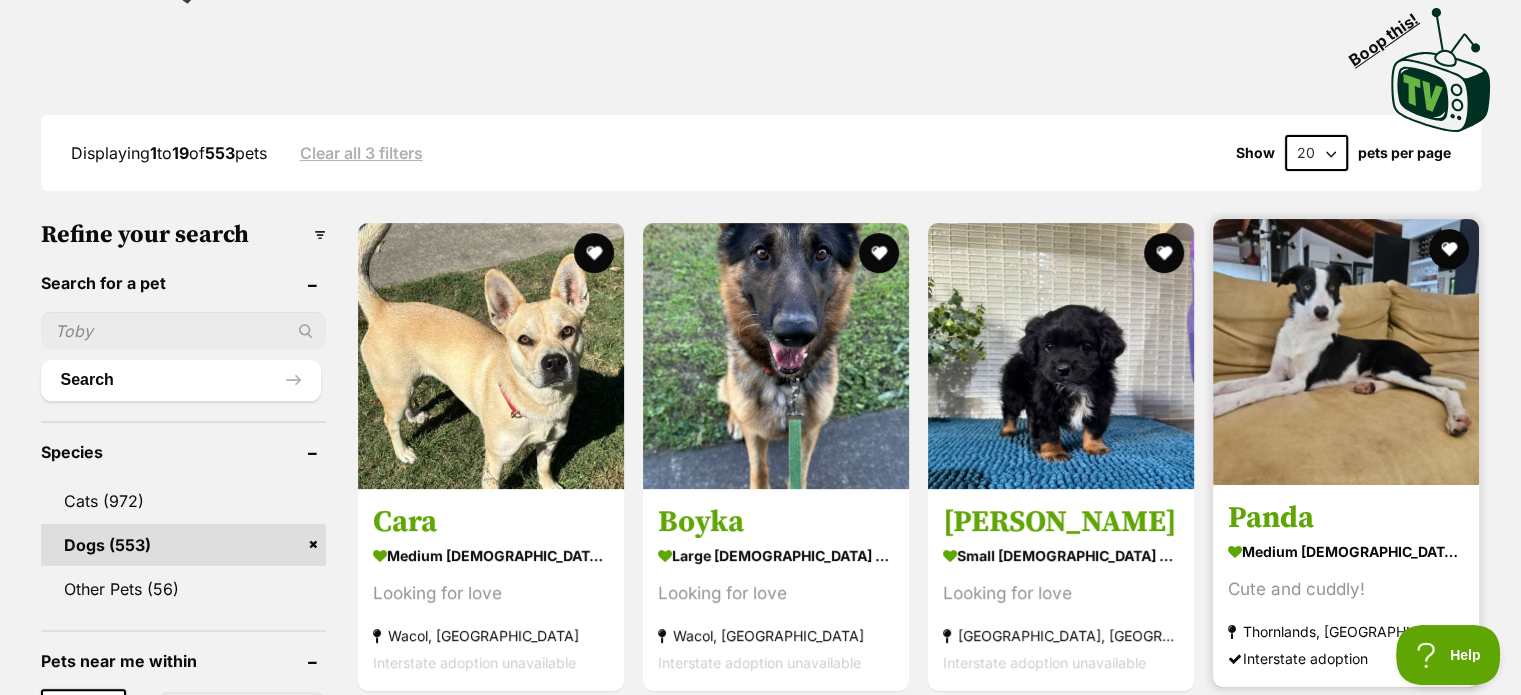 click at bounding box center [1346, 352] 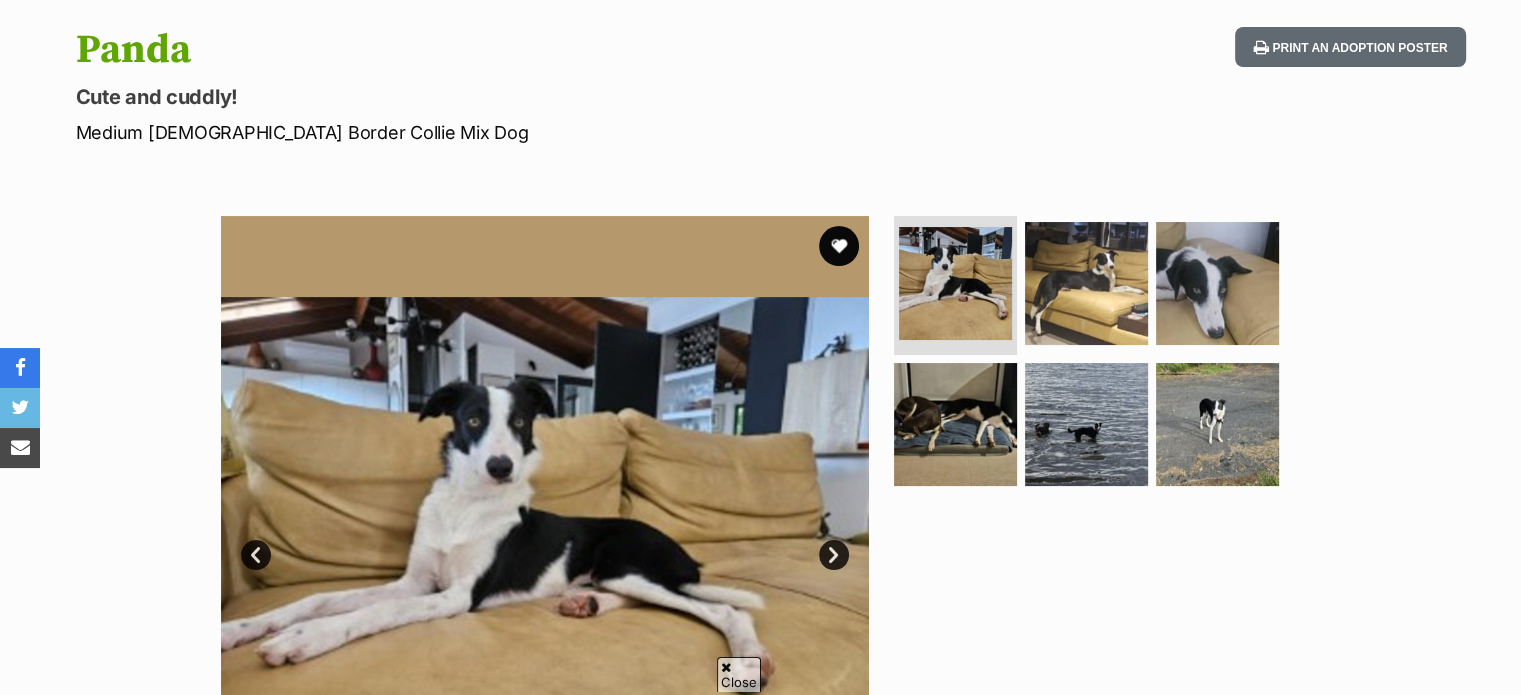 scroll, scrollTop: 0, scrollLeft: 0, axis: both 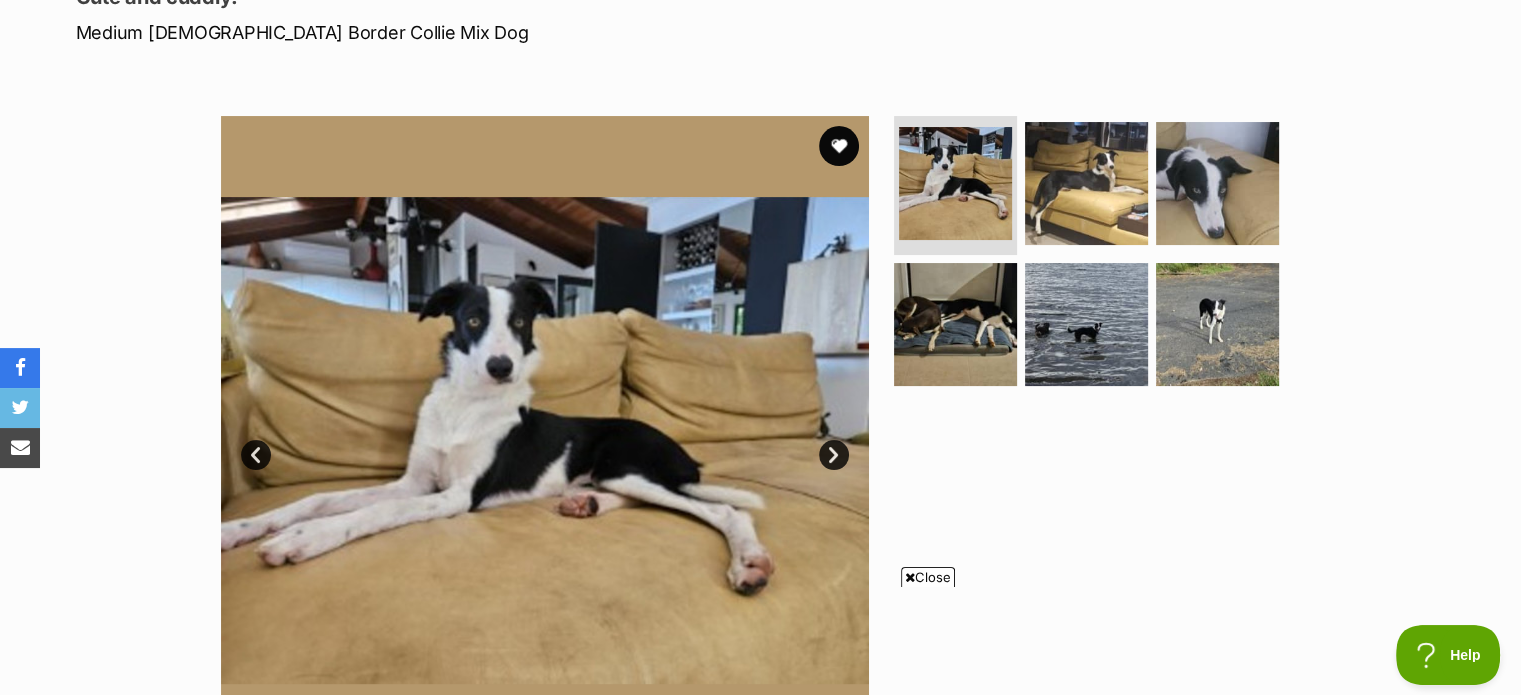 click at bounding box center (1095, 440) 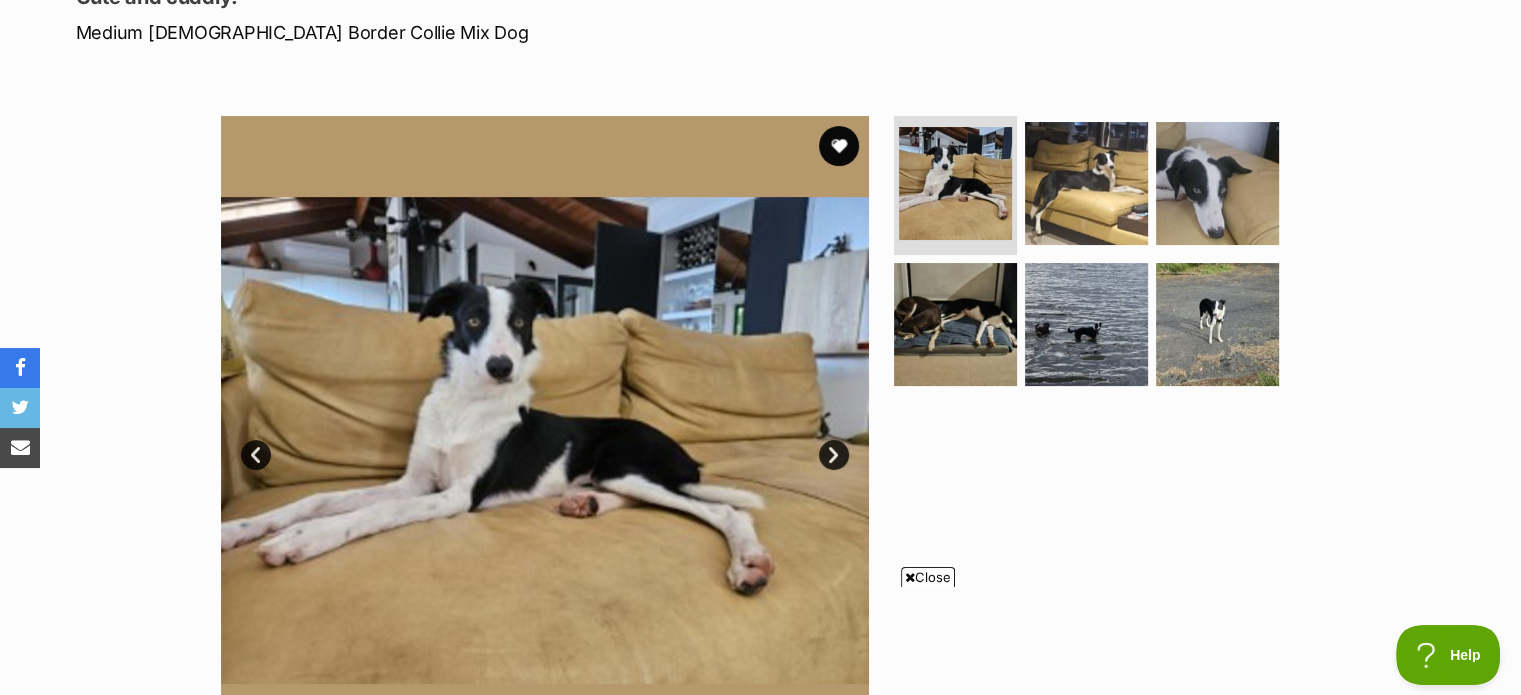 click at bounding box center (1095, 440) 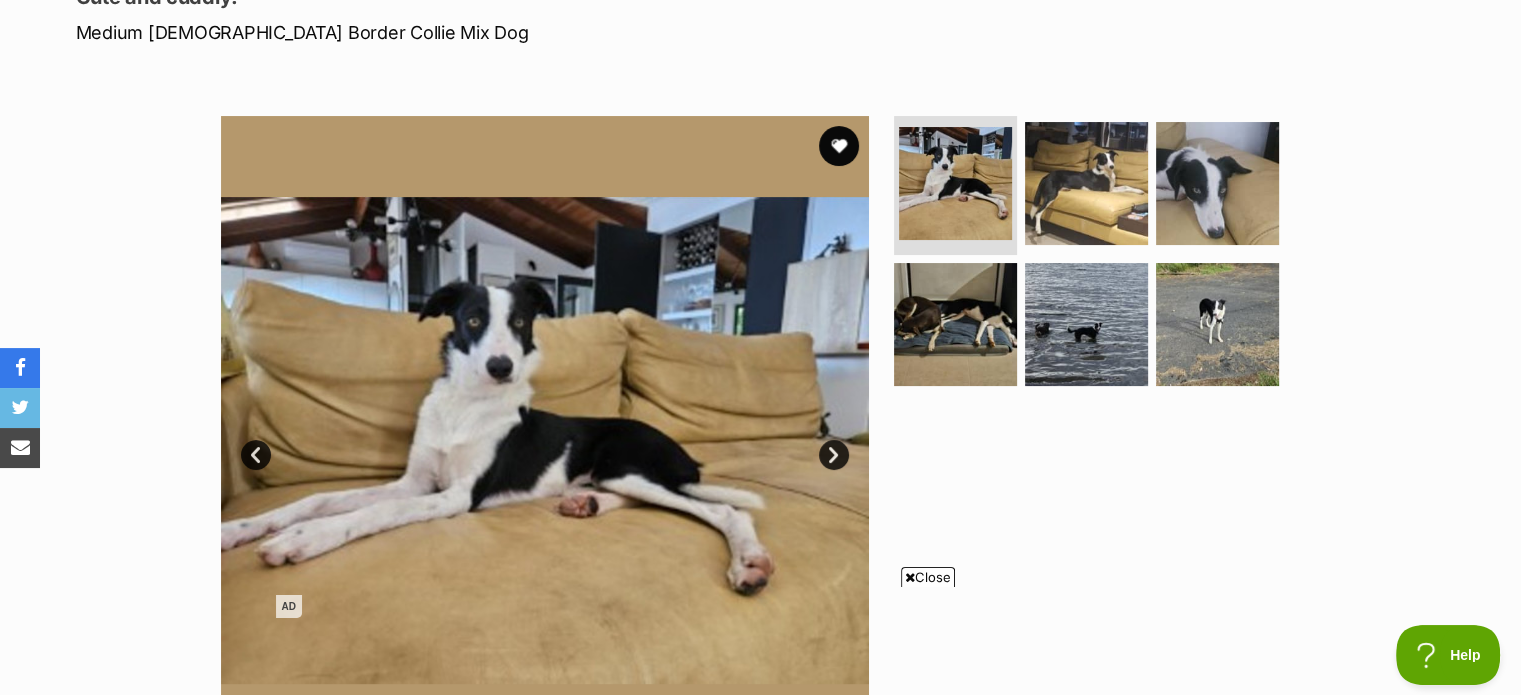 click on "Available
1
of 6 images
1
of 6 images
1
of 6 images
1
of 6 images
1
of 6 images
1
of 6 images
Next Prev 1 2 3 4 5 6" at bounding box center [760, 425] 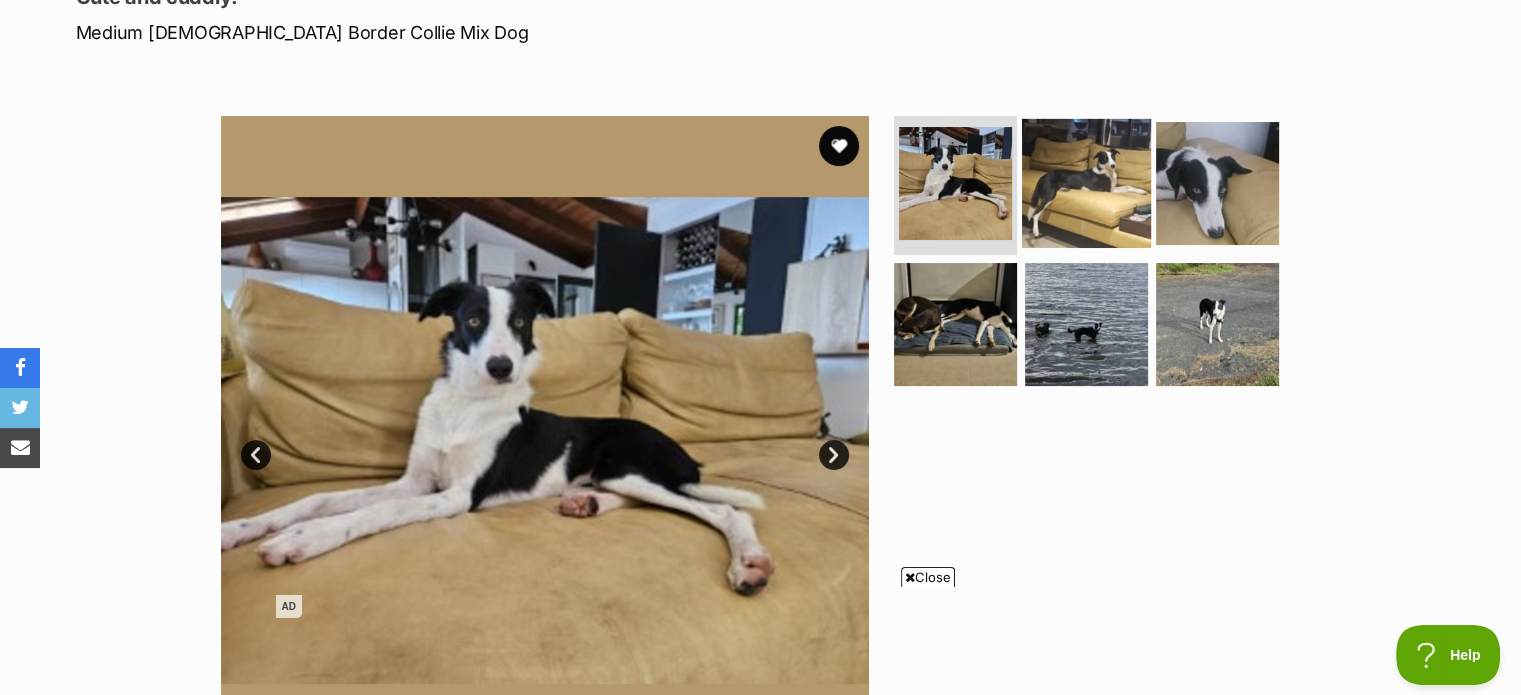 click at bounding box center (1086, 182) 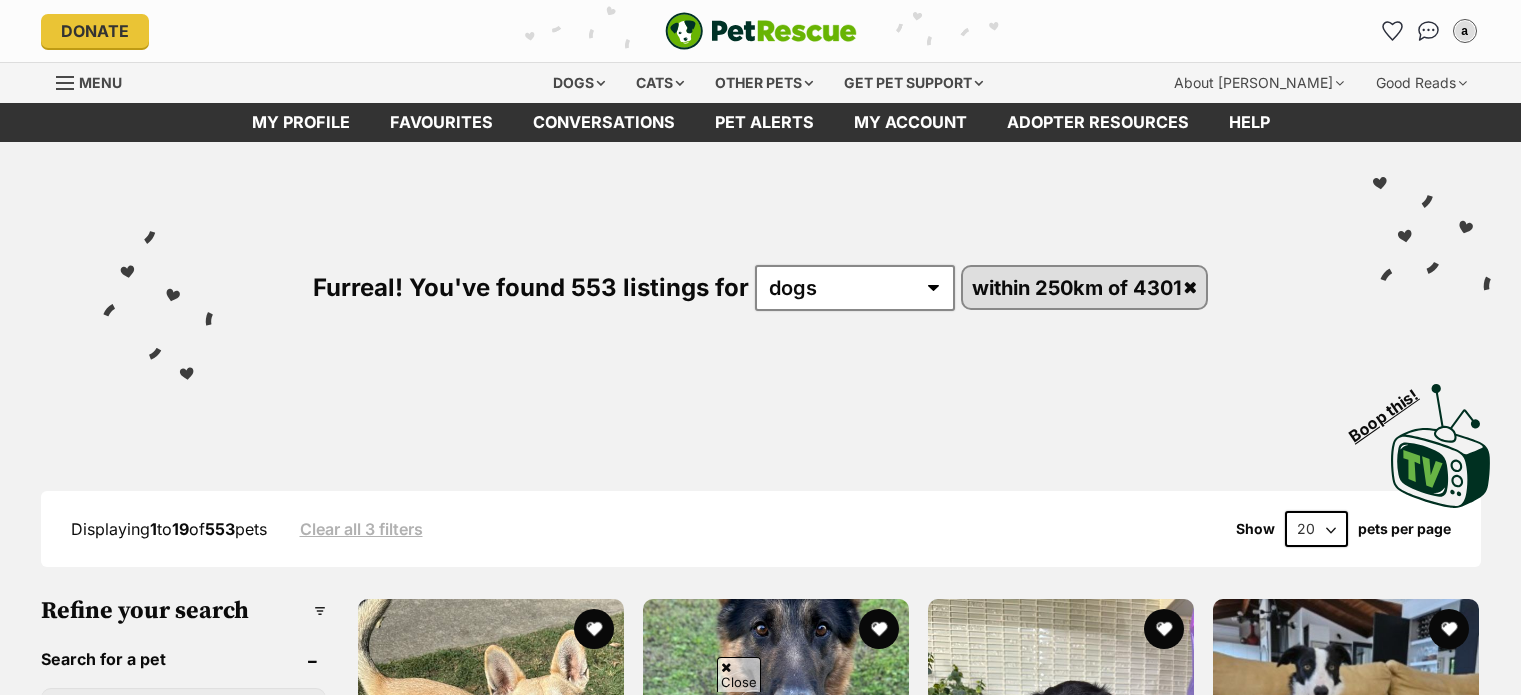 scroll, scrollTop: 776, scrollLeft: 0, axis: vertical 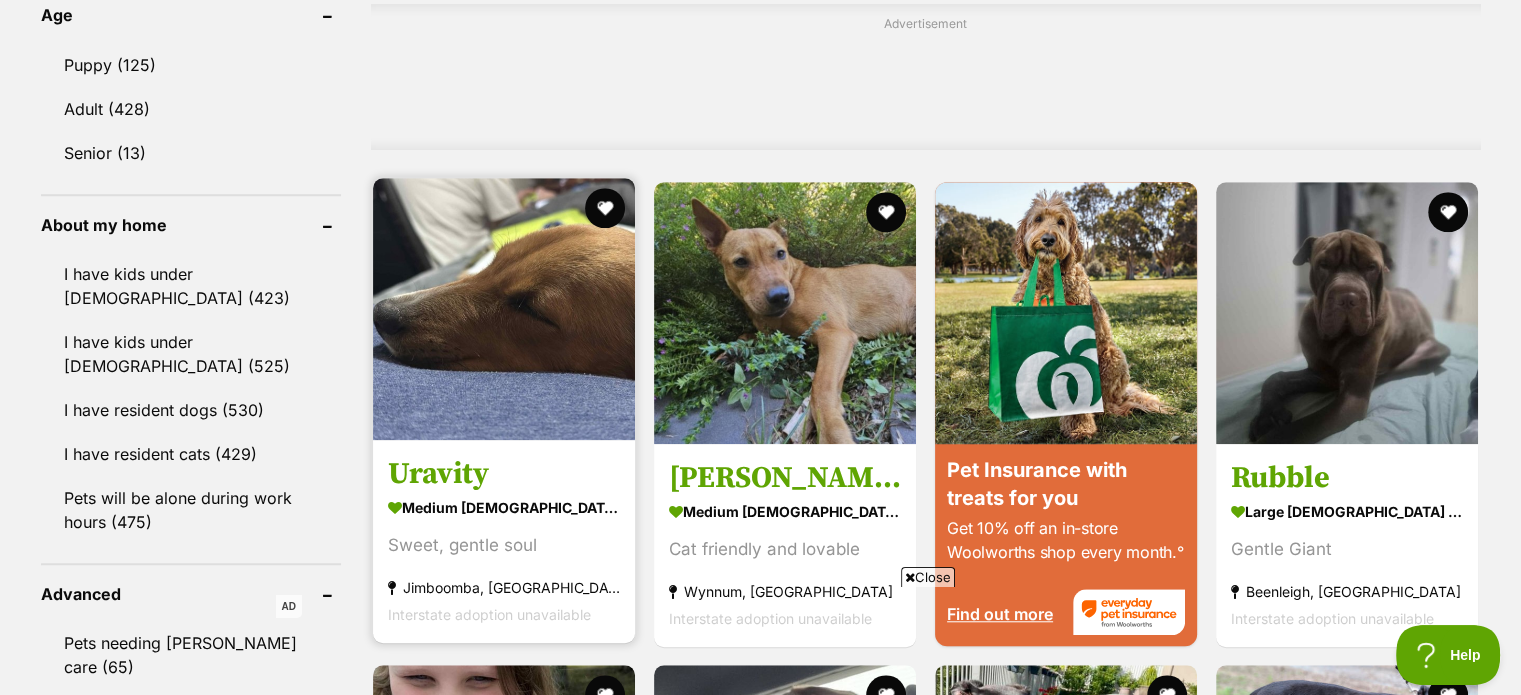 click at bounding box center [504, 309] 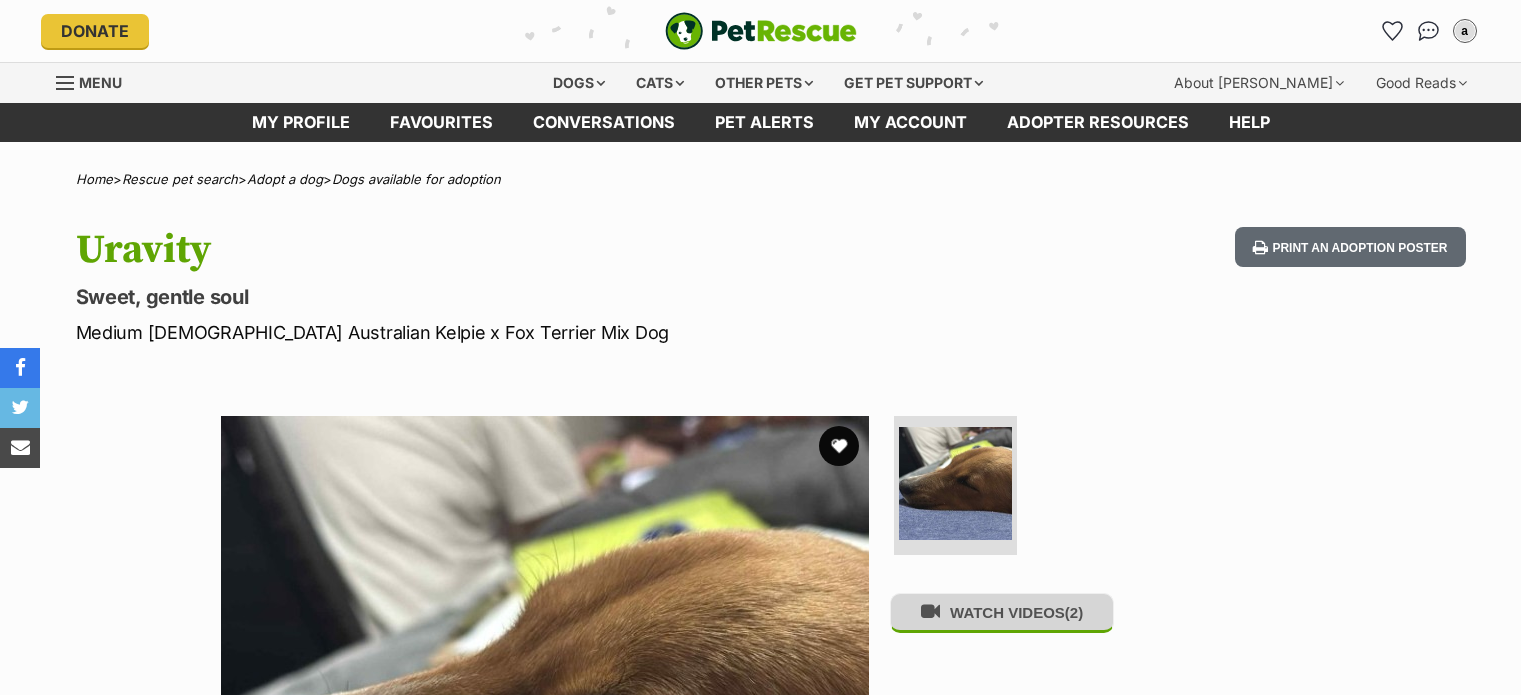 scroll, scrollTop: 0, scrollLeft: 0, axis: both 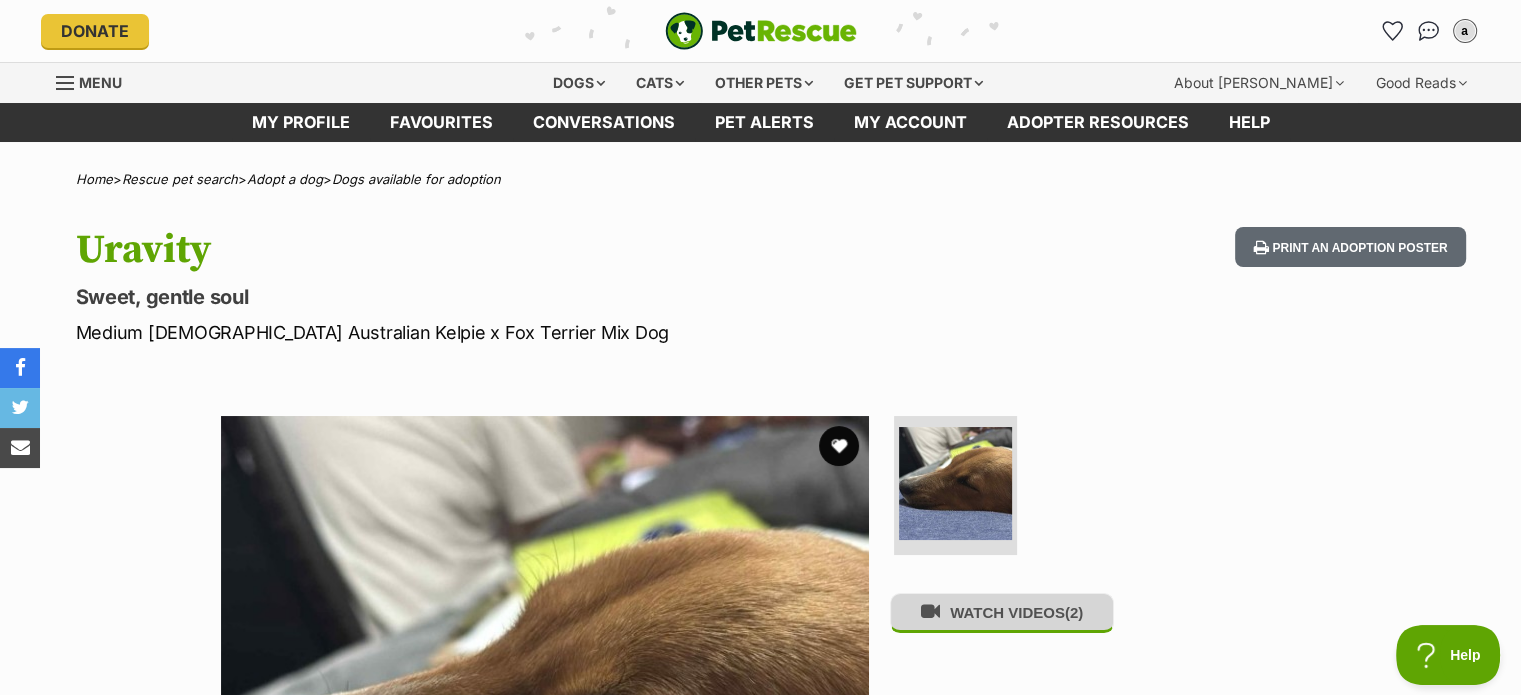 click on "(2)" at bounding box center (1074, 612) 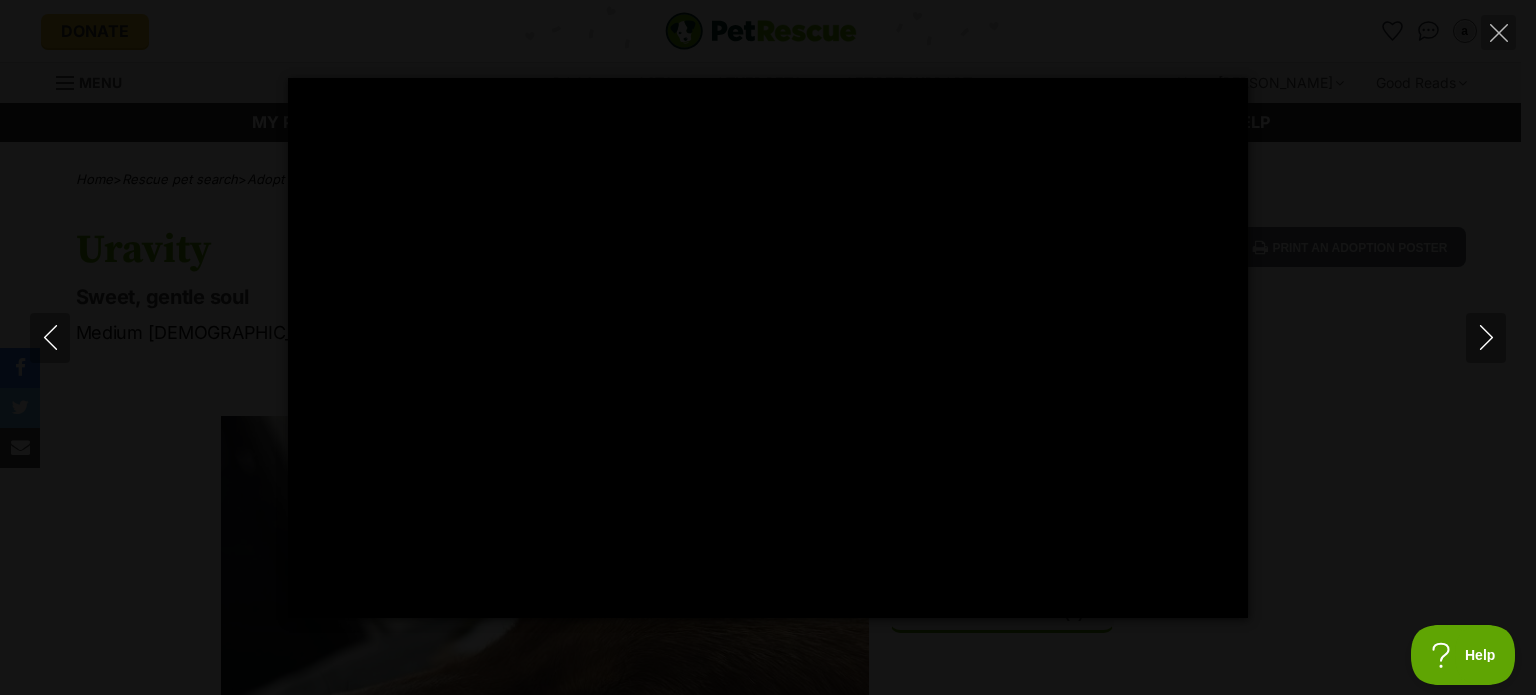 type on "53.41" 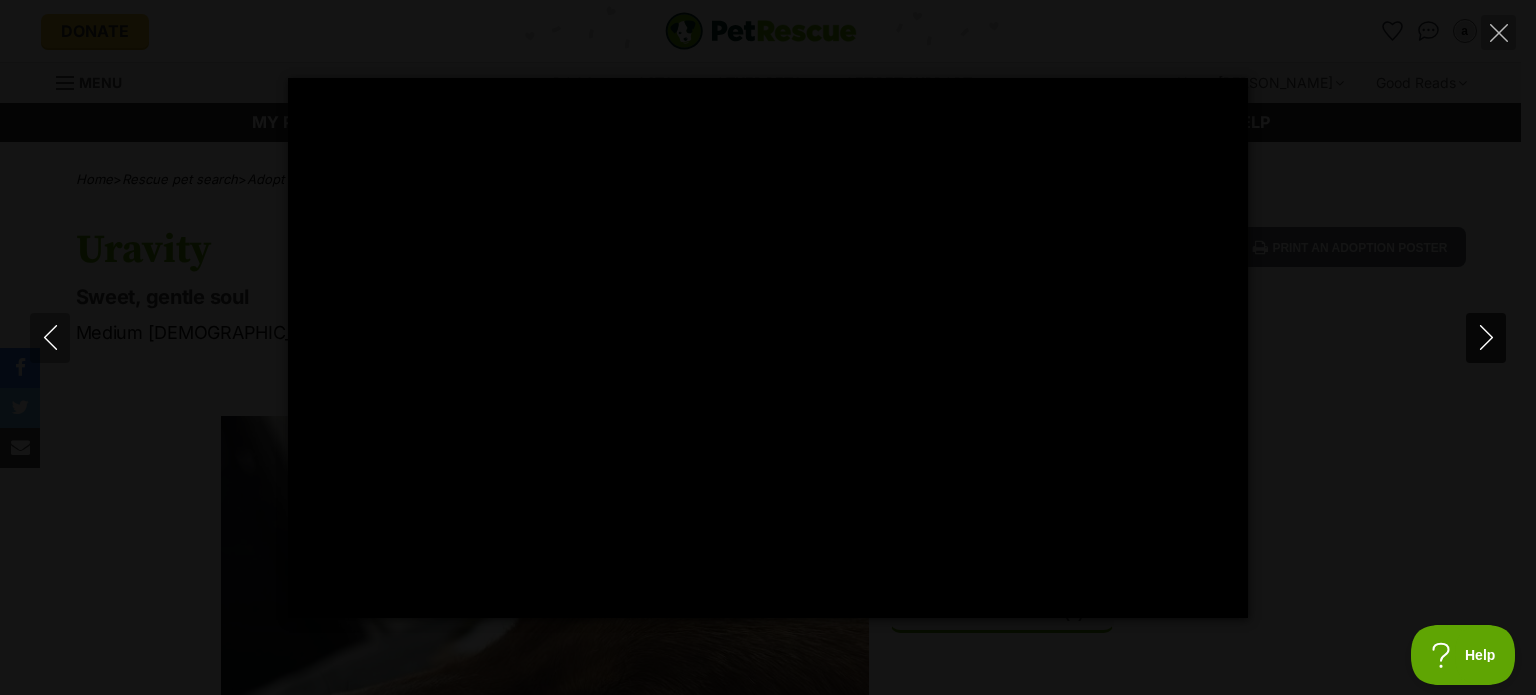 type on "100" 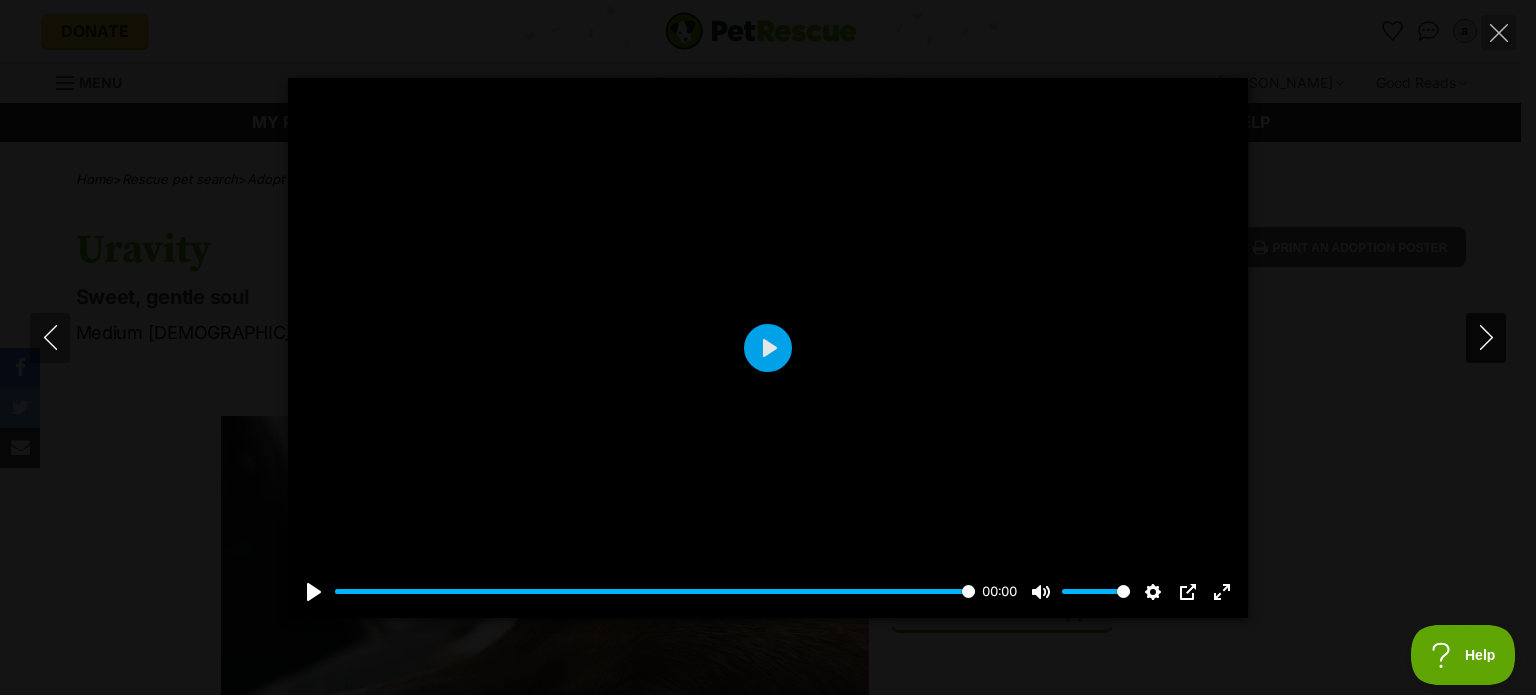 click 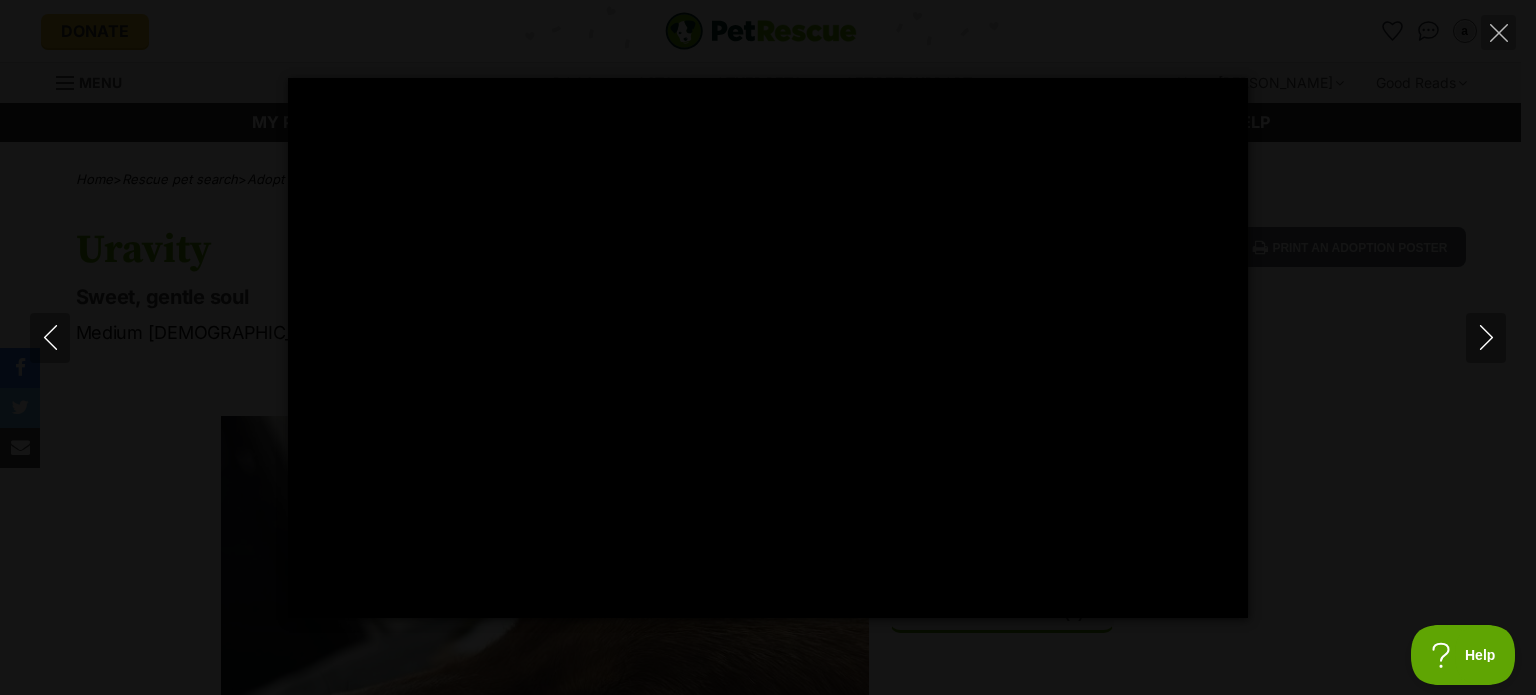 type on "100" 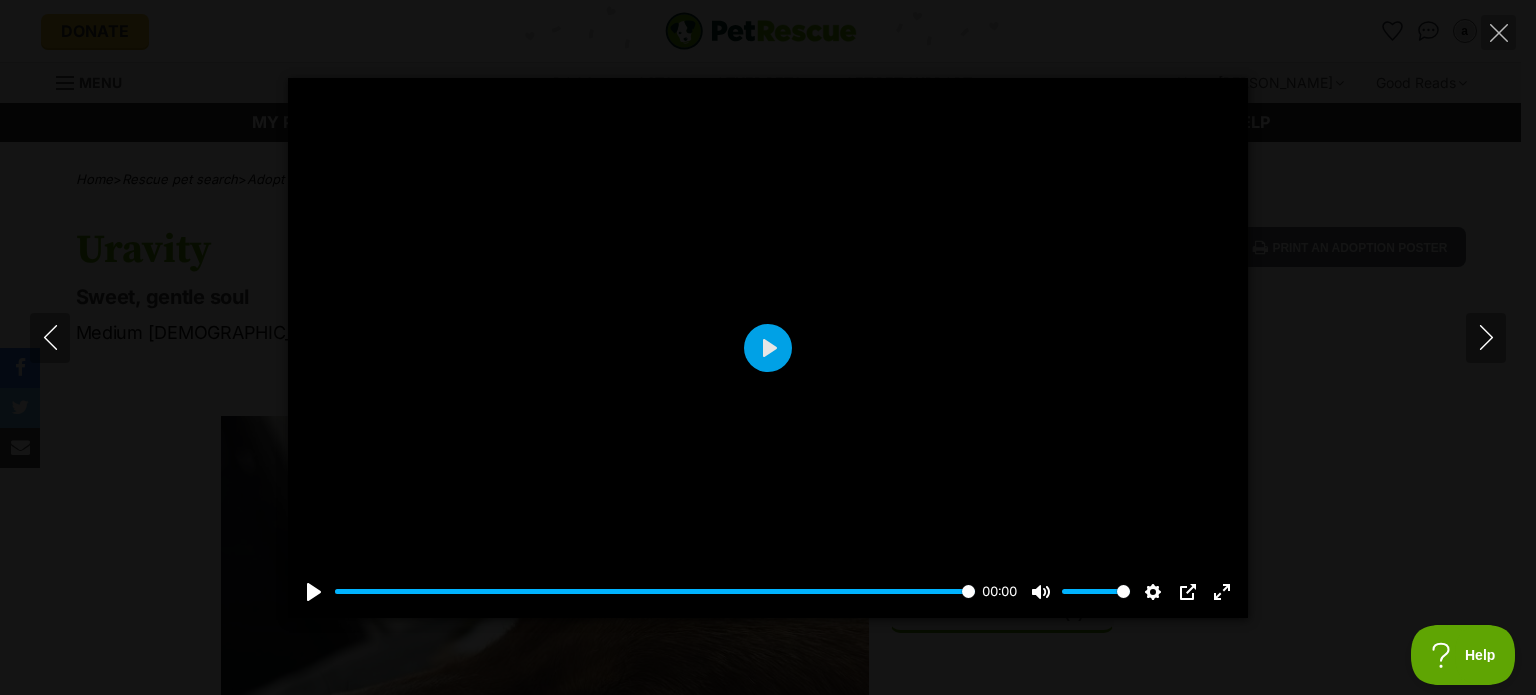 type 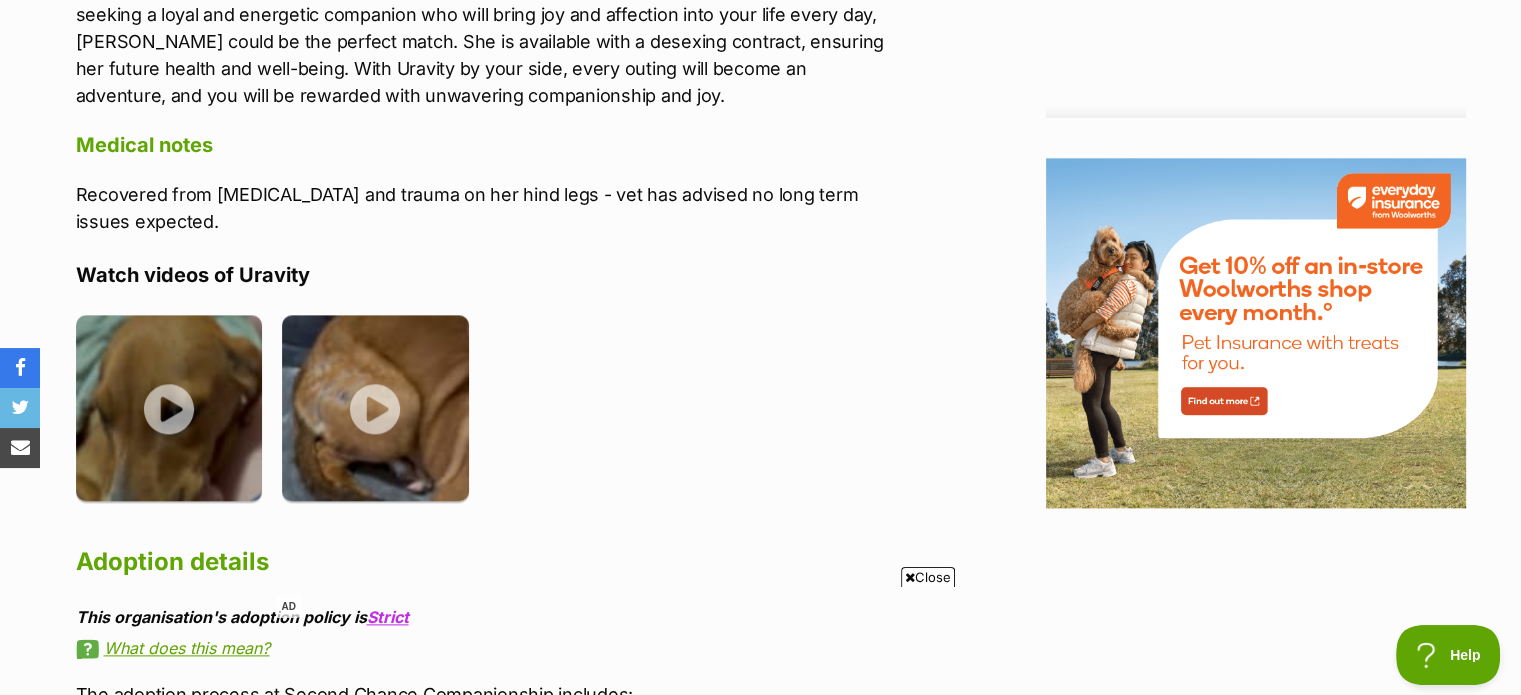 scroll, scrollTop: 1900, scrollLeft: 0, axis: vertical 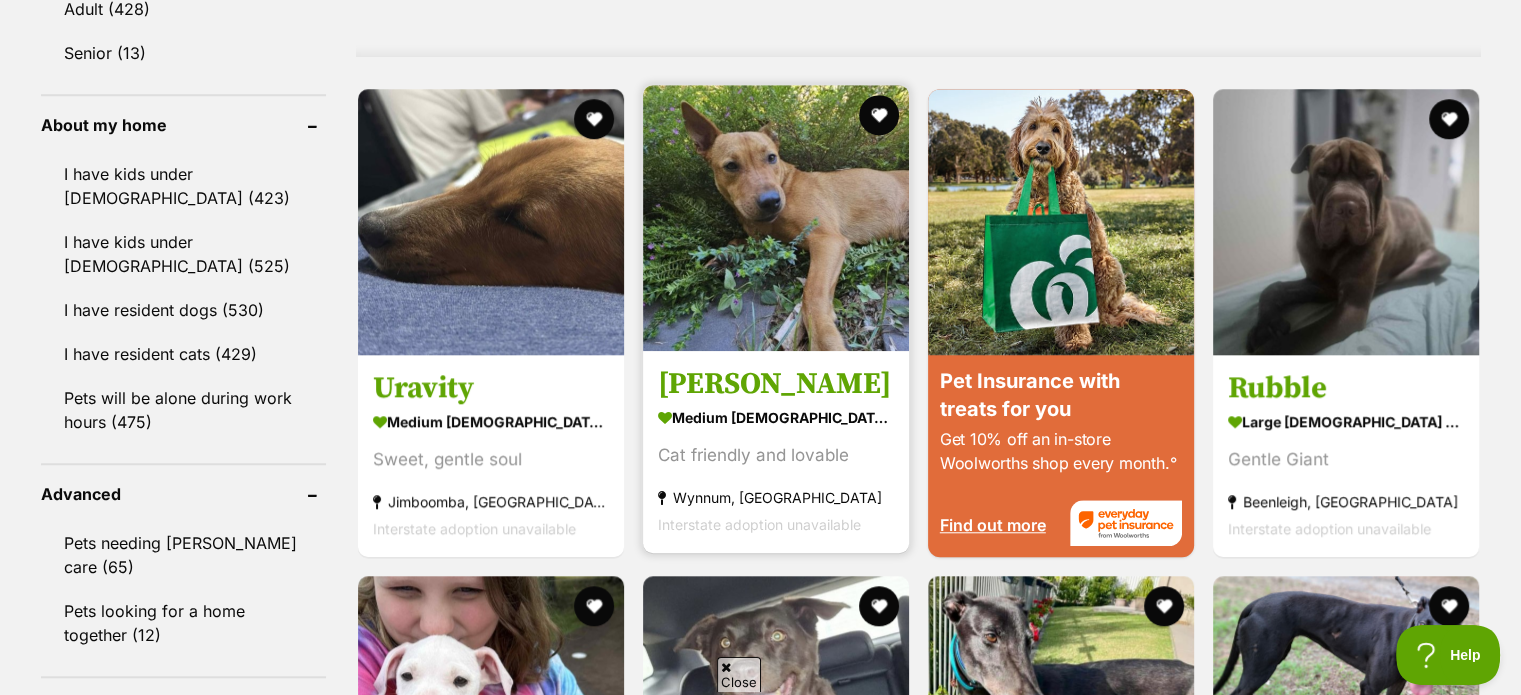 click at bounding box center (776, 218) 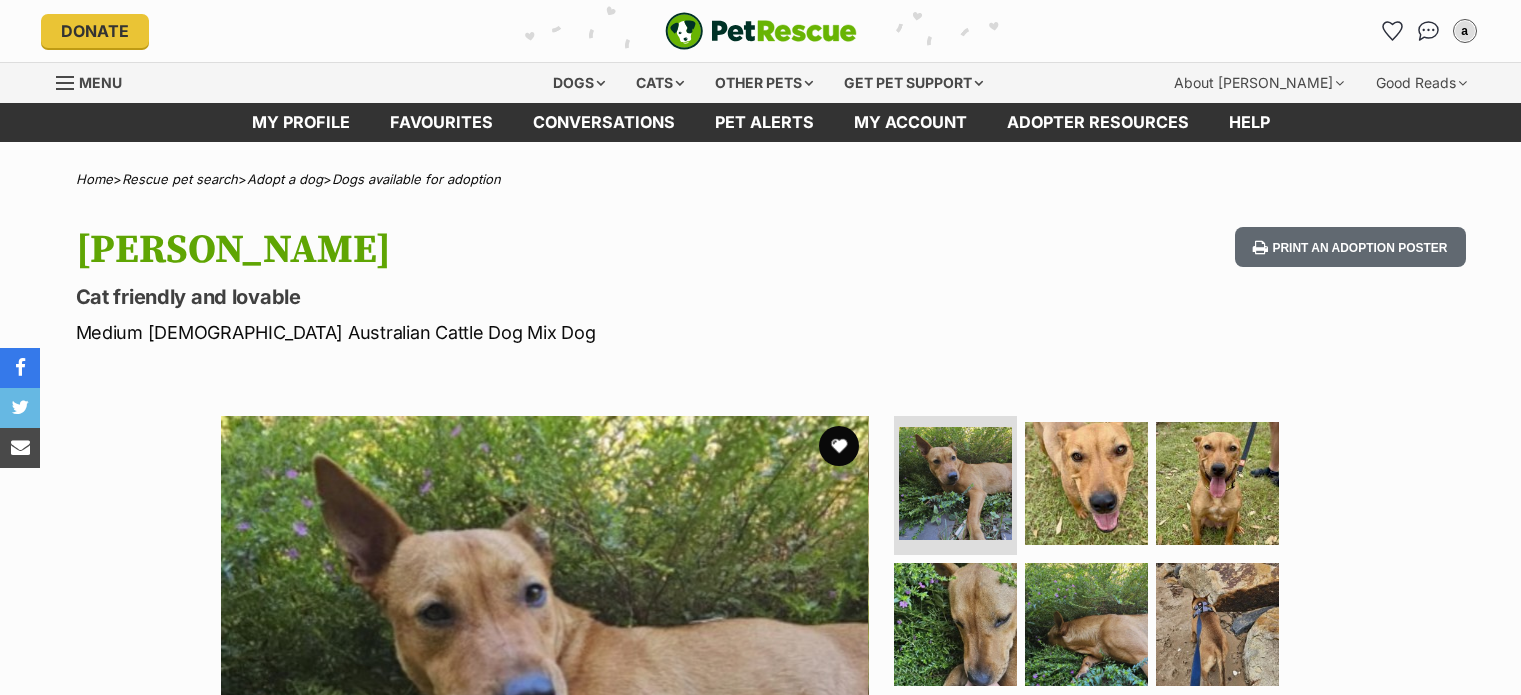 scroll, scrollTop: 0, scrollLeft: 0, axis: both 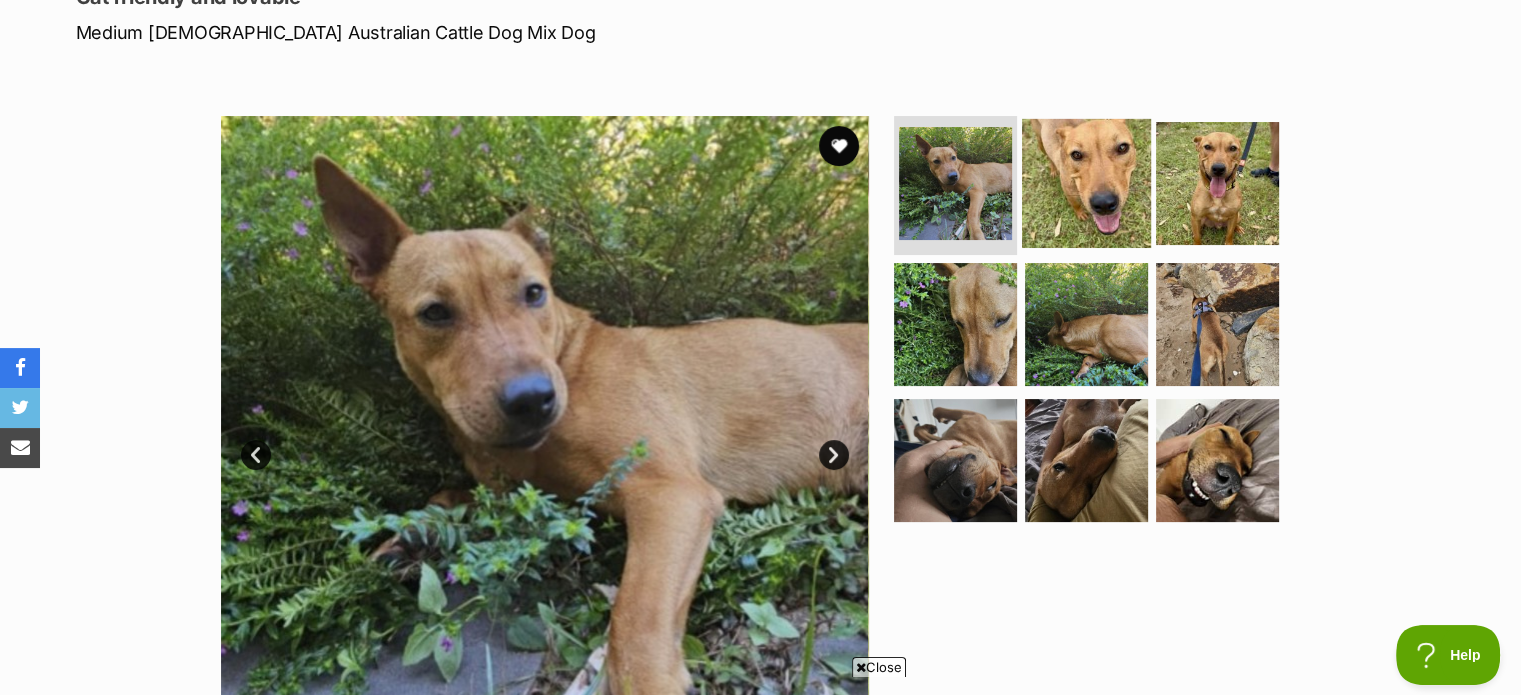 click at bounding box center (1086, 182) 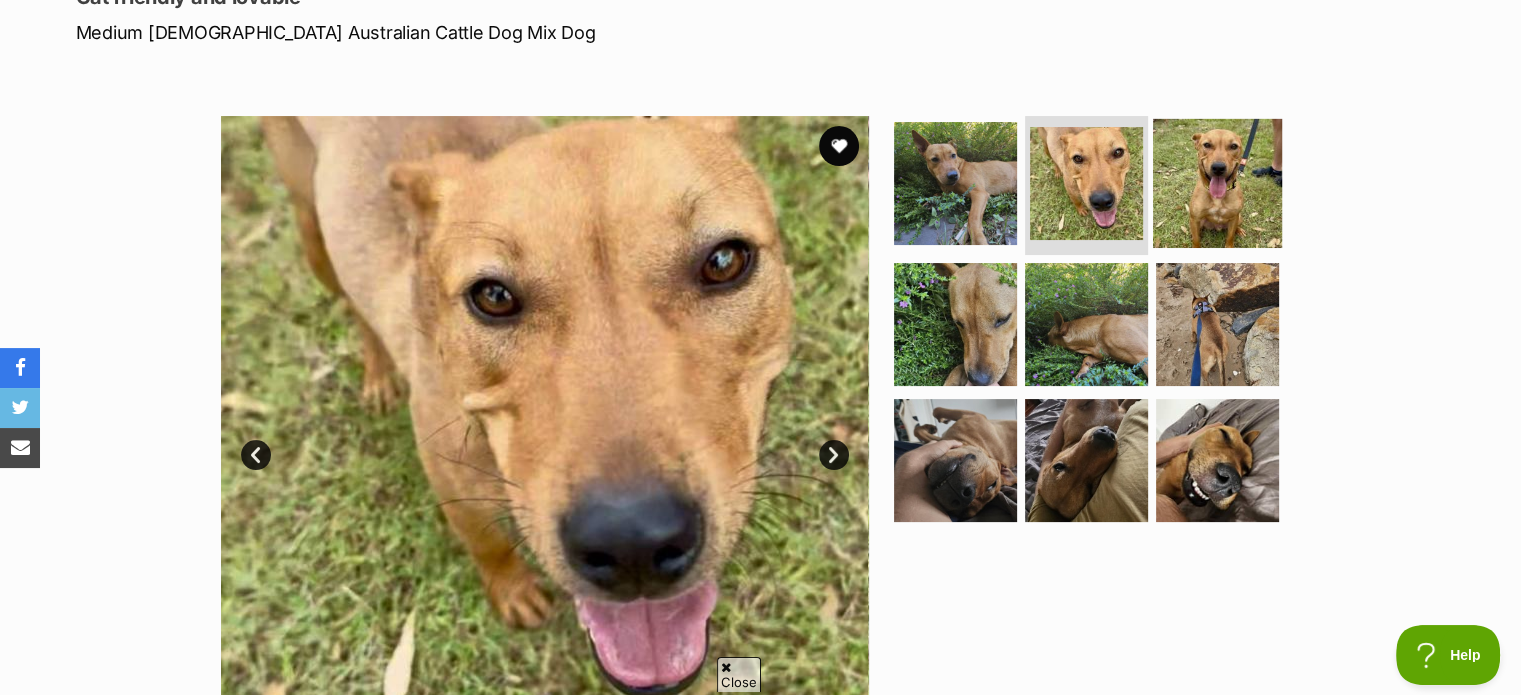 click at bounding box center [1217, 182] 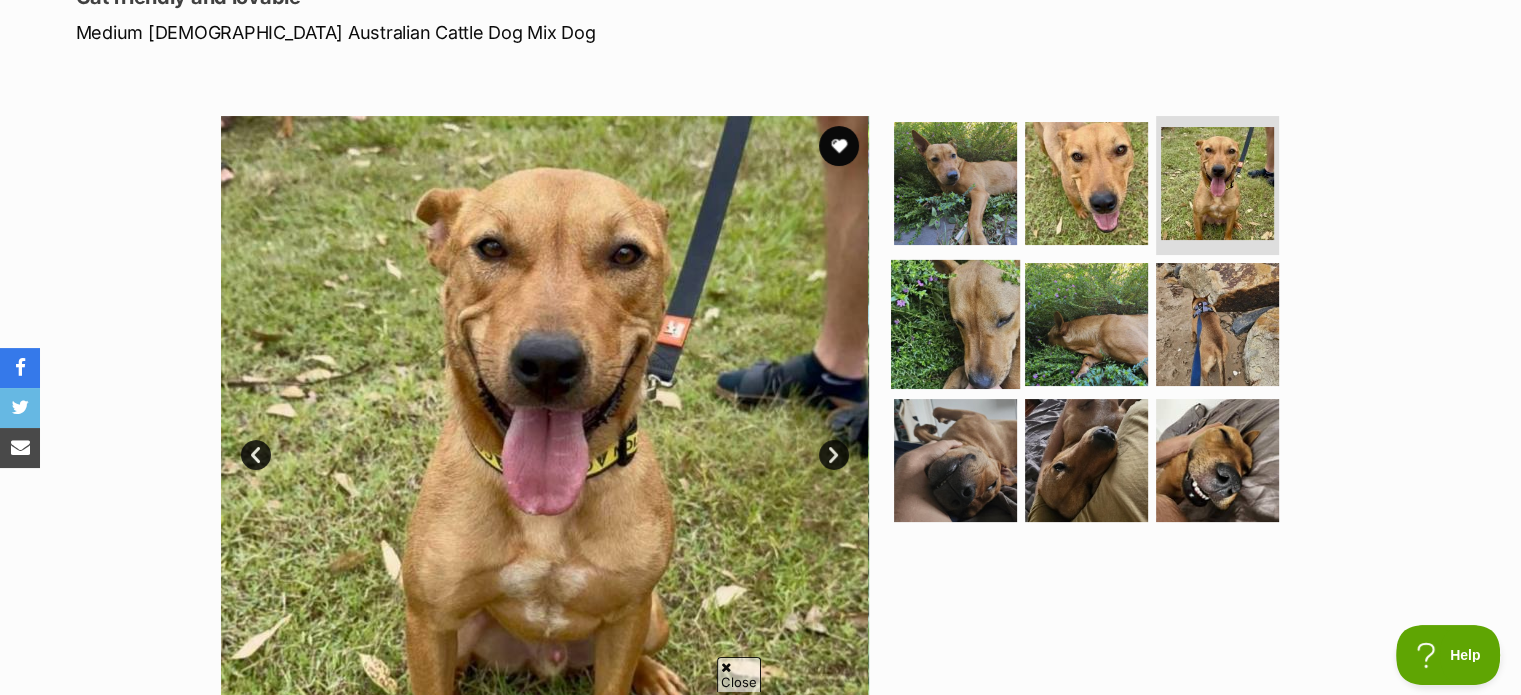 click at bounding box center [955, 324] 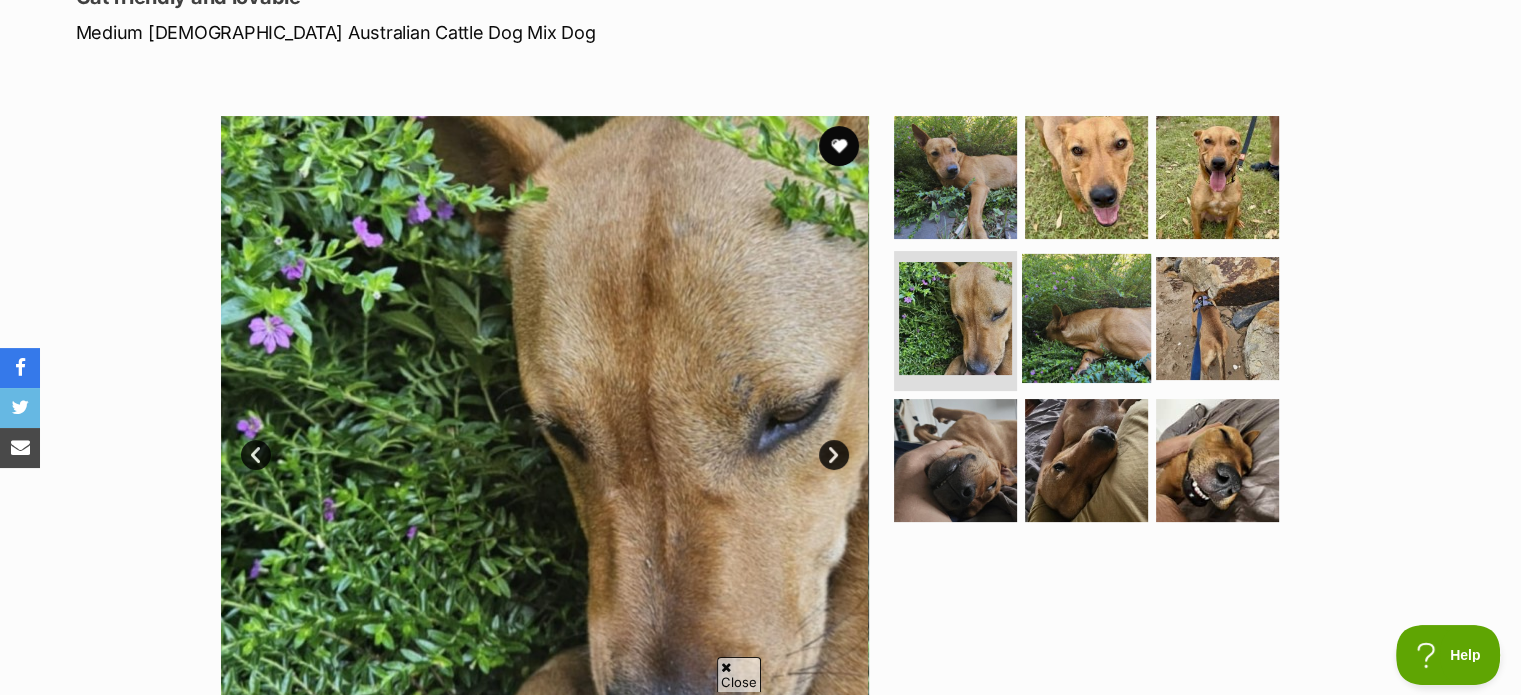 scroll, scrollTop: 400, scrollLeft: 0, axis: vertical 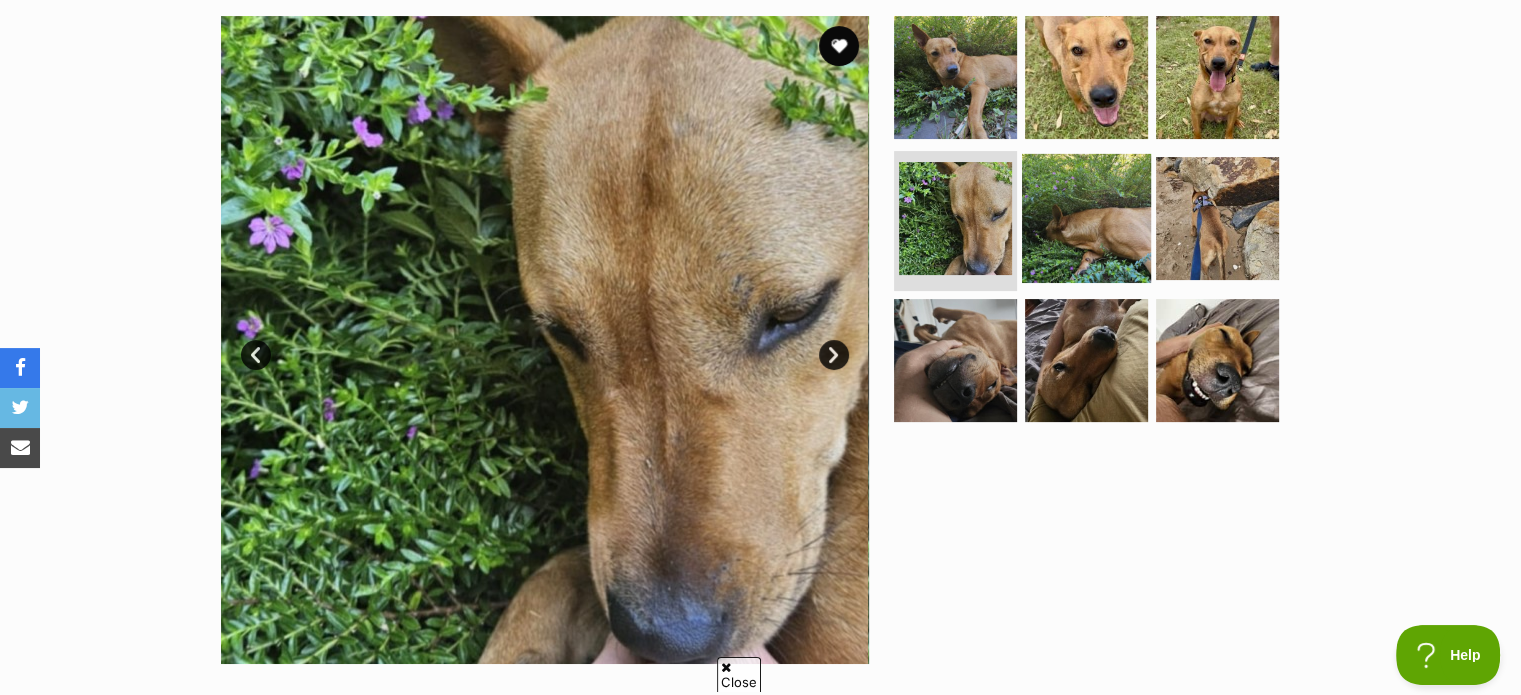 click at bounding box center (1086, 218) 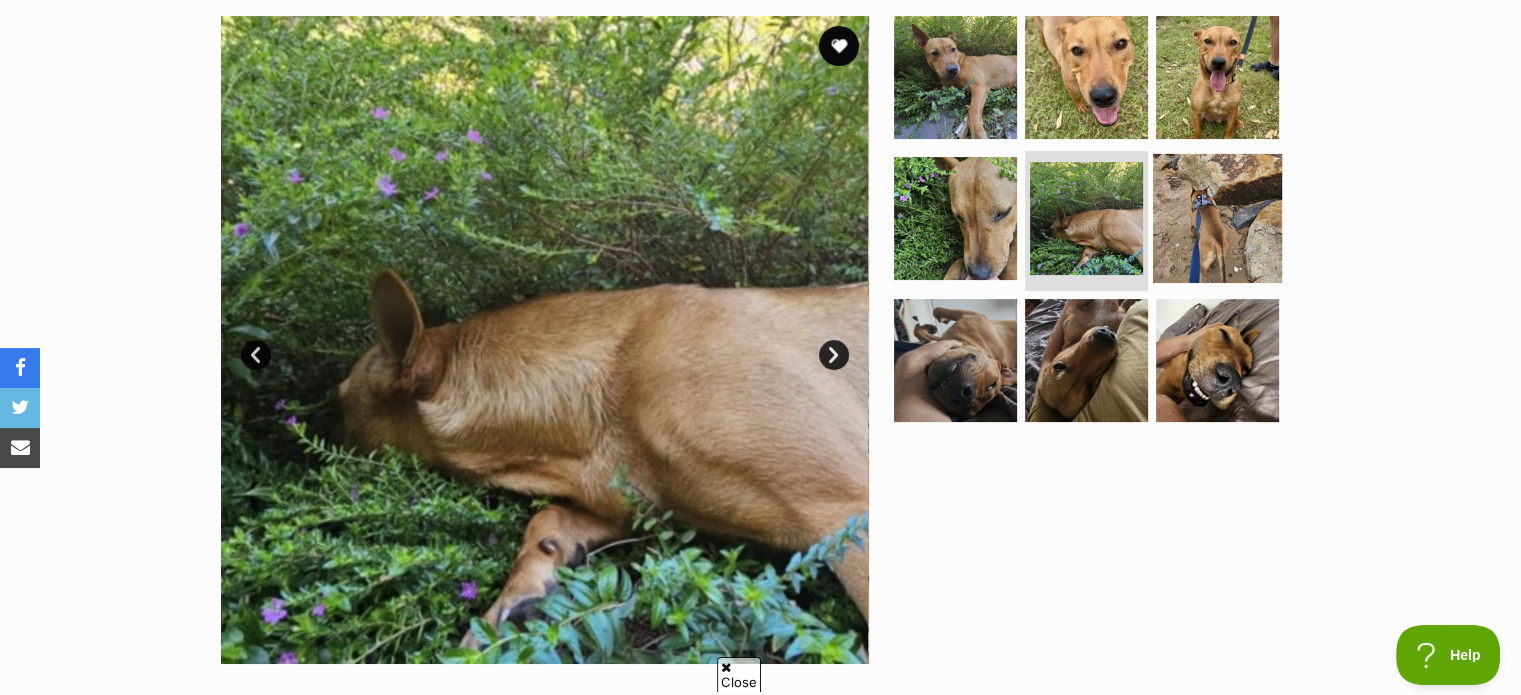 click at bounding box center (1217, 218) 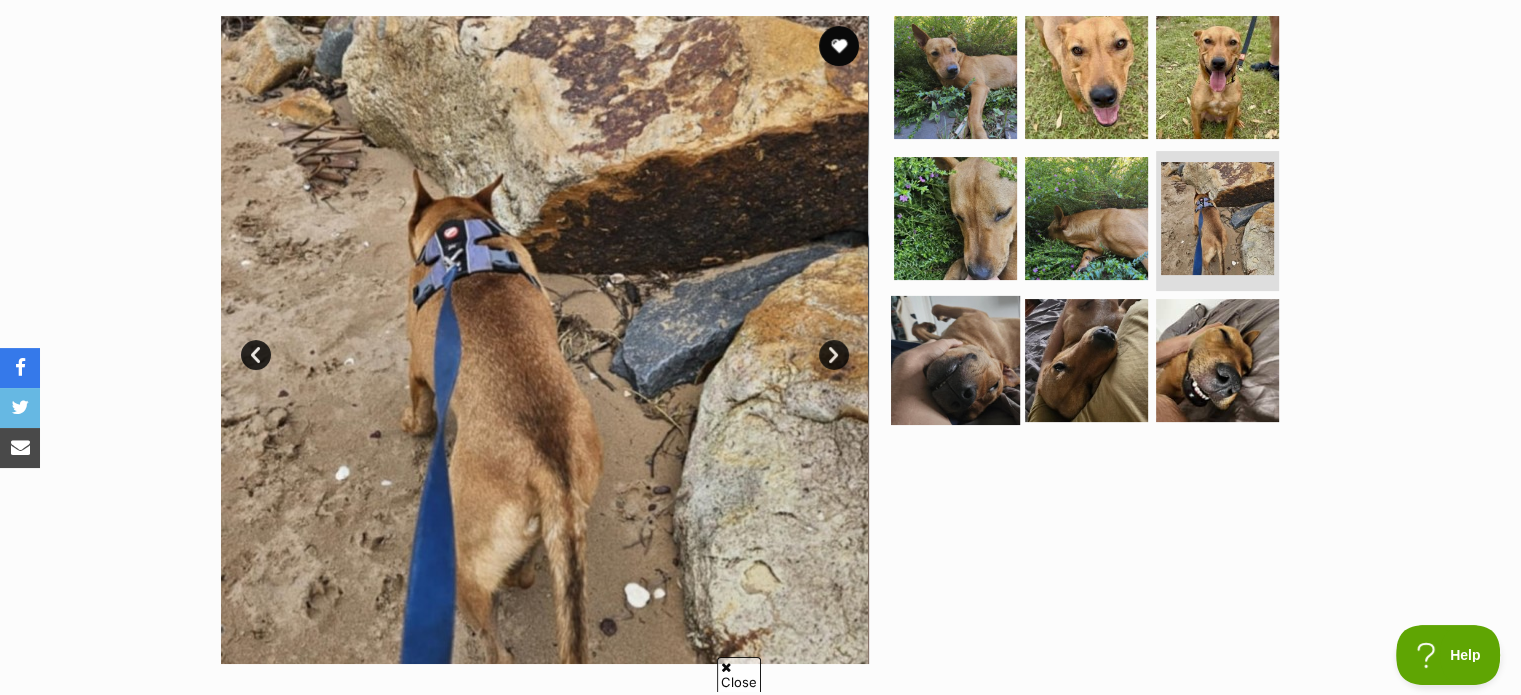 click at bounding box center [955, 360] 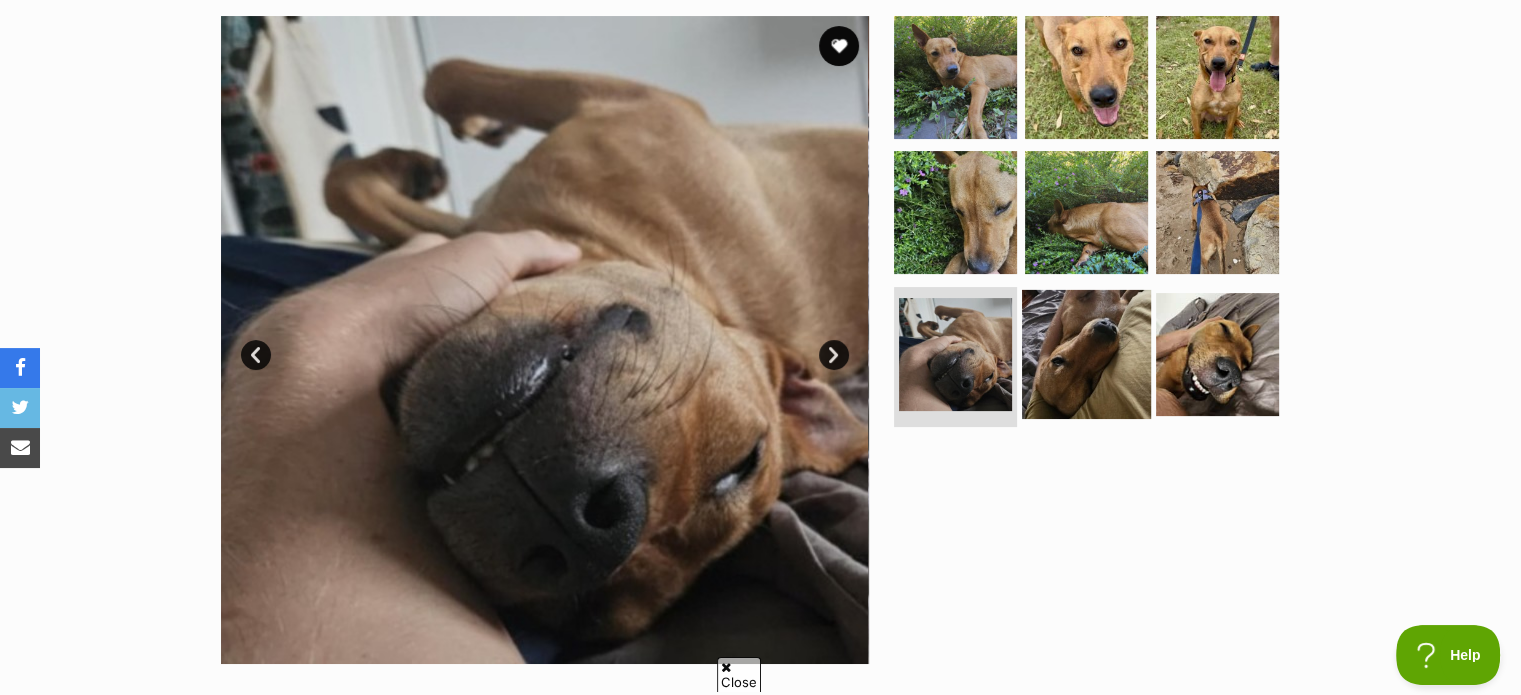 click at bounding box center [1086, 354] 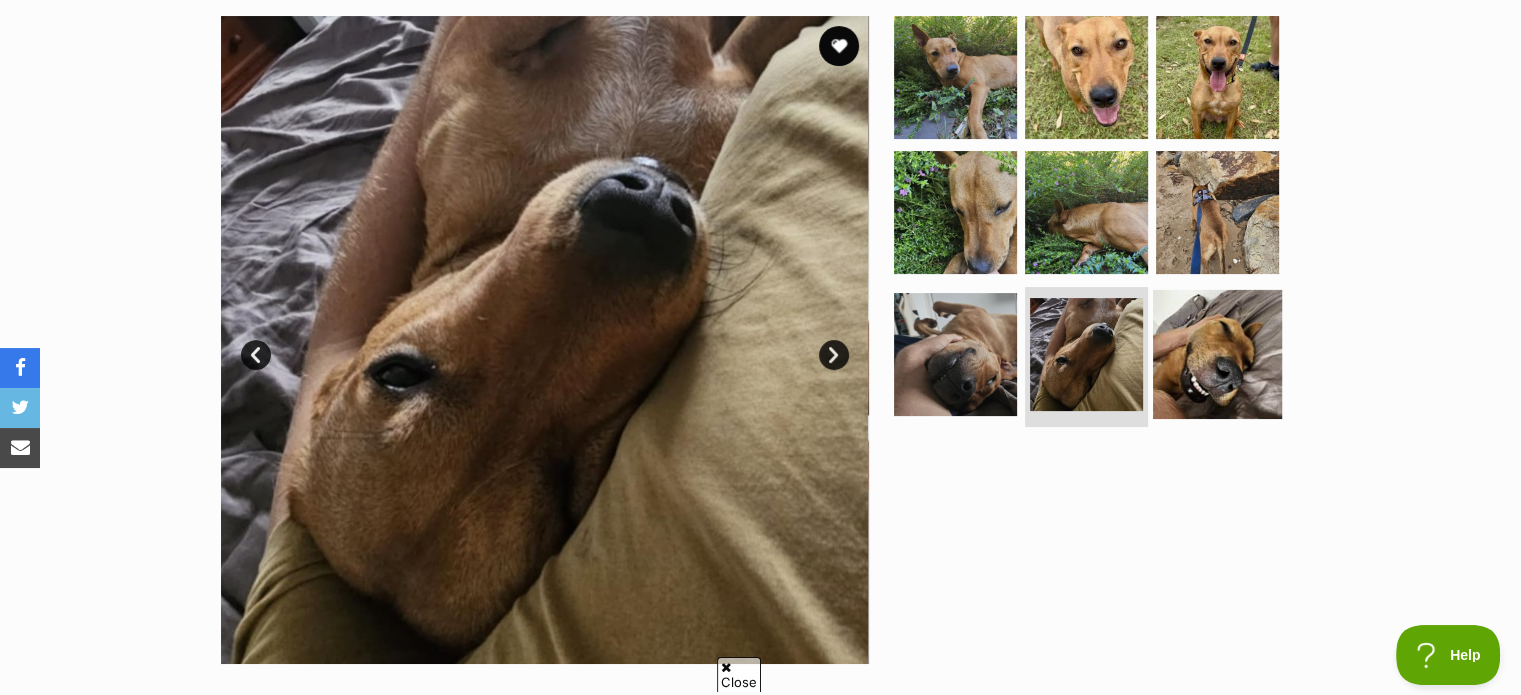 click at bounding box center [1217, 354] 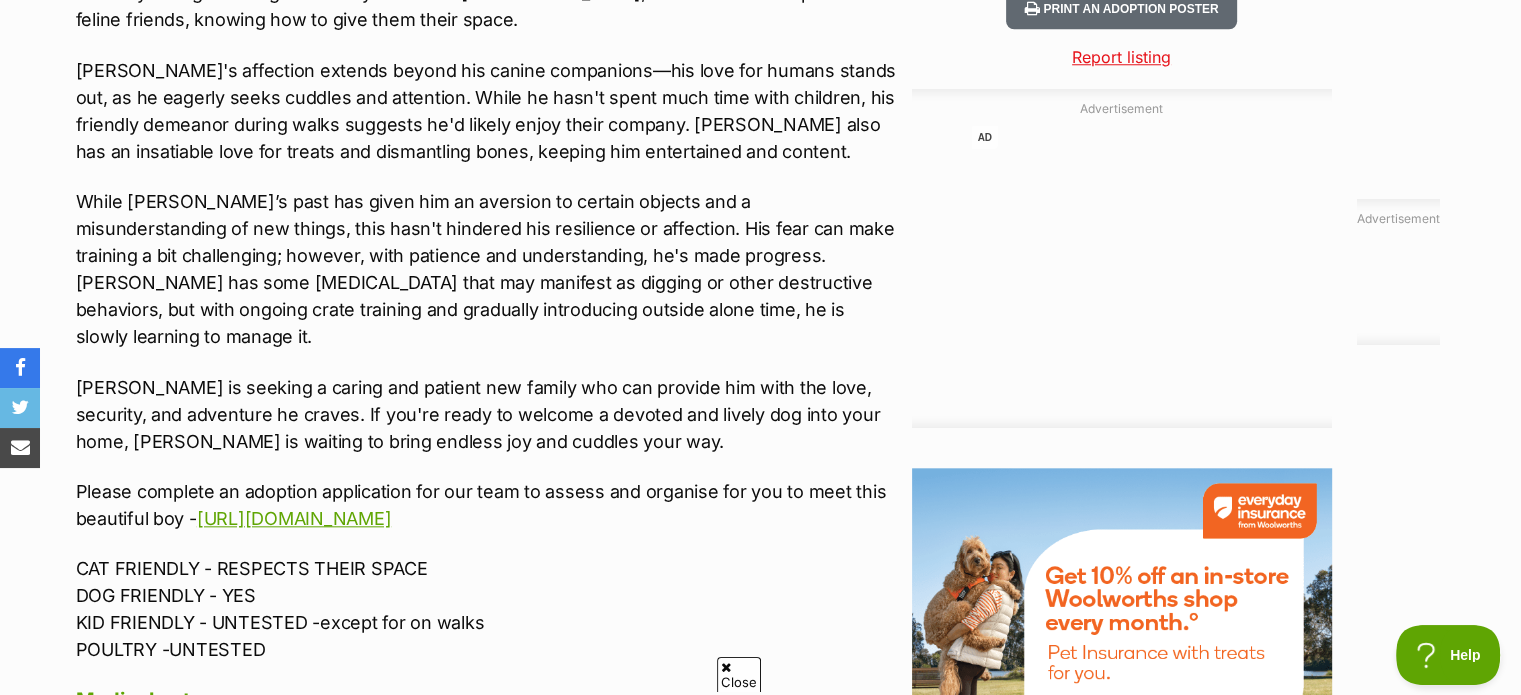 scroll, scrollTop: 2000, scrollLeft: 0, axis: vertical 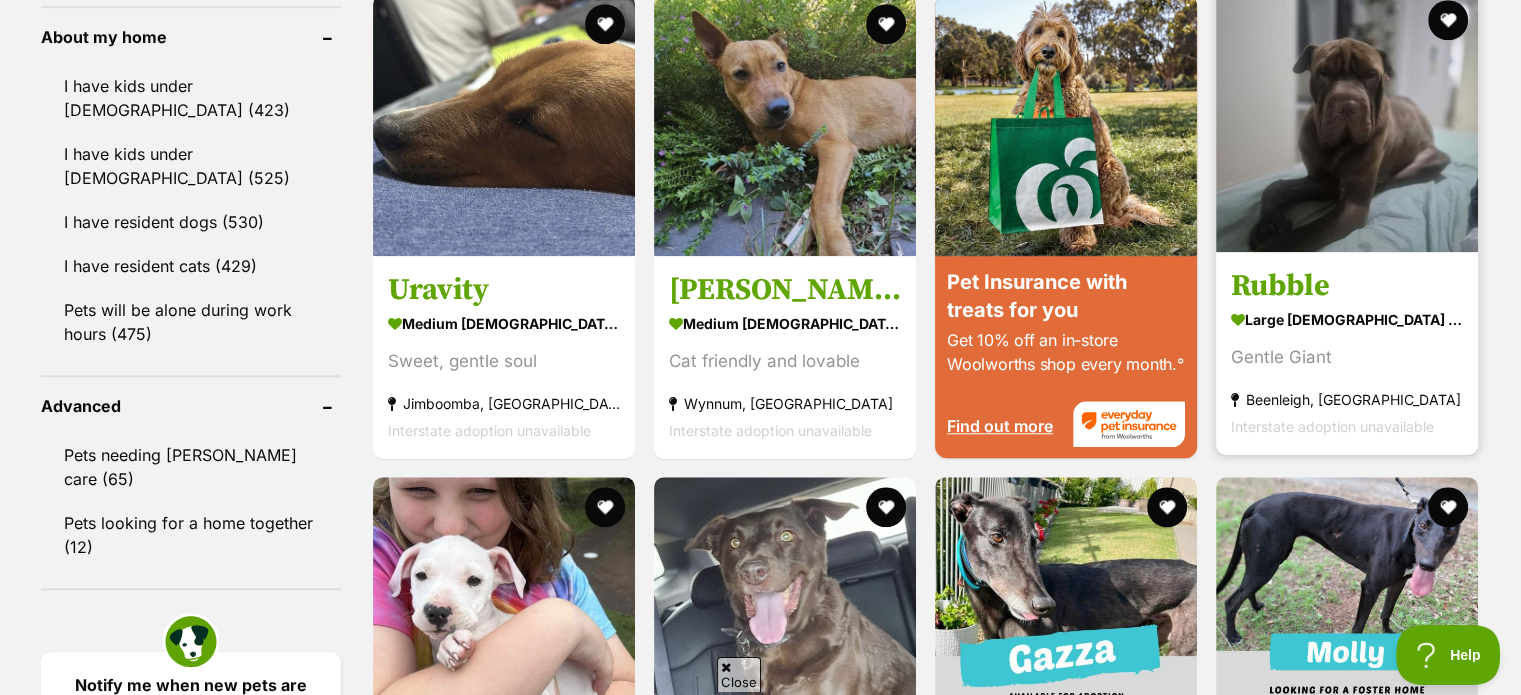 click at bounding box center (1347, 121) 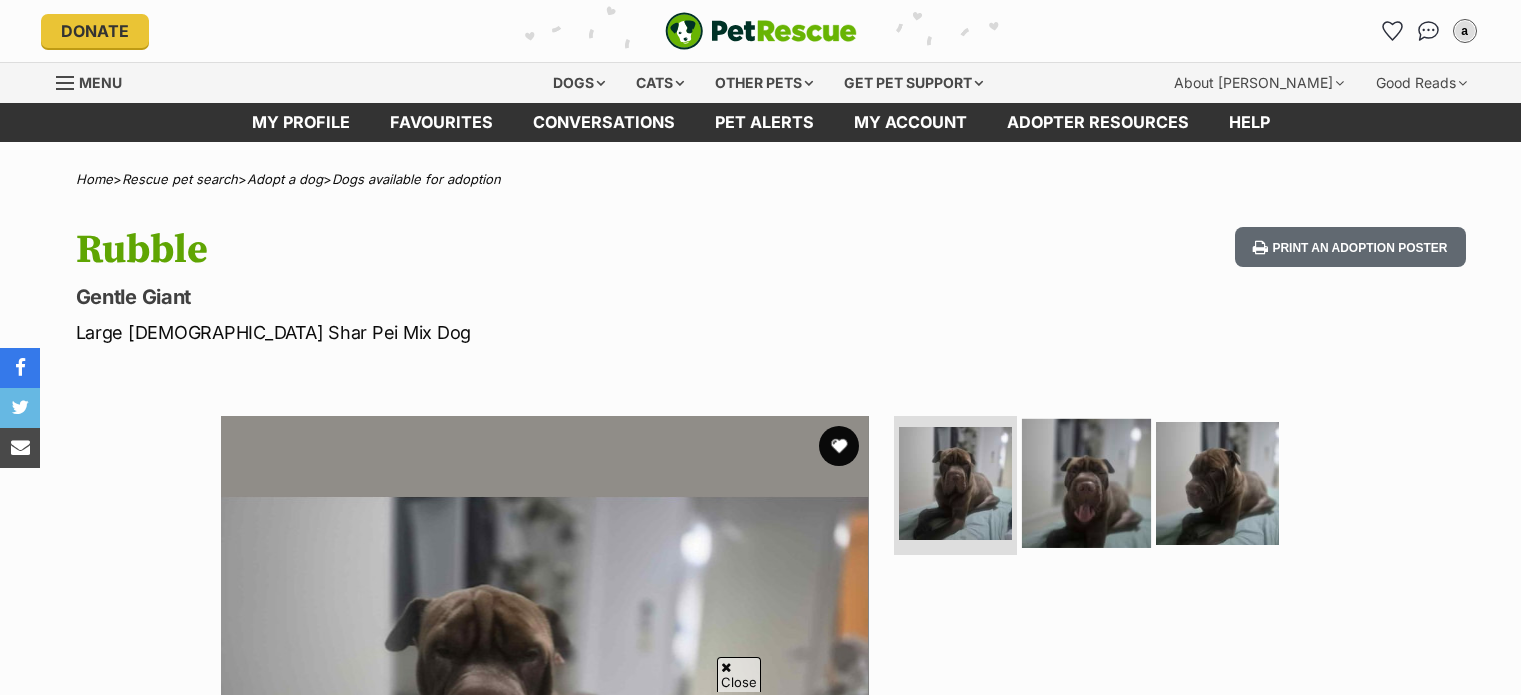scroll, scrollTop: 300, scrollLeft: 0, axis: vertical 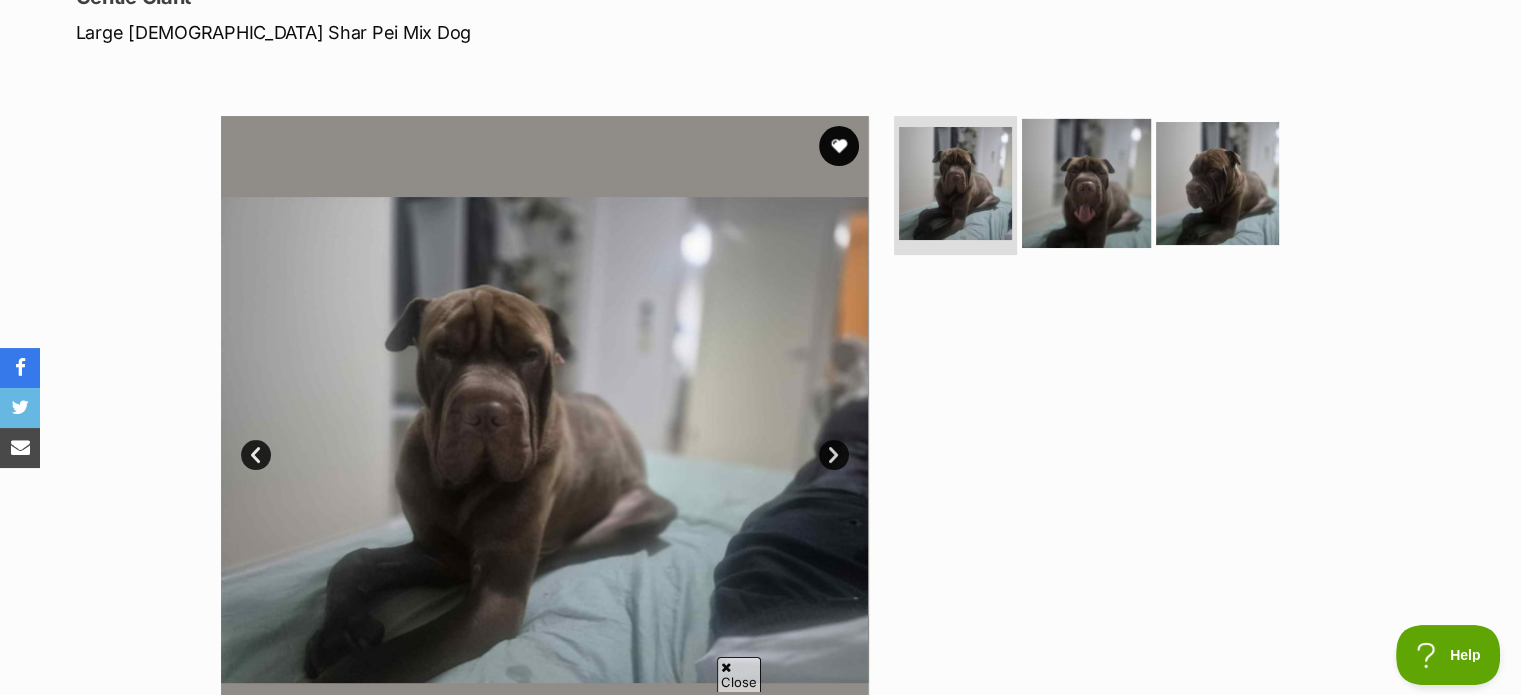 click at bounding box center [1086, 182] 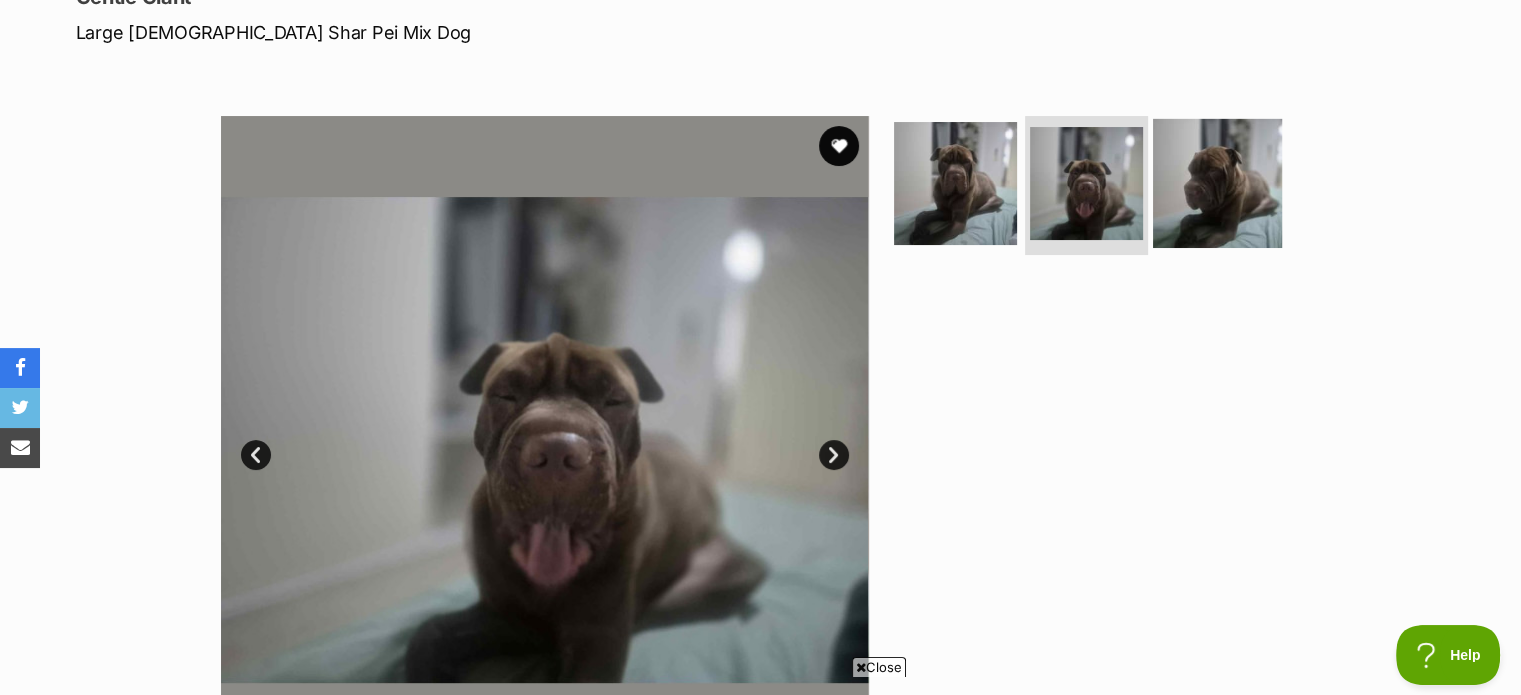 scroll, scrollTop: 400, scrollLeft: 0, axis: vertical 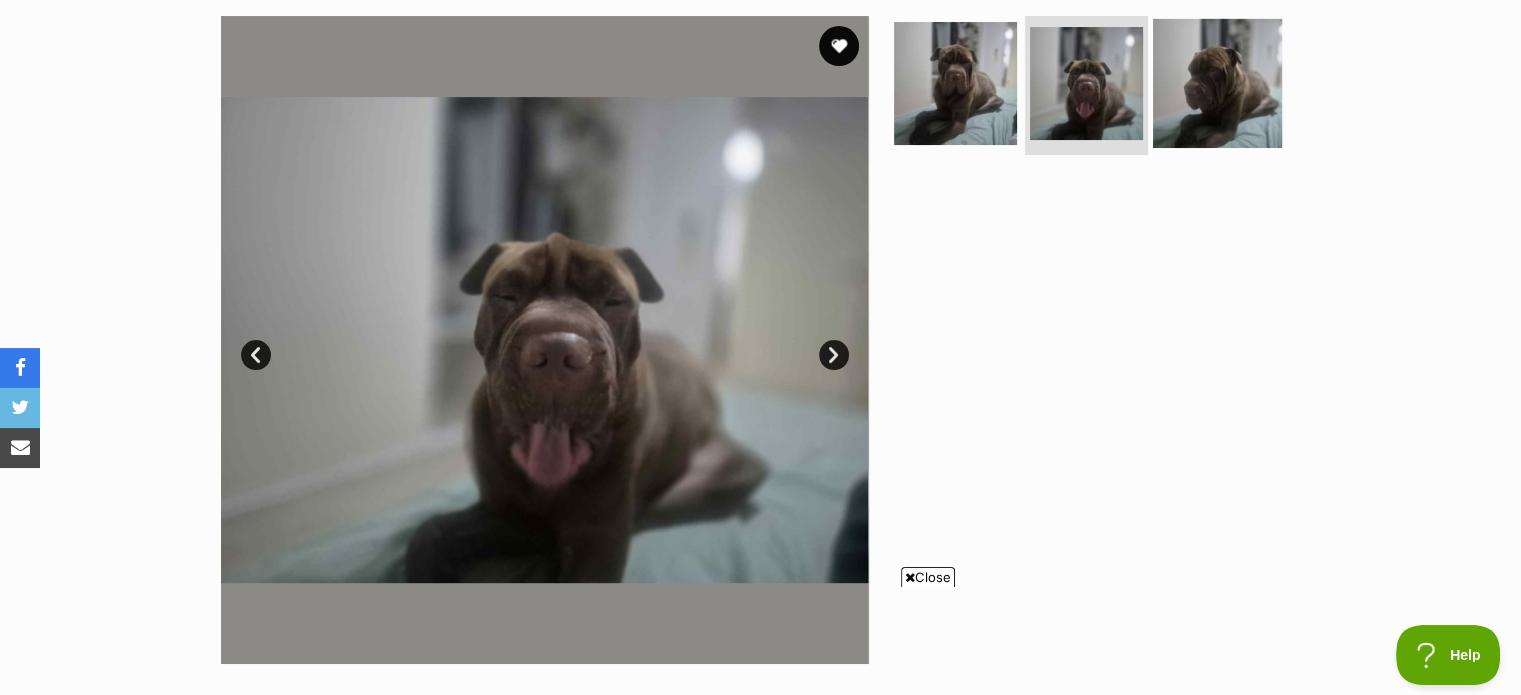 click at bounding box center [1217, 82] 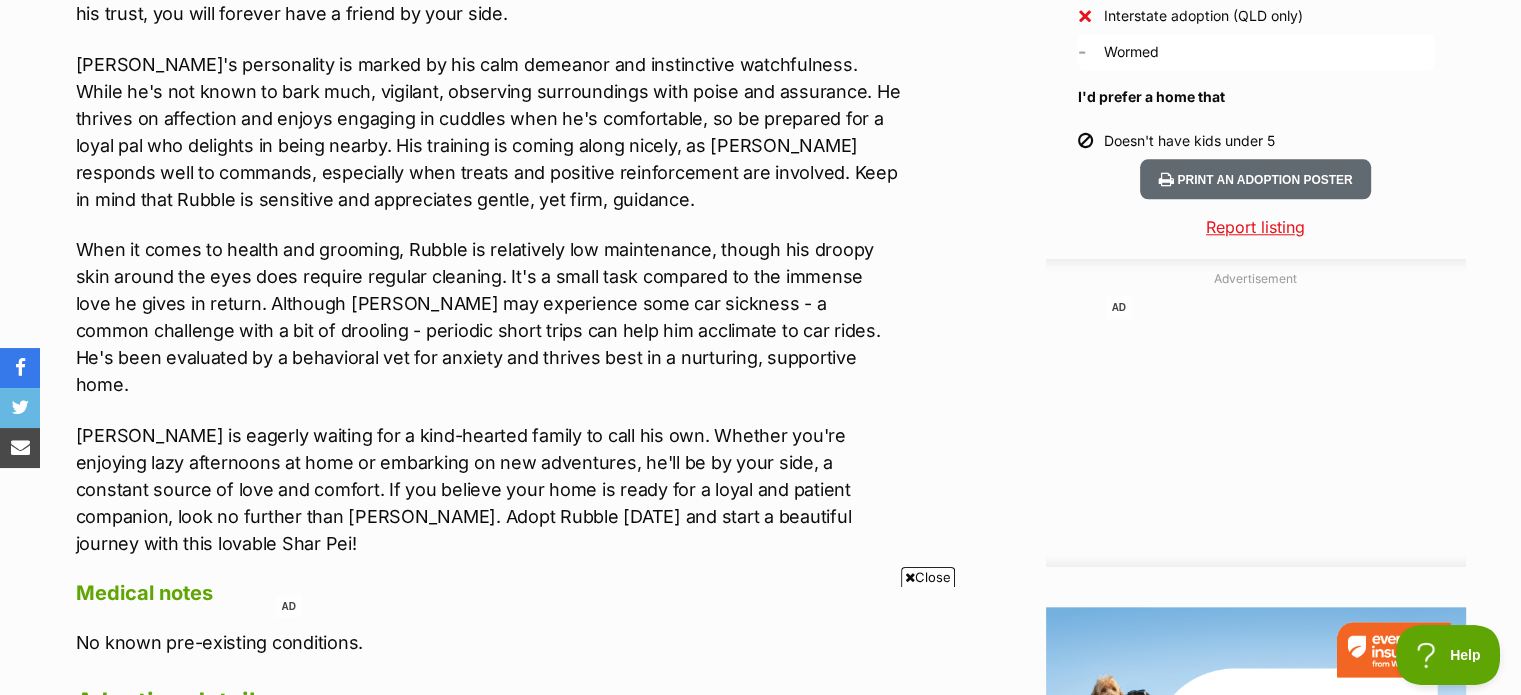 scroll, scrollTop: 2000, scrollLeft: 0, axis: vertical 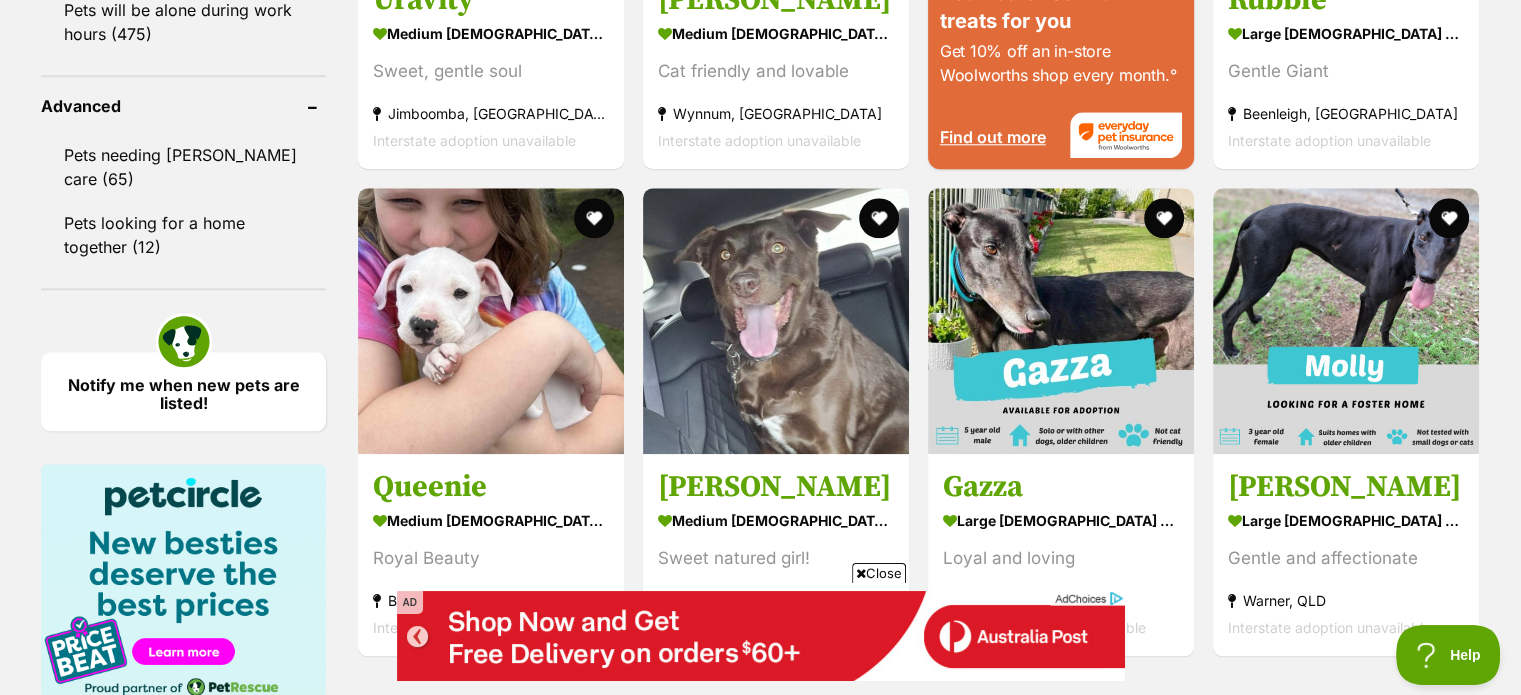 click on "Displaying  1  to  19  of  553  pets
Clear all 3 filters
Show 20 40 60 pets per page
Visit PetRescue TV (external site)
Boop this!
Refine your search
Search for a pet
Search
Species
Cats (972)
Dogs (553)
Other Pets (56)
Pets near me within
10km
25km
50km
100km
250km
250km
of
4301
Clear
Update
Gender
Male (315)
Female (238)
Size
Small (69)
Medium (281)
Large (203)
Age
Puppy (125)
Adult (428)
Senior (13)
About my home
I have kids under 5 years old (423)
I have kids under 12 years old (525)
I have resident dogs (530)
I have resident cats (429)
Pets will be alone during work hours (475)
Advanced
Pets needing foster care (65)" at bounding box center [760, 31] 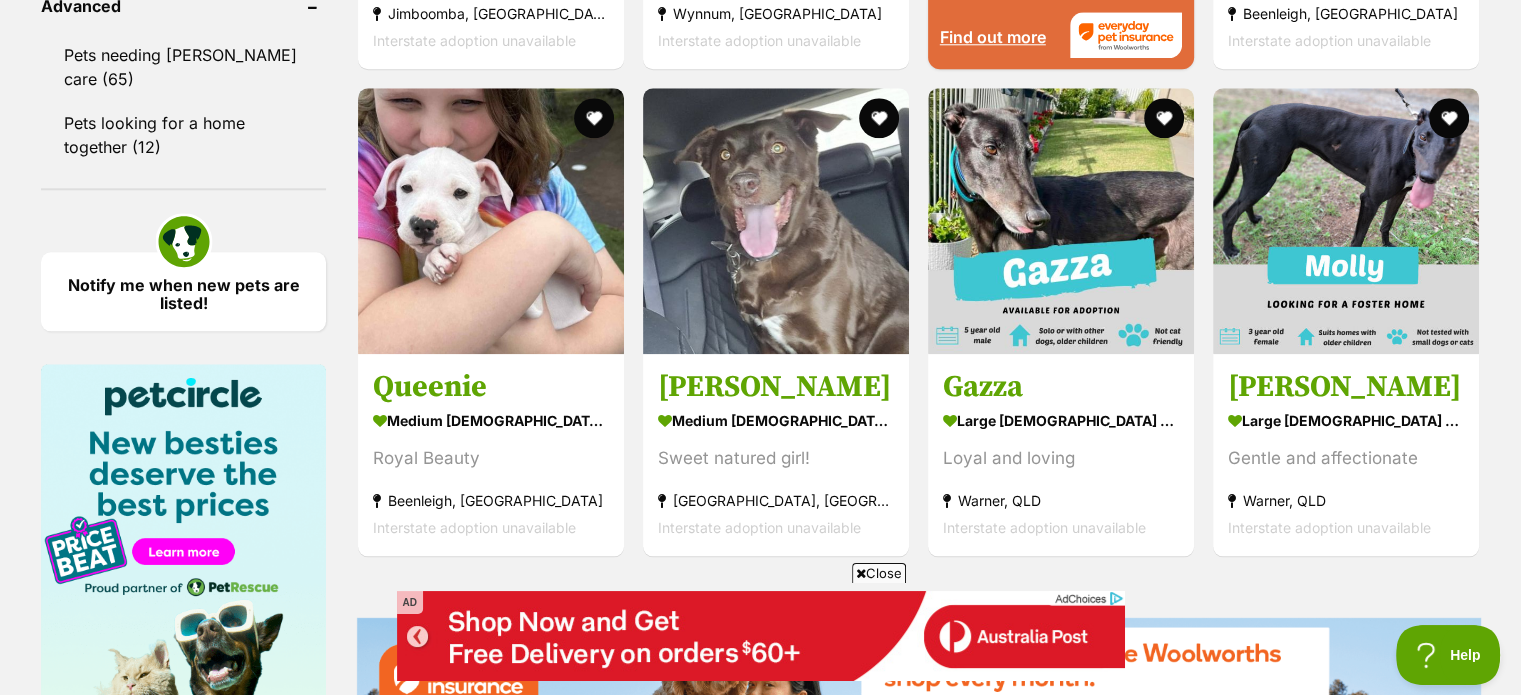 click on "Close" at bounding box center (879, 573) 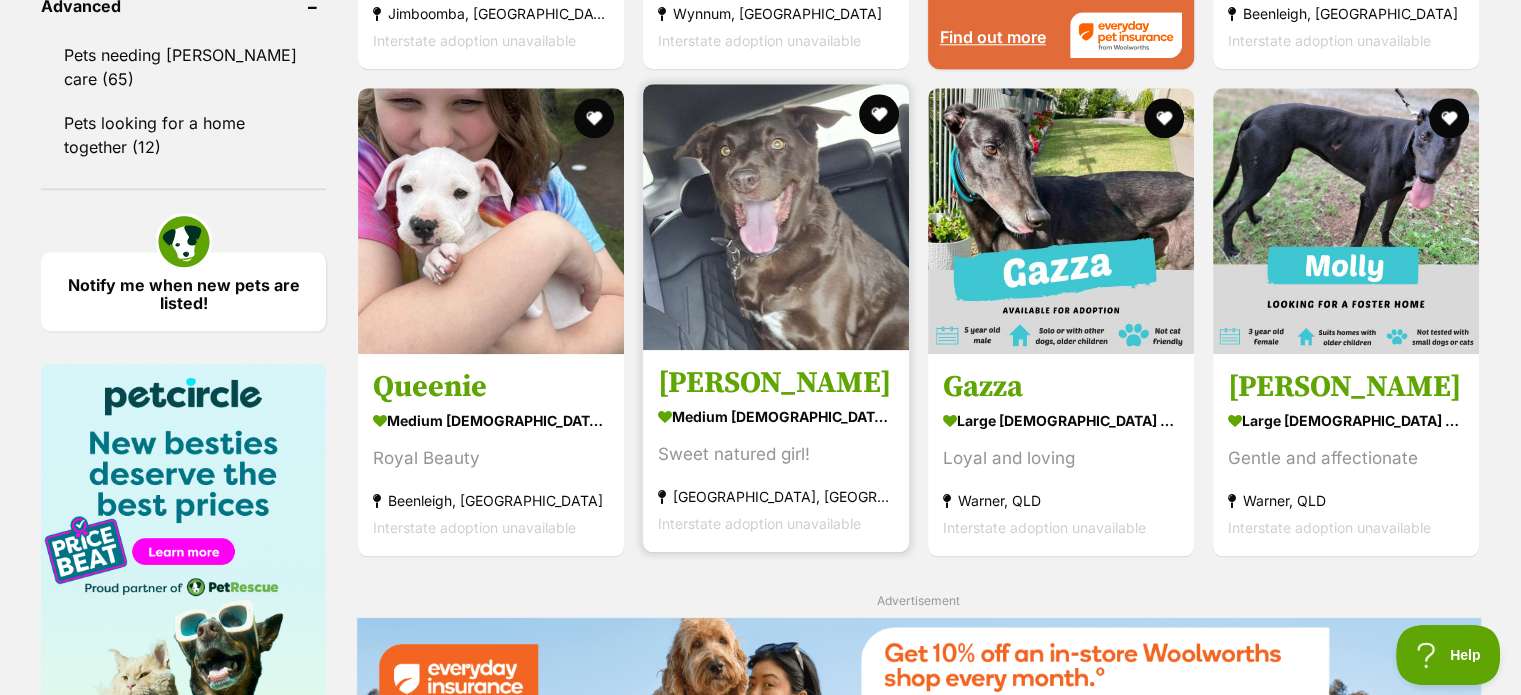 click on "medium female Dog" at bounding box center (776, 417) 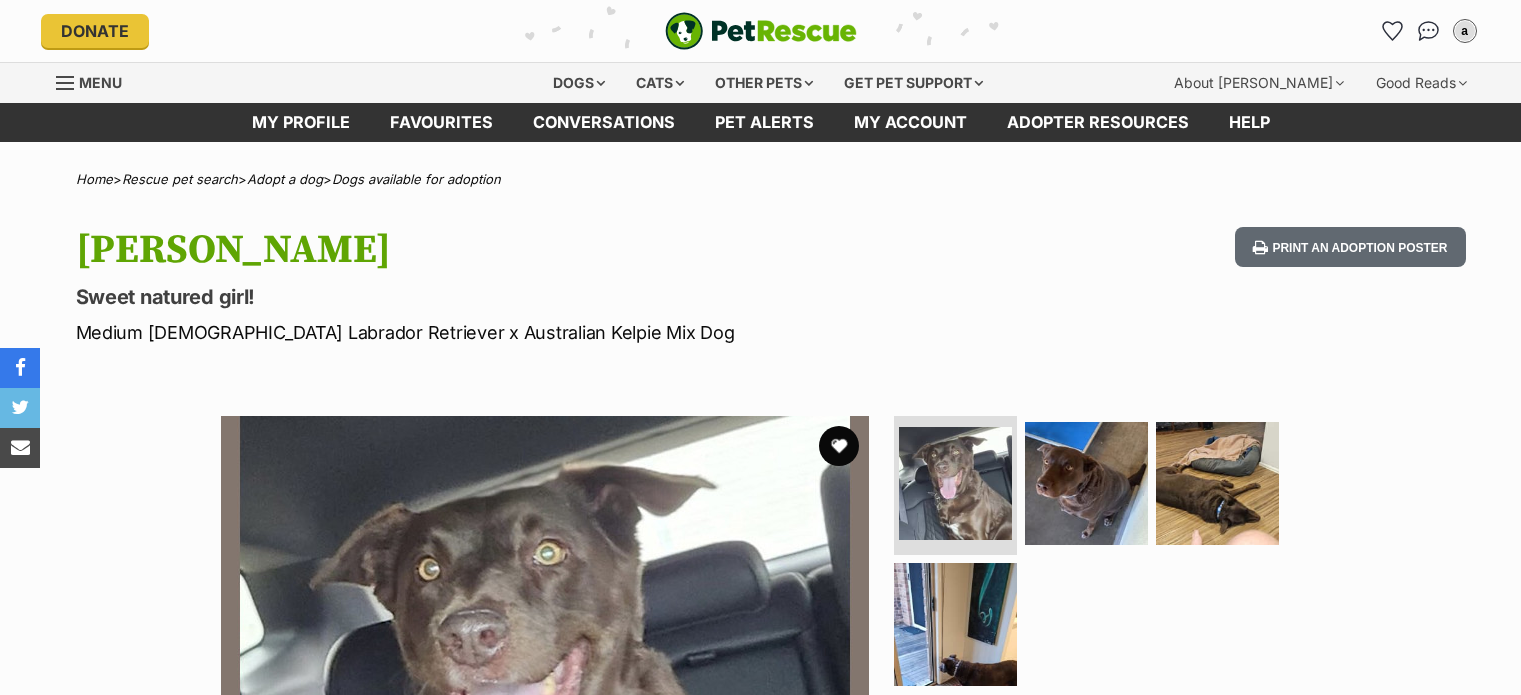 scroll, scrollTop: 0, scrollLeft: 0, axis: both 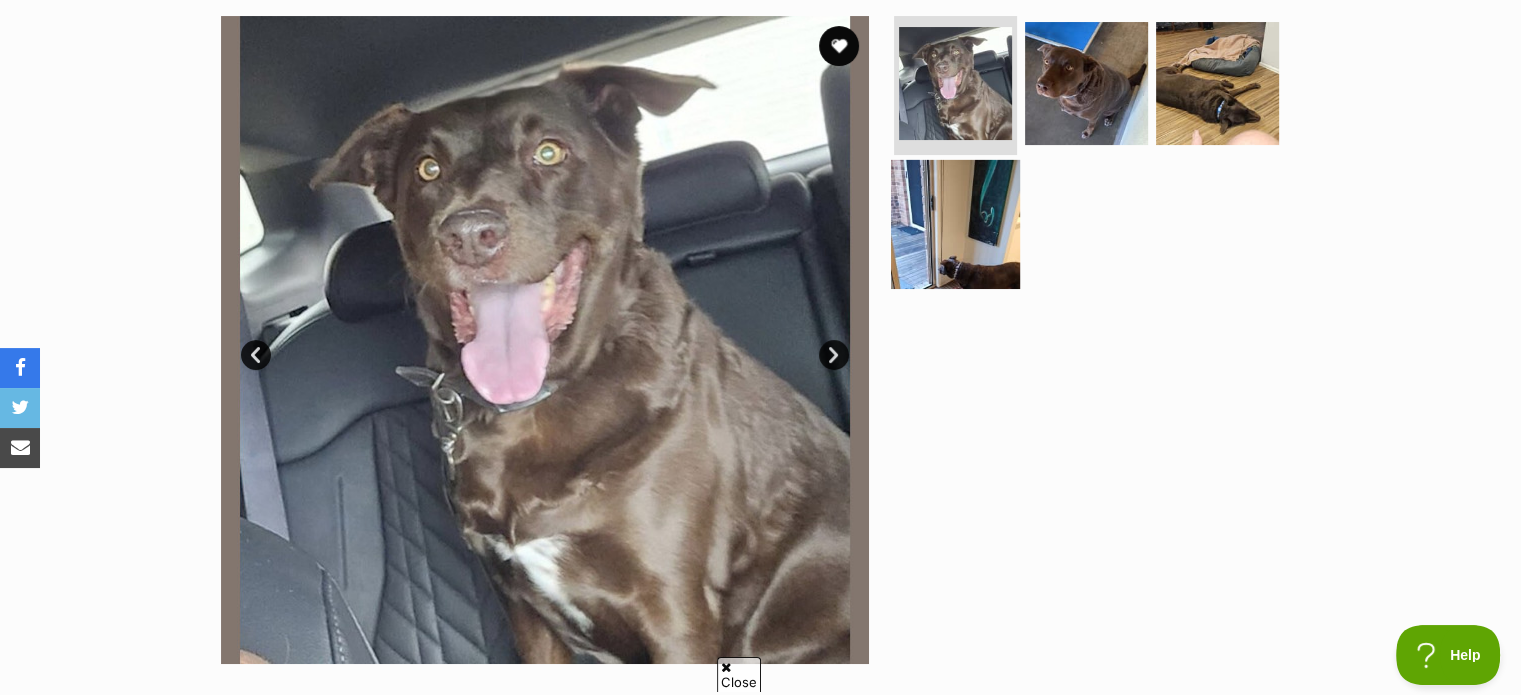 click at bounding box center [955, 224] 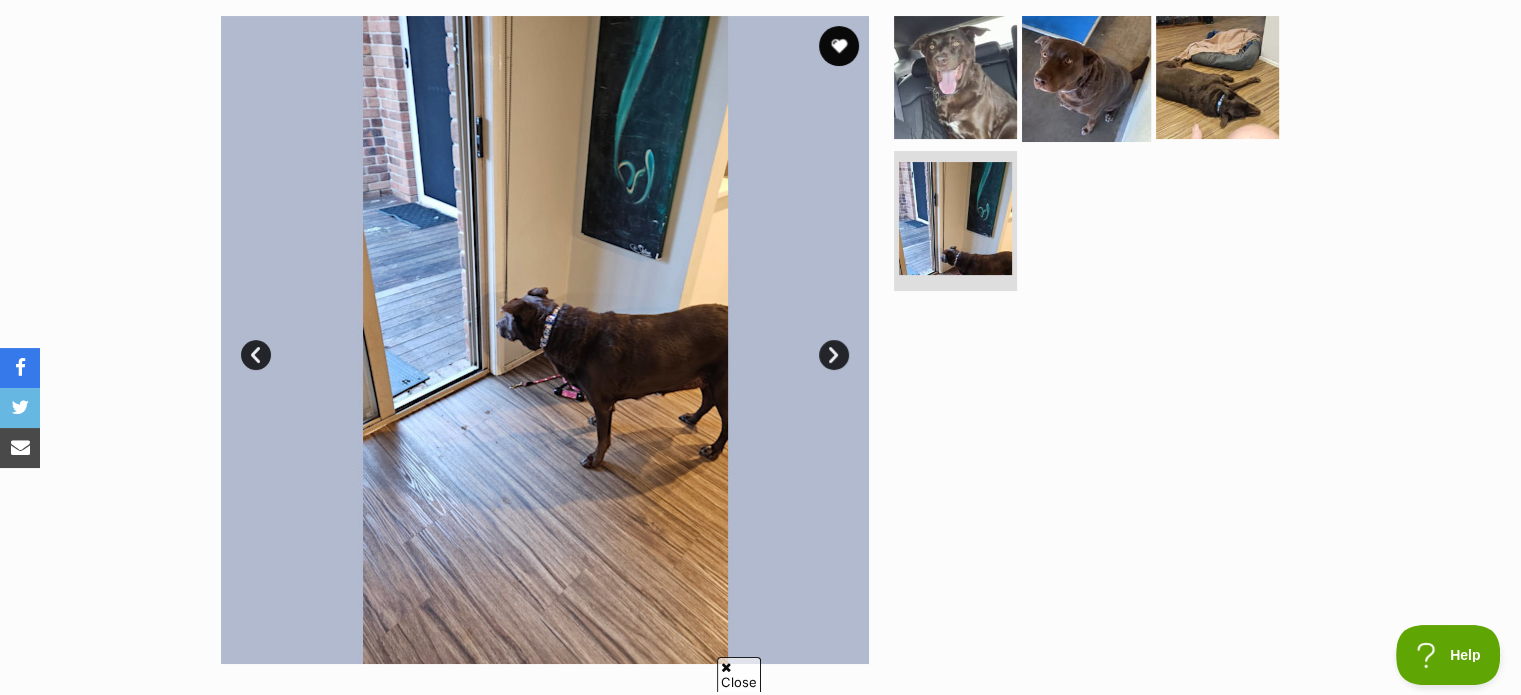 click at bounding box center (1086, 76) 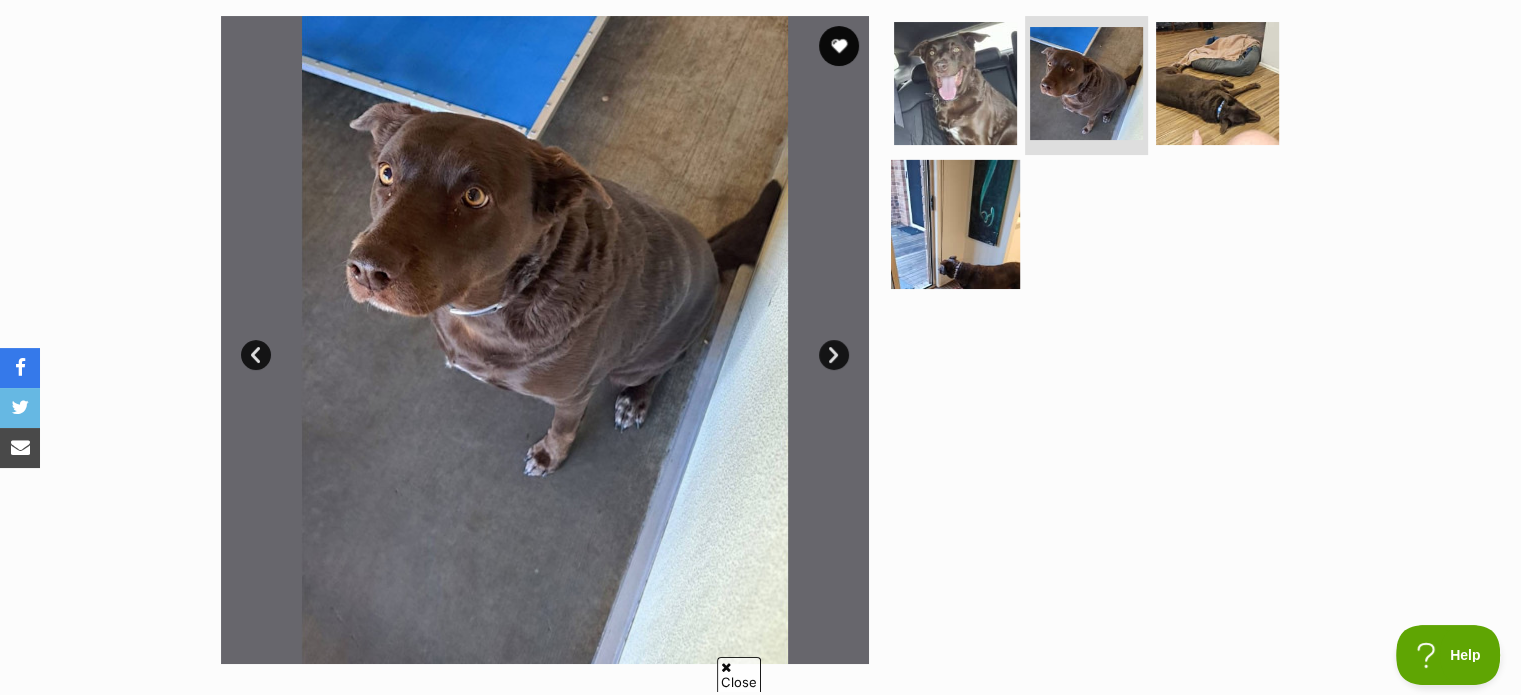 click at bounding box center (955, 224) 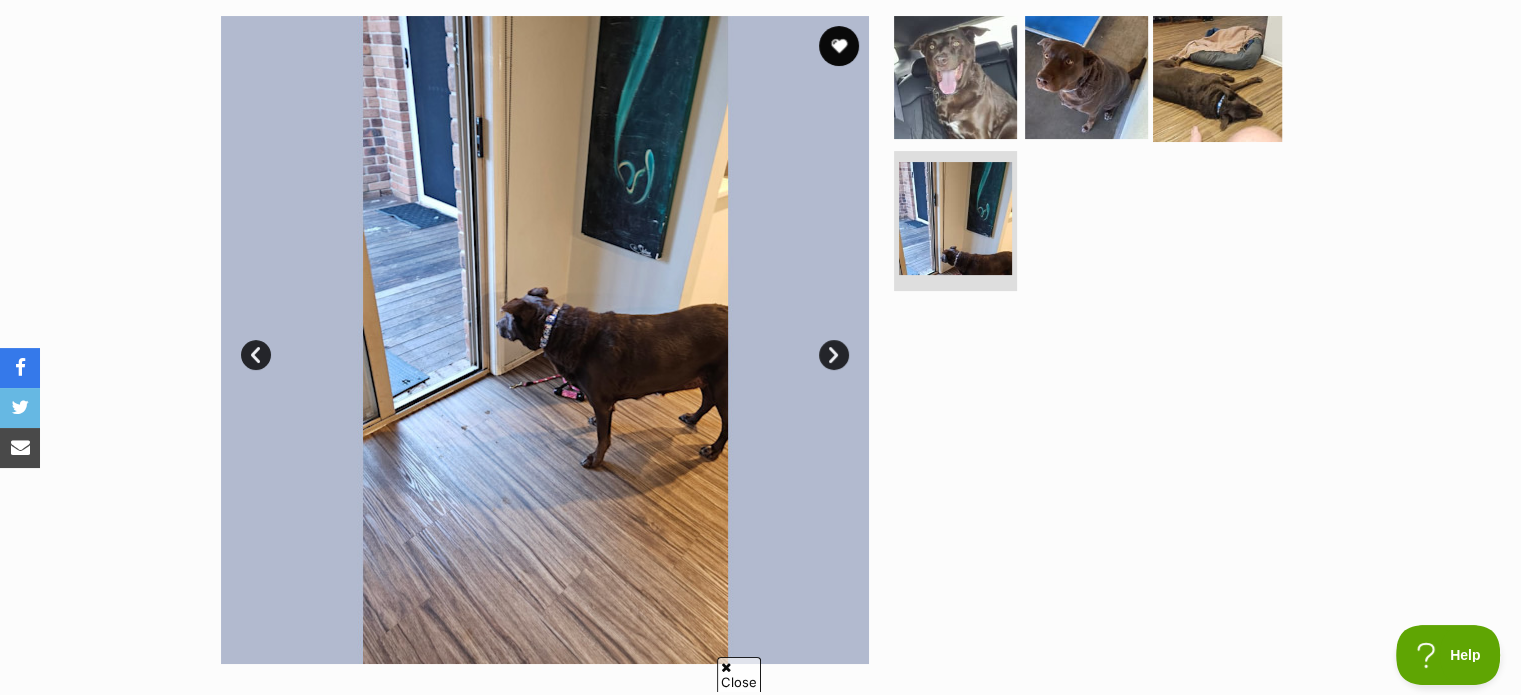 click at bounding box center [1217, 76] 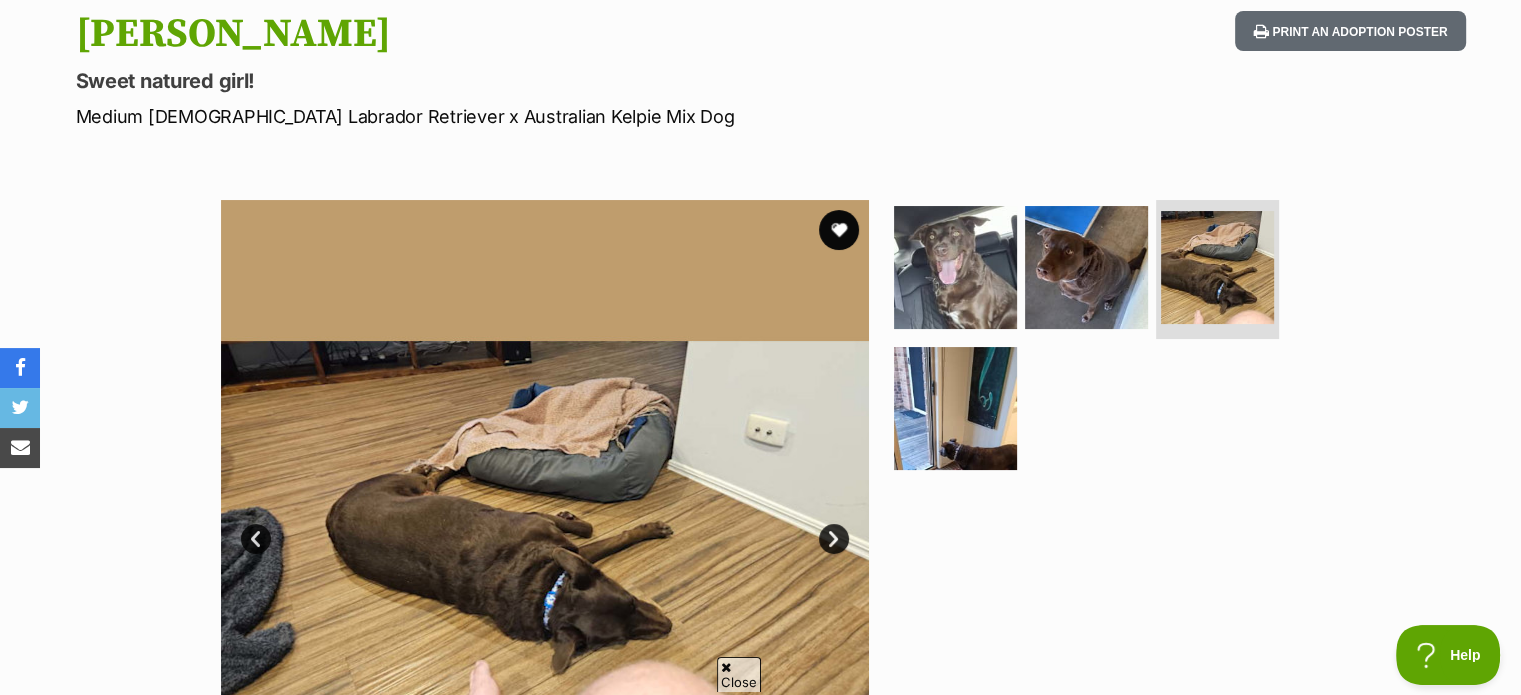 scroll, scrollTop: 0, scrollLeft: 0, axis: both 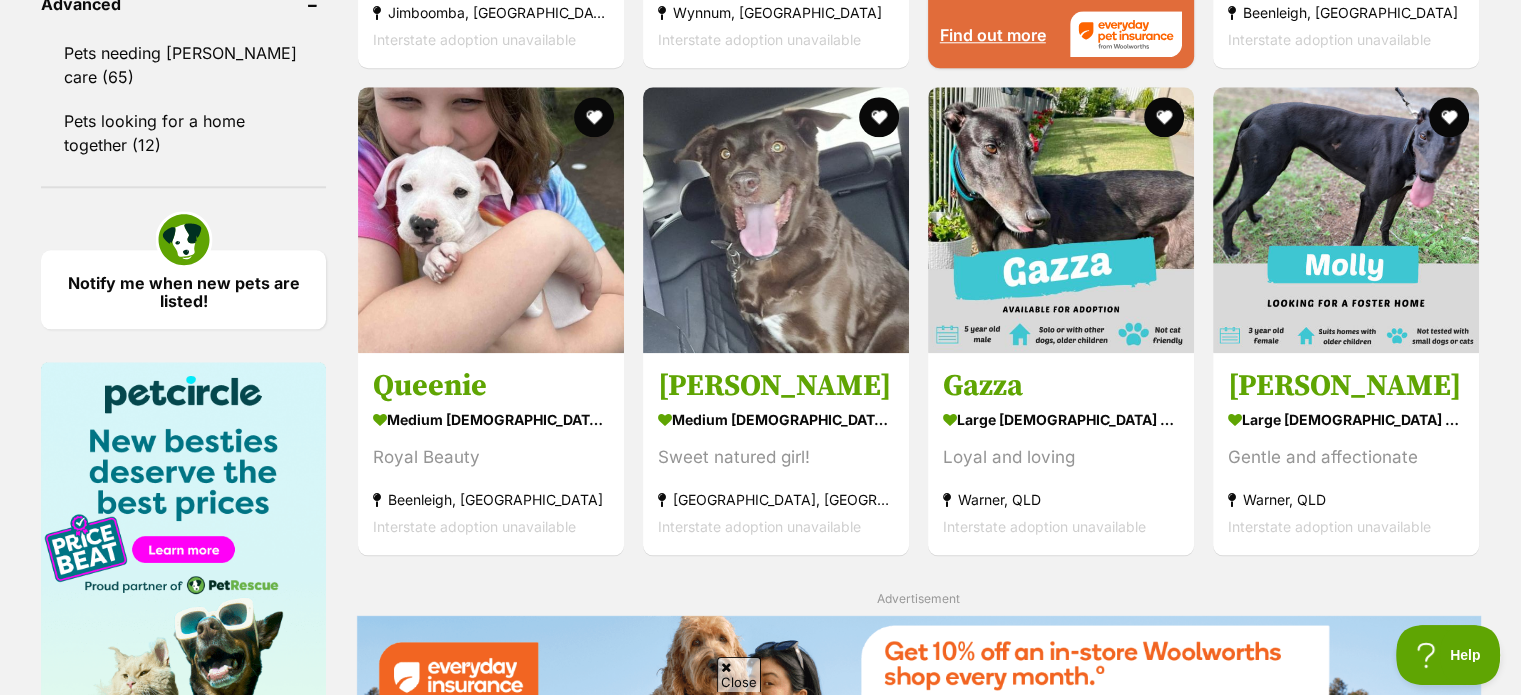 click on "Displaying  1  to  19  of  553  pets
Clear all 3 filters
Show 20 40 60 pets per page
Visit PetRescue TV (external site)
Boop this!
Refine your search
Search for a pet
Search
Species
Cats (972)
Dogs (553)
Other Pets (56)
Pets near me within
10km
25km
50km
100km
250km
250km
of
4301
Clear
Update
Gender
Male (315)
Female (238)
Size
Small (69)
Medium (281)
Large (203)
Age
Puppy (125)
Adult (428)
Senior (13)
About my home
I have kids under 5 years old (423)
I have kids under 12 years old (525)
I have resident dogs (530)
I have resident cats (429)
Pets will be alone during work hours (475)
Advanced
Pets needing foster care (65)" at bounding box center [760, -73] 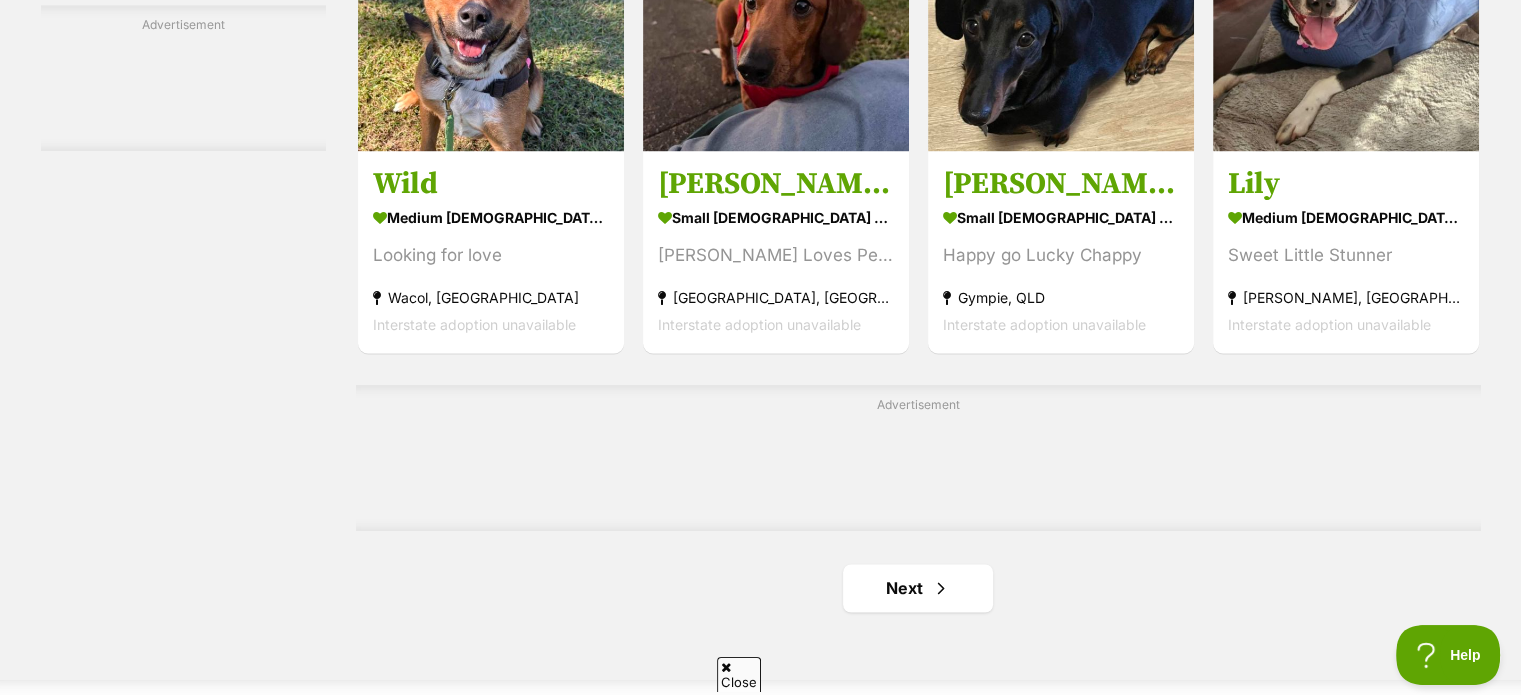 scroll, scrollTop: 2966, scrollLeft: 0, axis: vertical 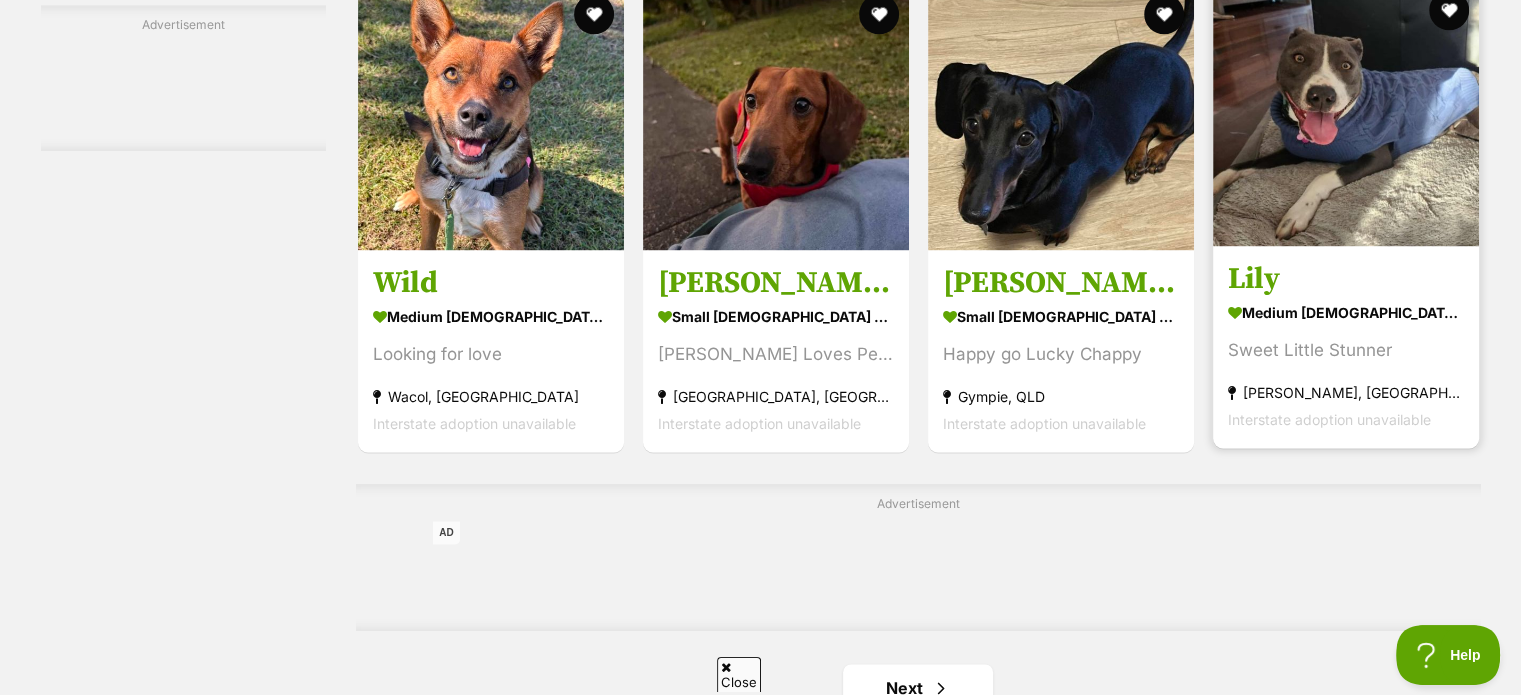 click at bounding box center (1346, 113) 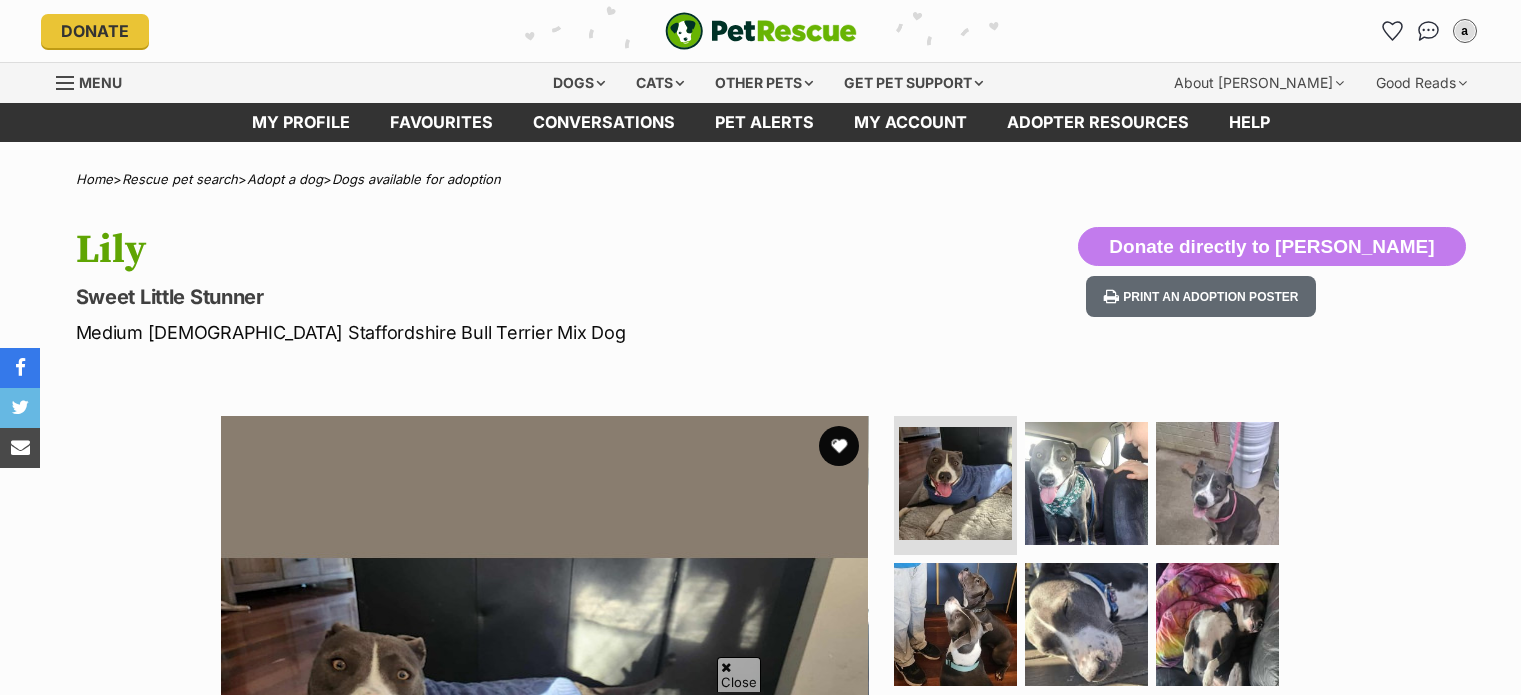 scroll, scrollTop: 200, scrollLeft: 0, axis: vertical 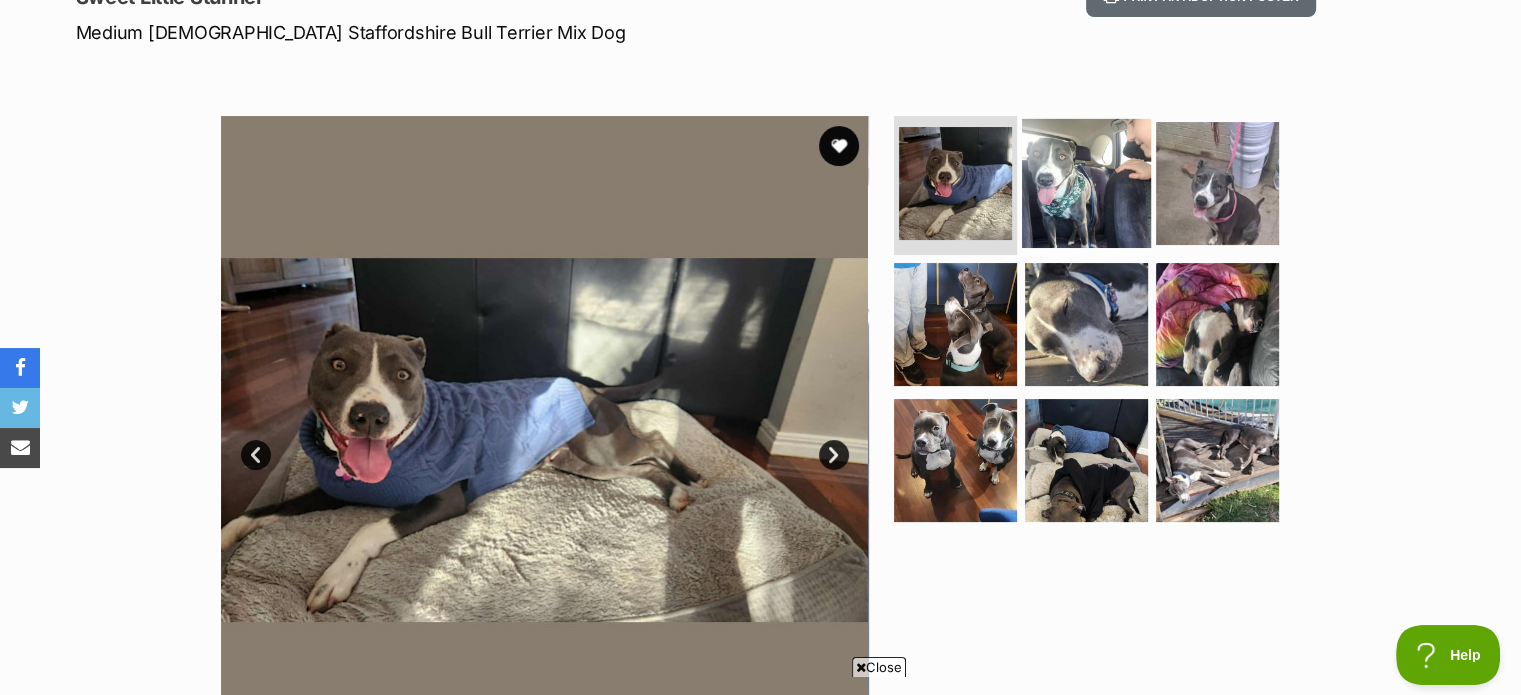 click at bounding box center [1086, 182] 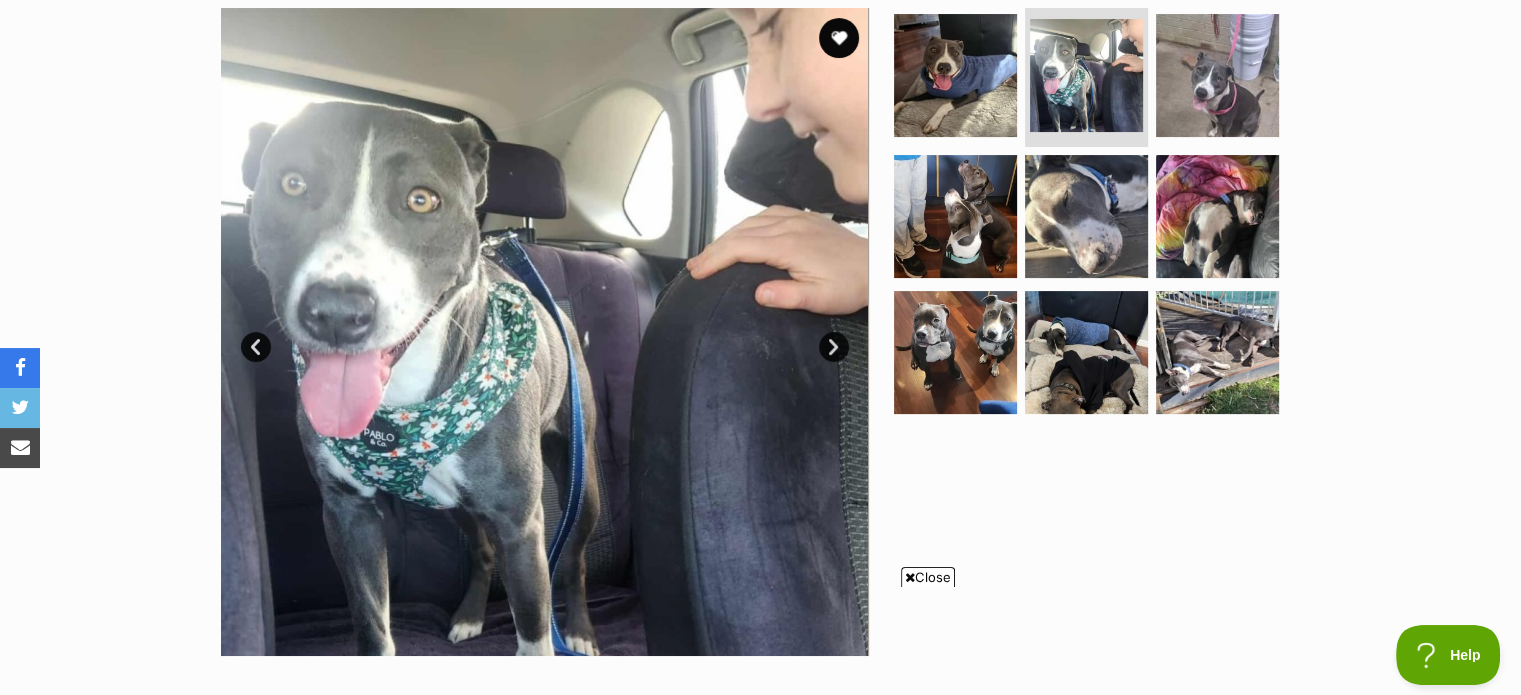 scroll, scrollTop: 400, scrollLeft: 0, axis: vertical 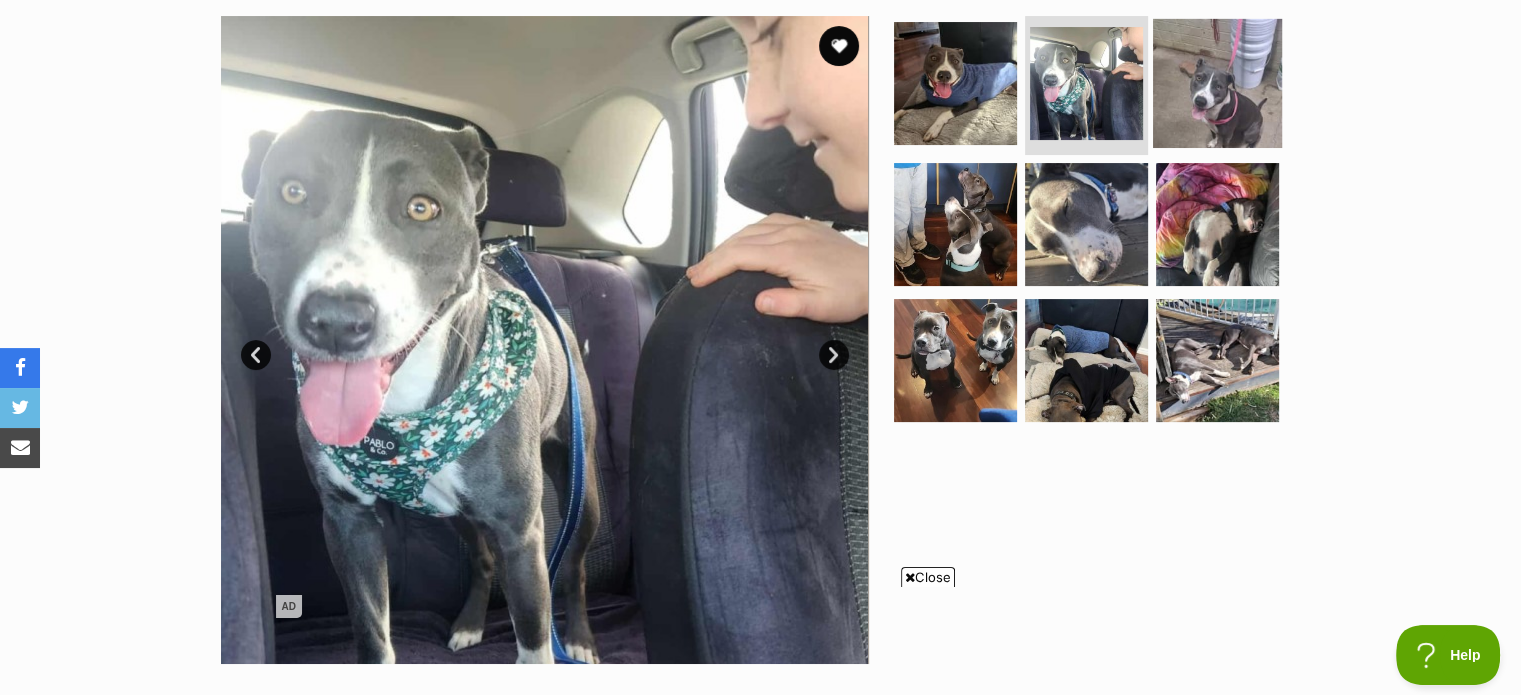 click at bounding box center (1217, 82) 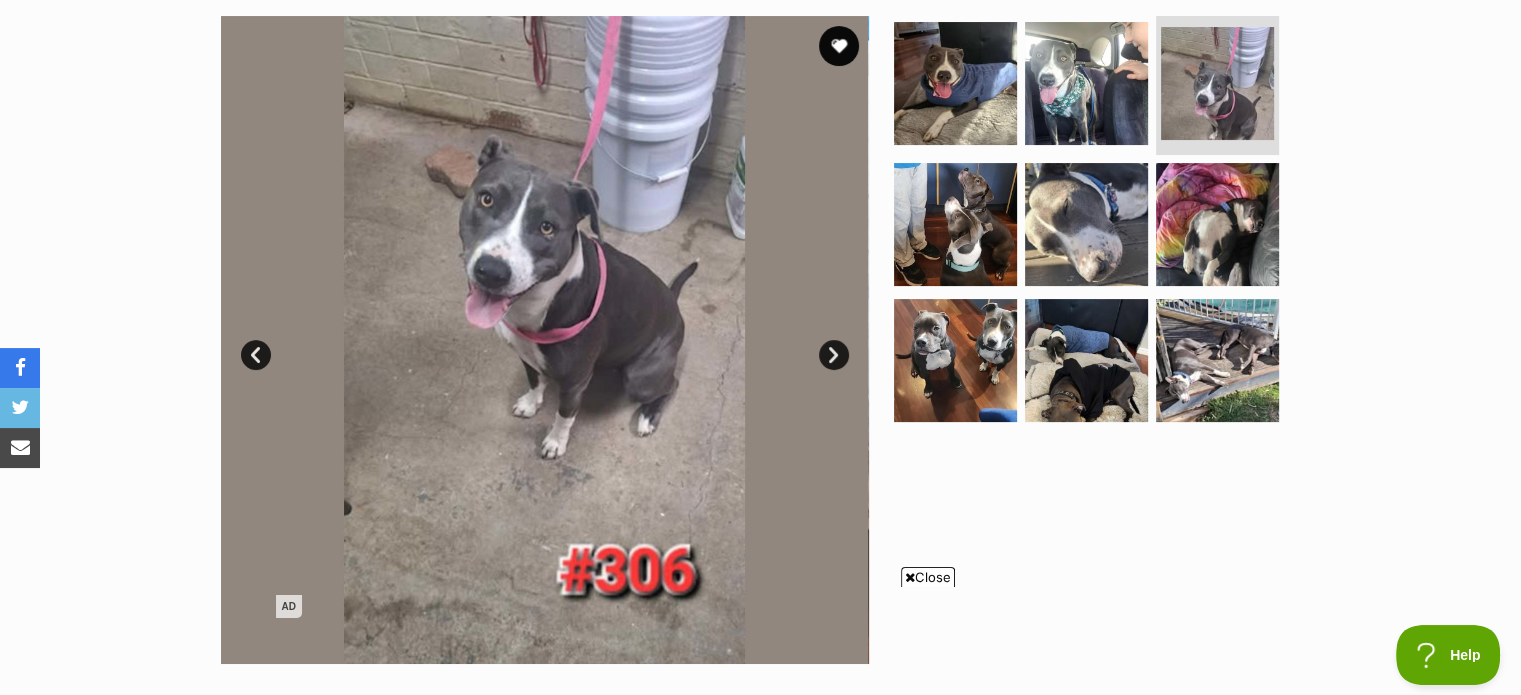 click at bounding box center [910, 577] 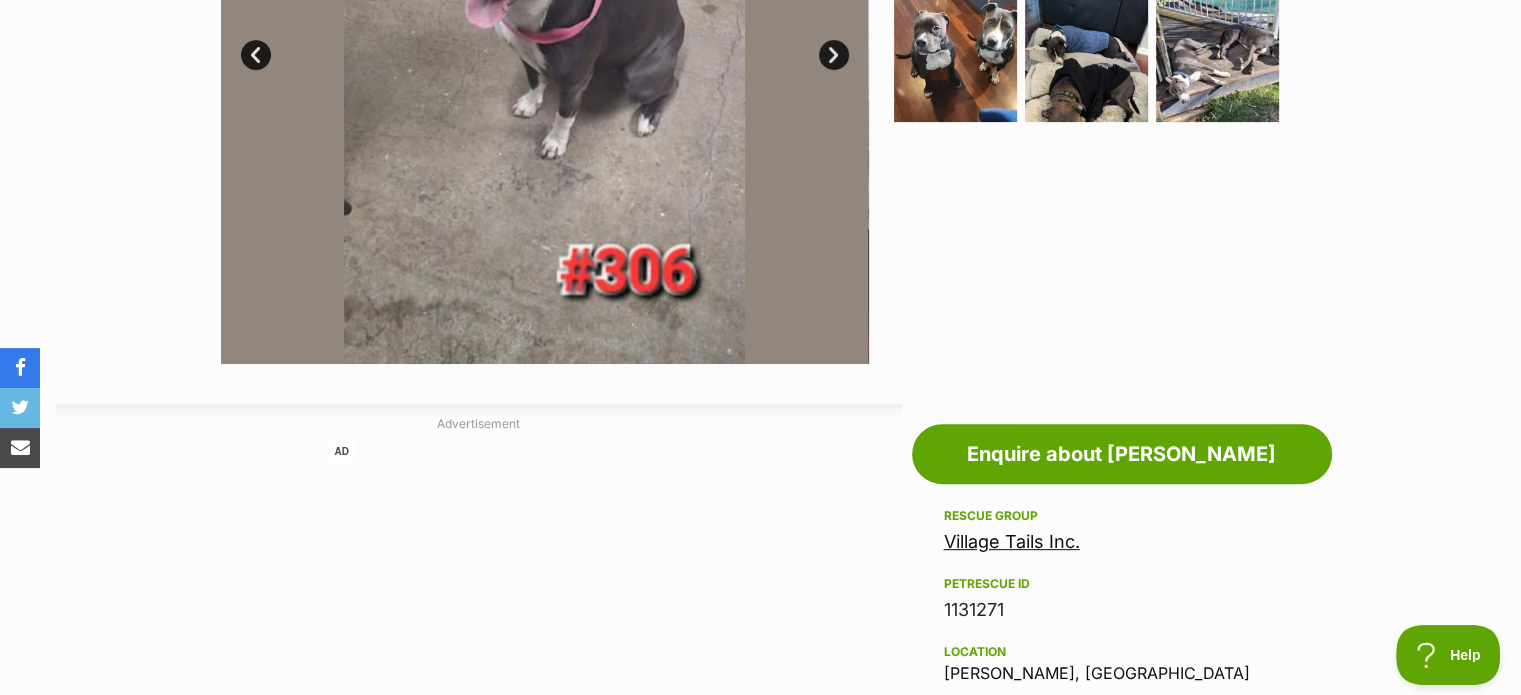 scroll, scrollTop: 400, scrollLeft: 0, axis: vertical 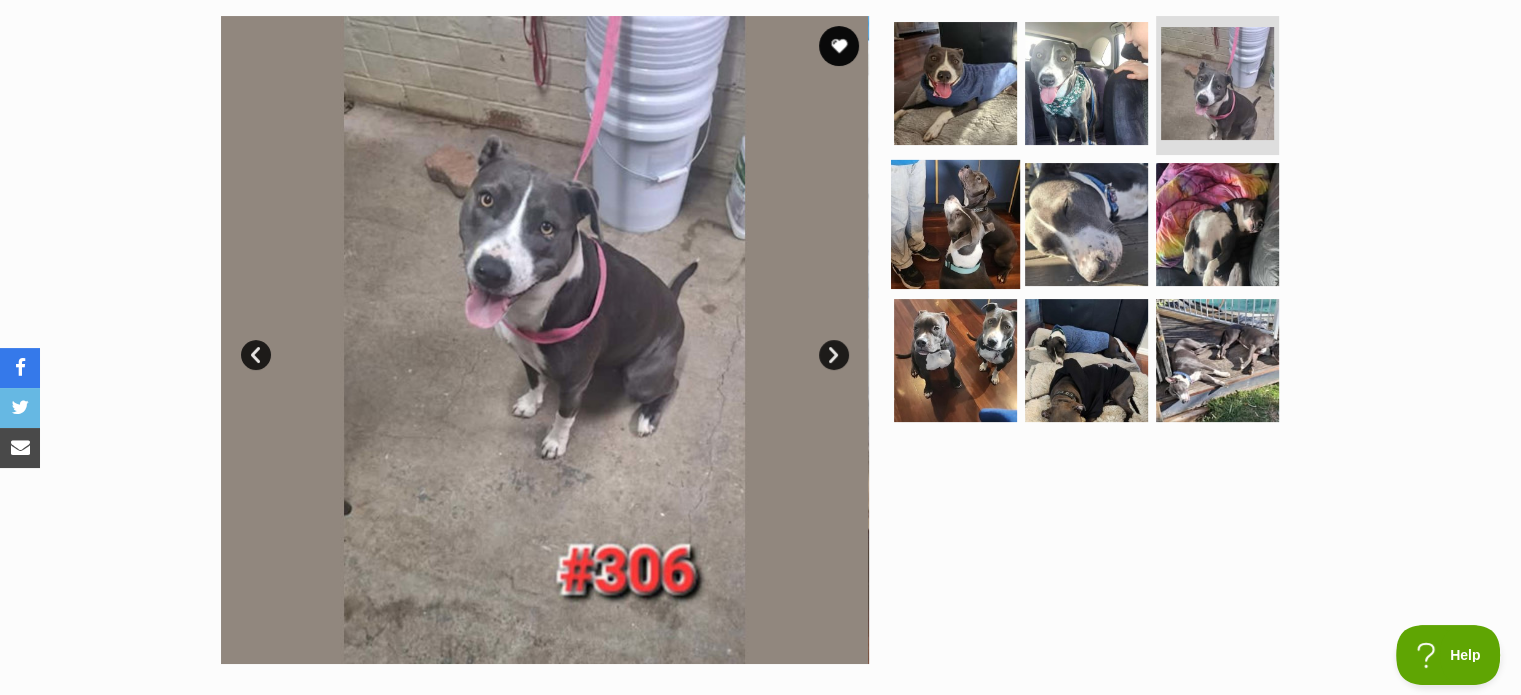 click at bounding box center [955, 224] 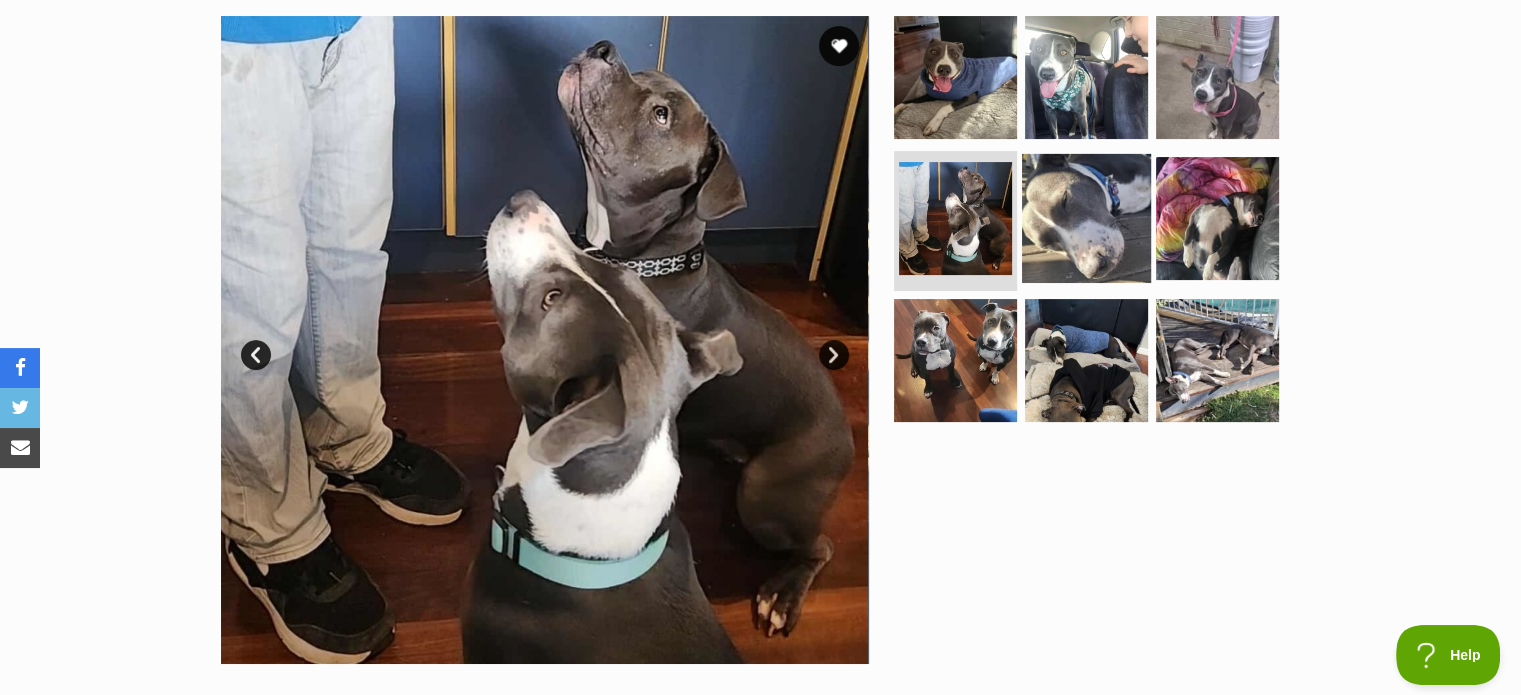 click at bounding box center (1086, 218) 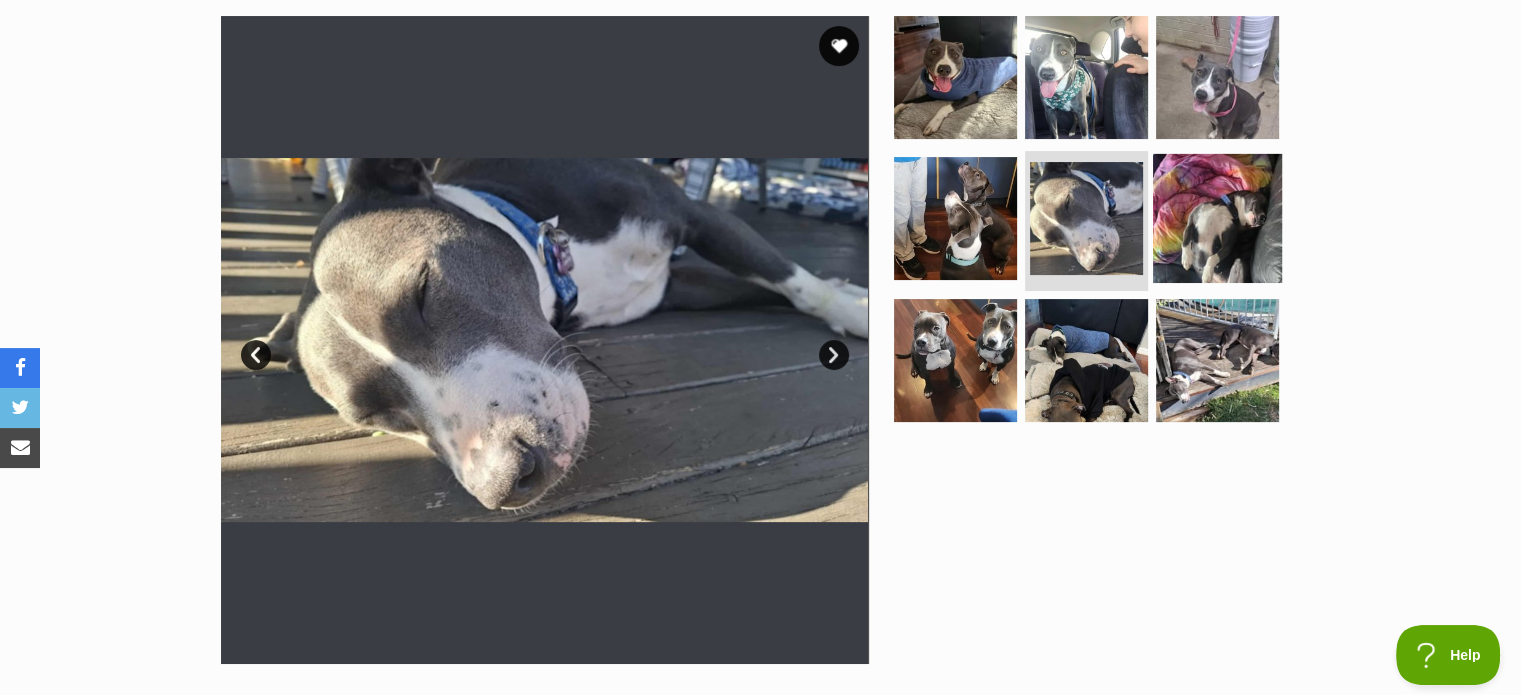 click at bounding box center [1217, 218] 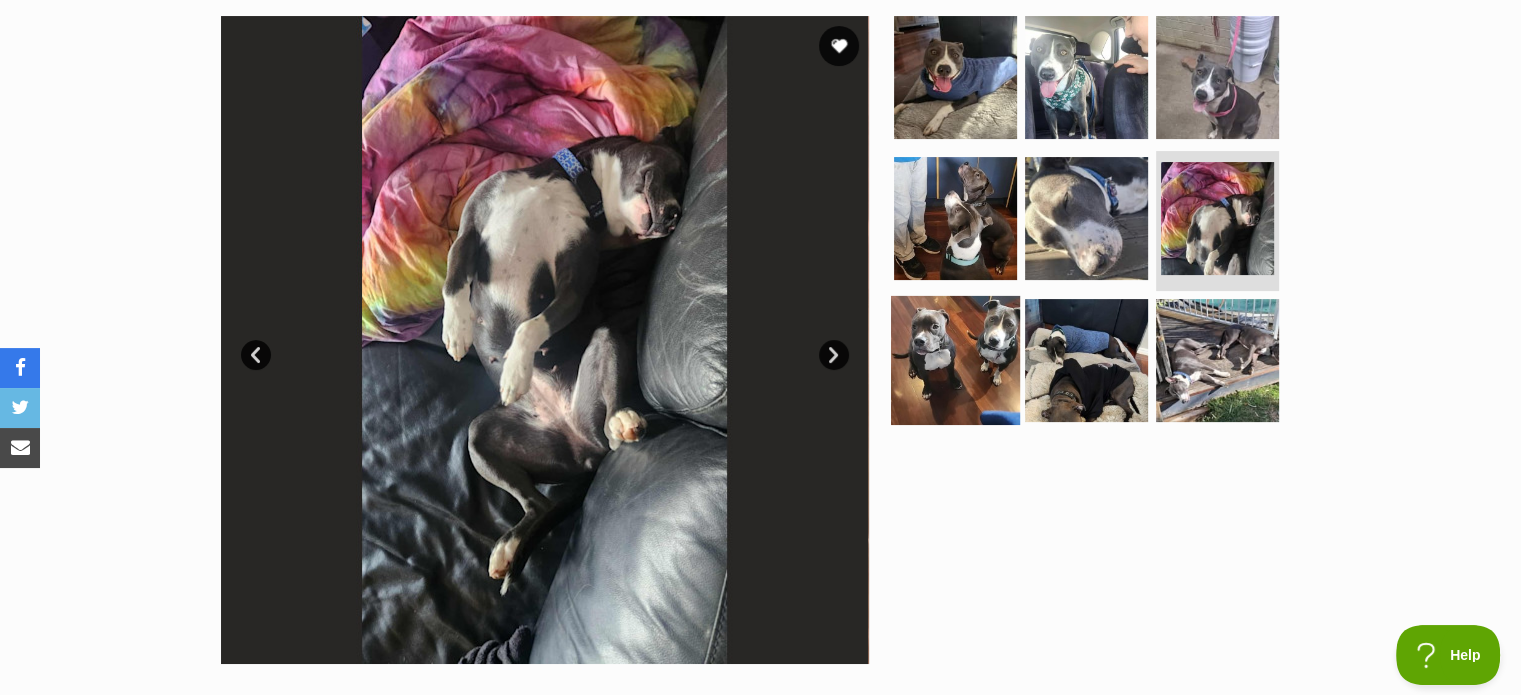 click at bounding box center (955, 360) 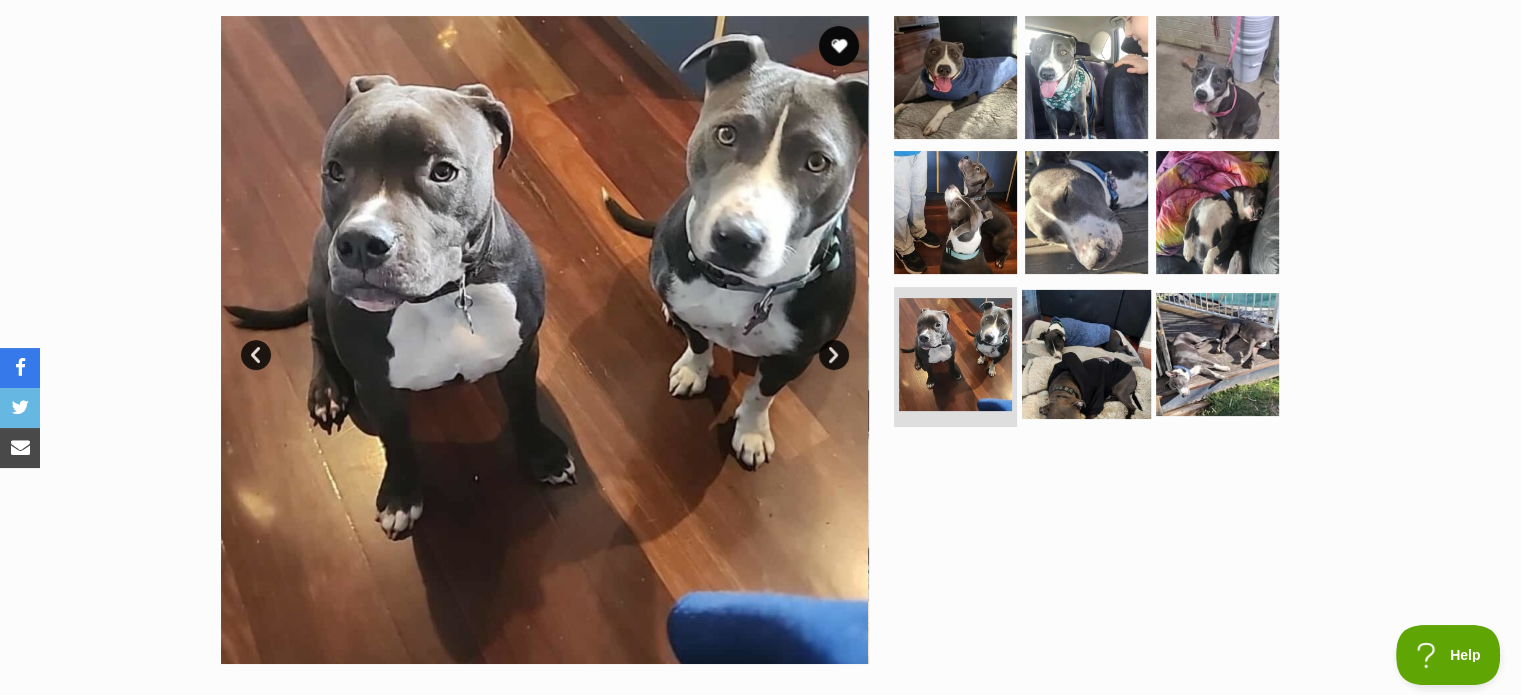 click at bounding box center [1086, 354] 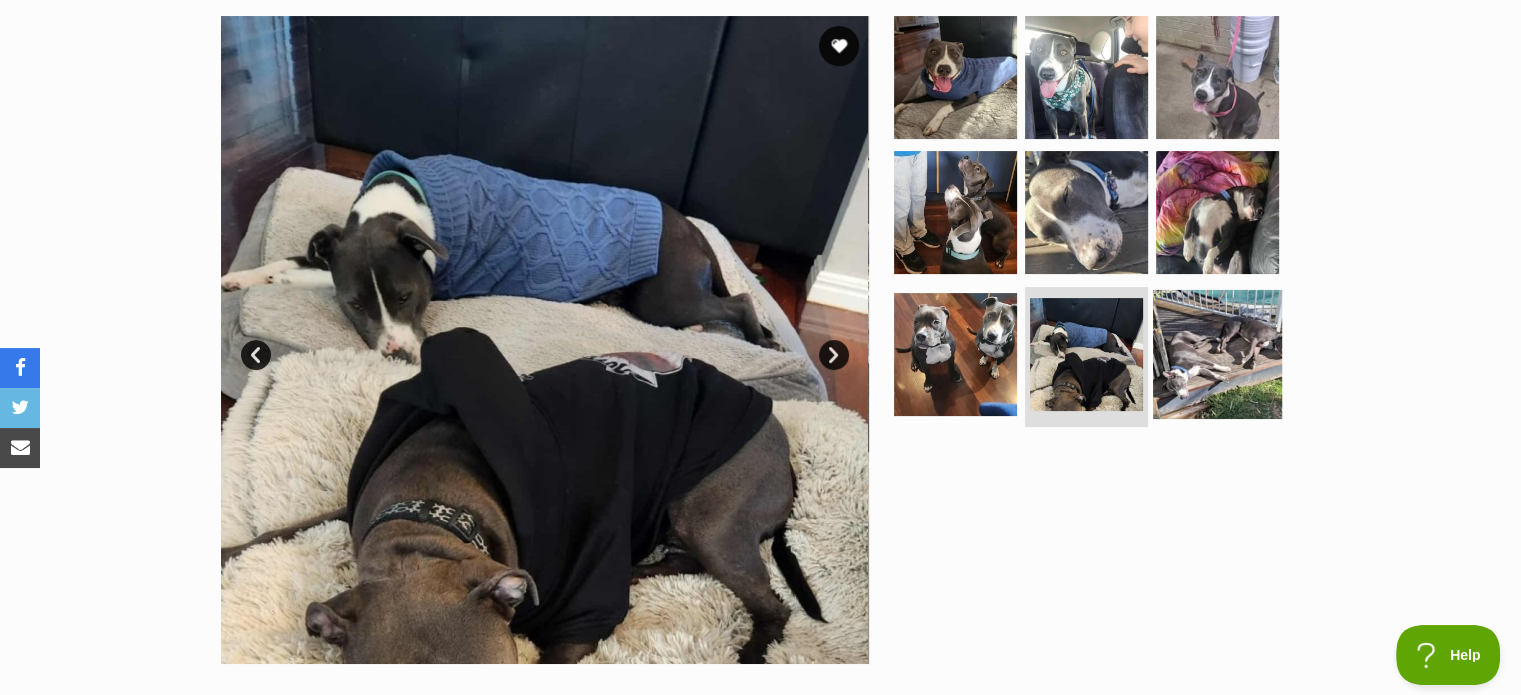 click at bounding box center (1217, 354) 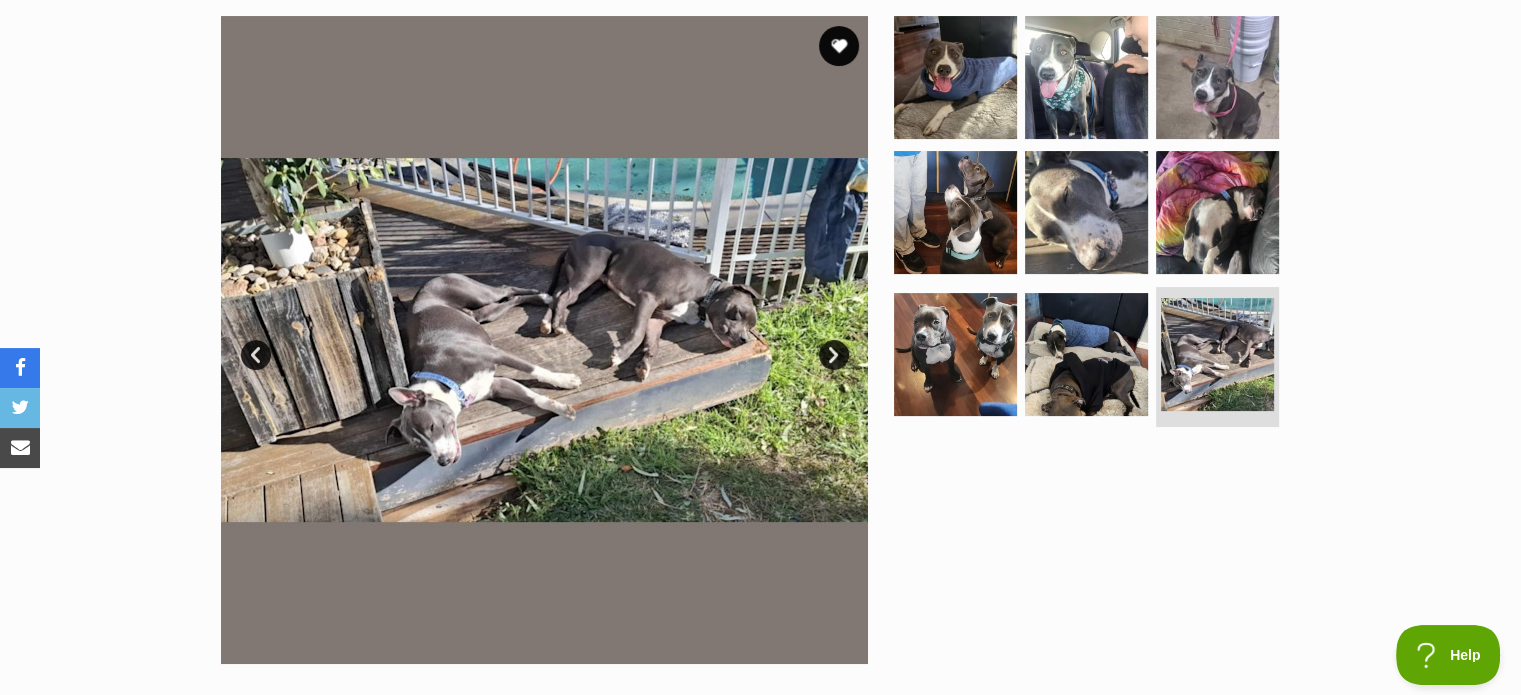 scroll, scrollTop: 400, scrollLeft: 0, axis: vertical 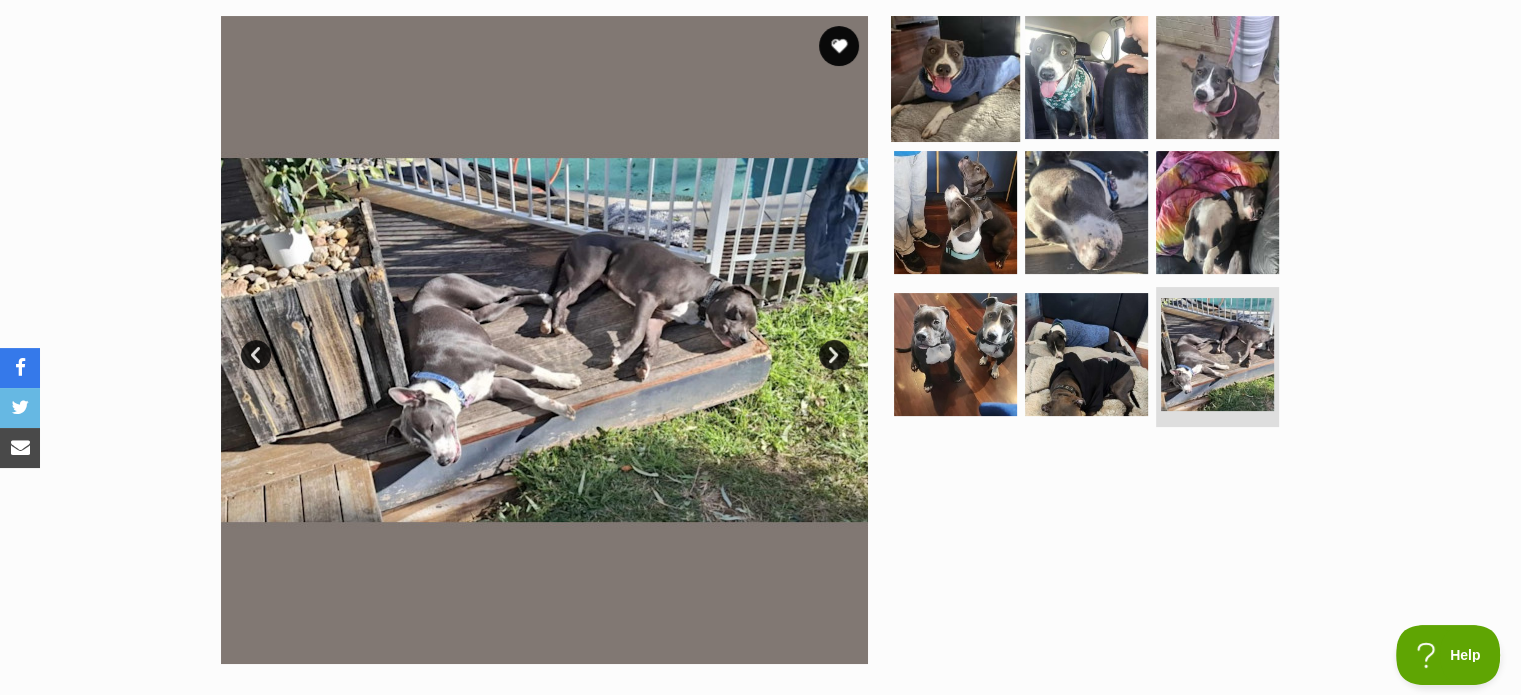 click at bounding box center [955, 76] 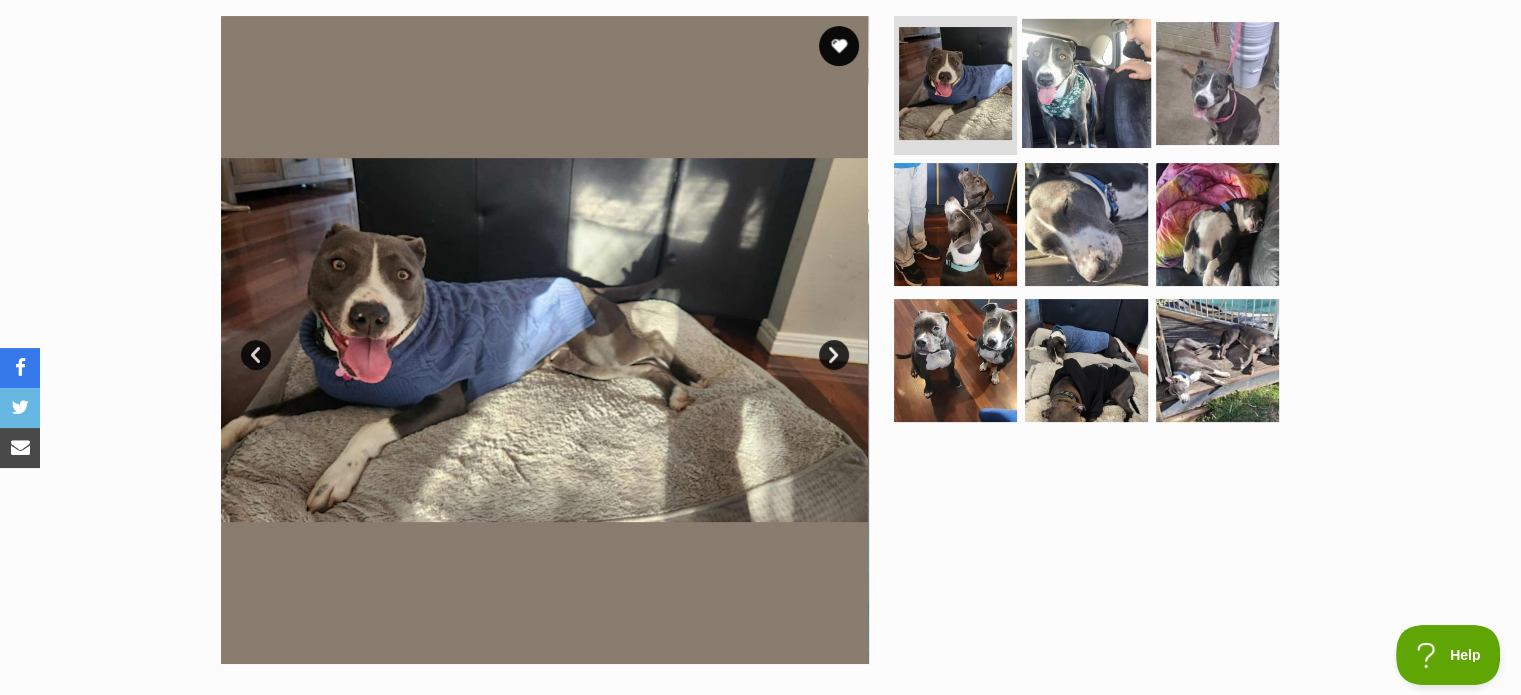 click at bounding box center (1086, 82) 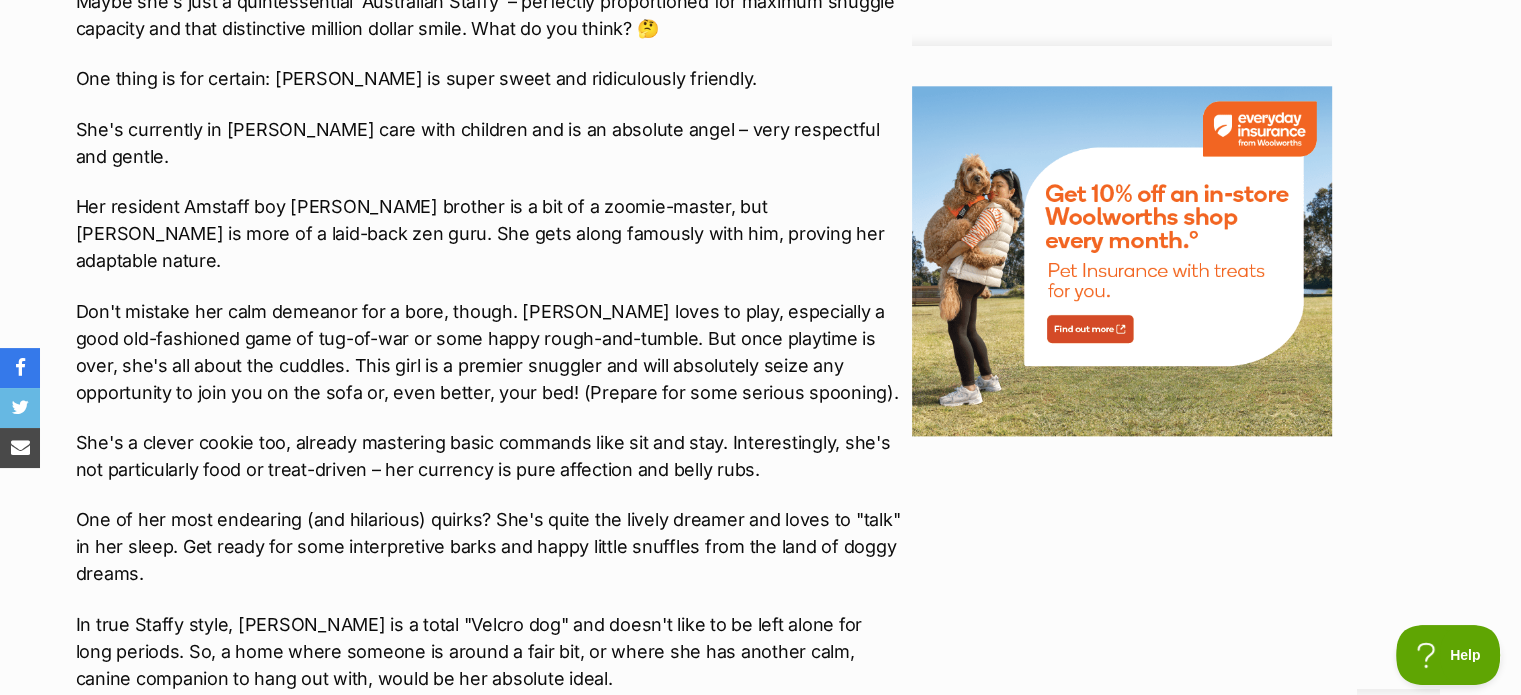 scroll, scrollTop: 2400, scrollLeft: 0, axis: vertical 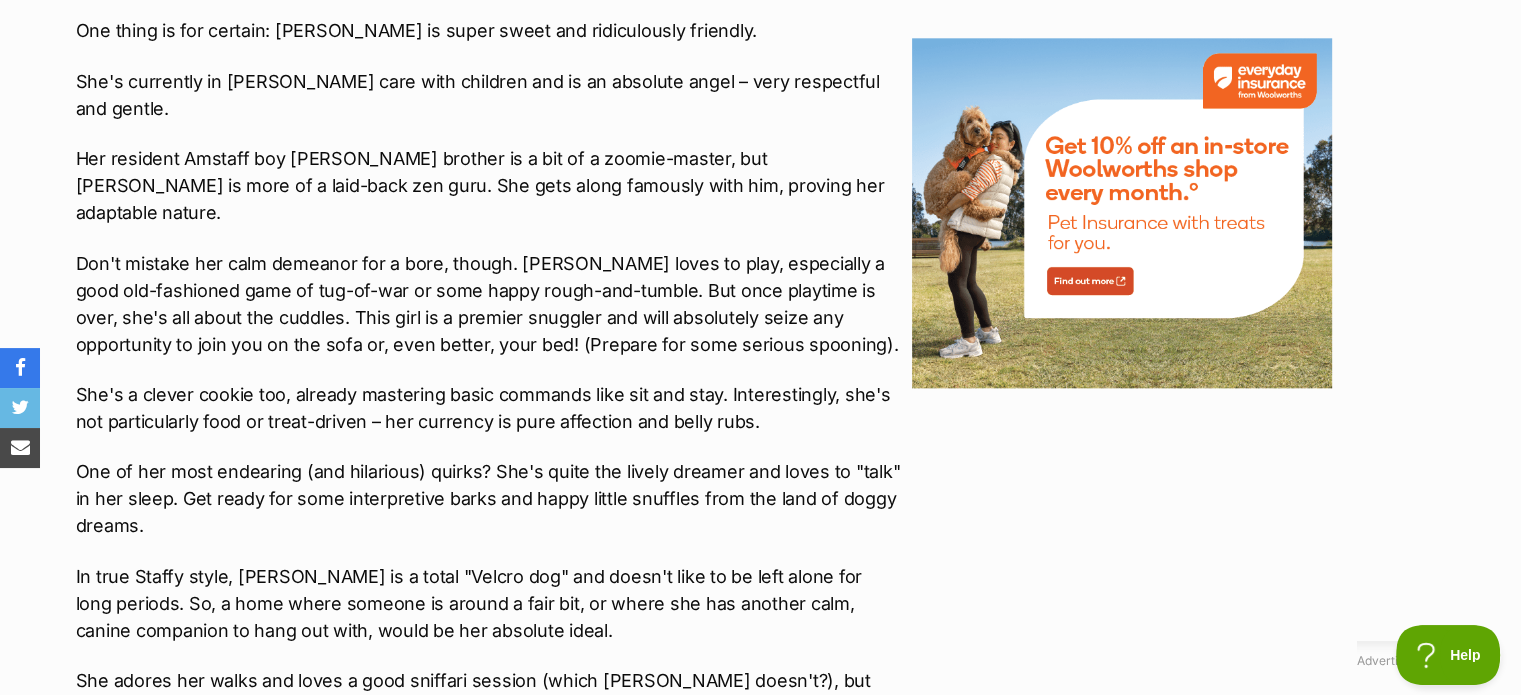 click on "Alright folks, gather 'round, because the moment you've all been waiting for is finally here 🎉
Remember that captivating face we posted way back, listed as #306?
The one that had our PMs absolutely buzzing, sparking a thousand questions about her heritage, her lineage, even her very DNA?
Well, she's officially out of the pound and ready to charm her way into a forever home.
Meet the absolutely glorious Lily!
A gorgeous little staffy mix with a truly magnificent blue-grey coat that has a certain je ne sais quoi about it. 😉
Now, we don't have Lily's full family tree on file (pound pups rarely come with a detailed ancestry report), but her foster carer has noted she's a little bigger than what some might consider a classic English Staffy, but perhaps not quite as stocky as an American Staffy.
Maybe she's just a quintessential 'Australian Staffy' – perfectly proportioned for maximum snuggle capacity and that distinctive million dollar smile. What do you think? 🤔" at bounding box center (489, 413) 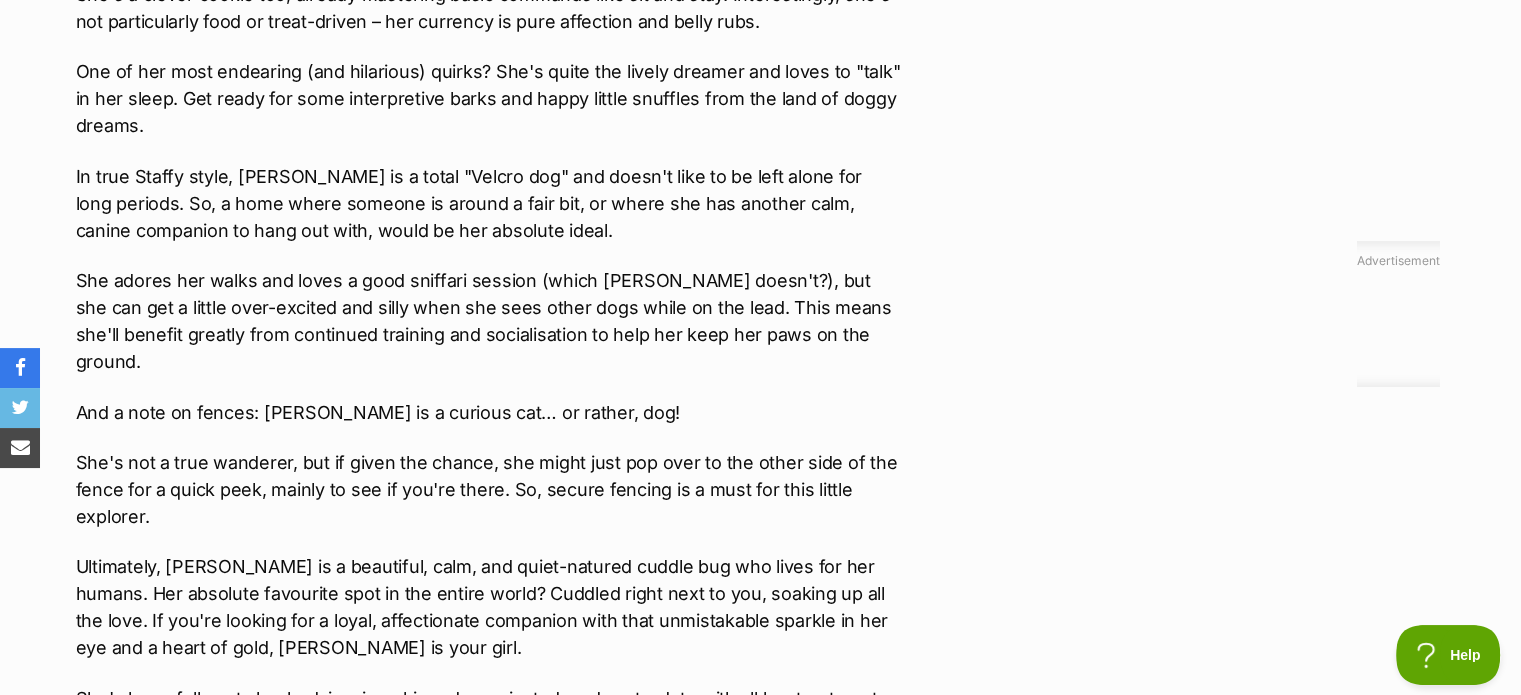 scroll, scrollTop: 2900, scrollLeft: 0, axis: vertical 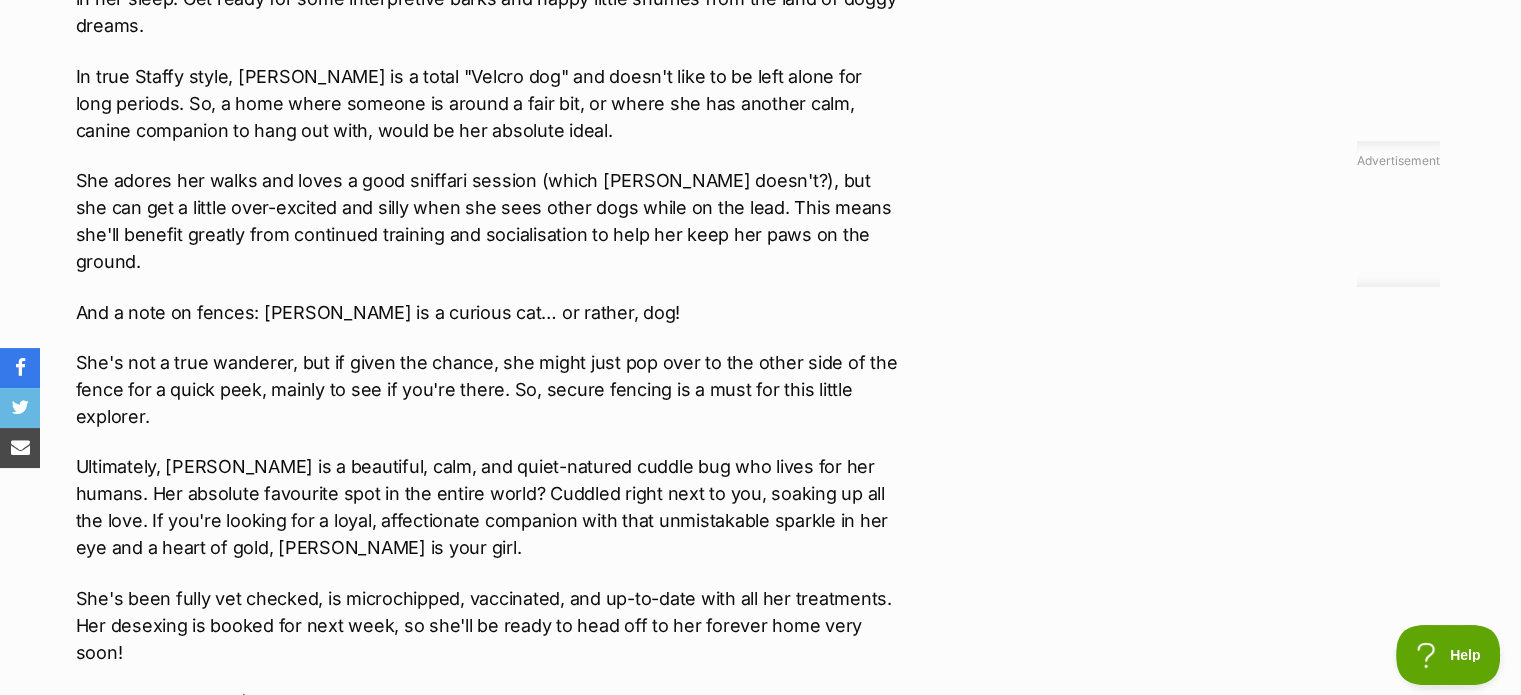click on "Donate to Lily
Donate to Lily at Village Tails Inc. via Shout
Advertisement
AD
Adoption information
I've been adopted!
This pet is no longer available
On Hold
Enquire about Lily
Find available pets like this!
Rescue group
Village Tails Inc.
PetRescue ID
1131271
Location
Petrie, QLD
Age
1 year
Adoption fee
$745.00
100% of the adoption fee goes directly to Village Tails Inc., the organisation providing their care.
Learn more about adoption fees .
Breeder identification
BIN0013072834785
Last updated
09 Jul, 2025
Pre-adoption checks
Desexed
Vaccinated
Interstate adoption (QLD only)
Wormed
Has received heartworm preventative
About Lily
Alright folks, gather 'round, because the moment you've all been waiting for is finally here 🎉" at bounding box center (761, 214) 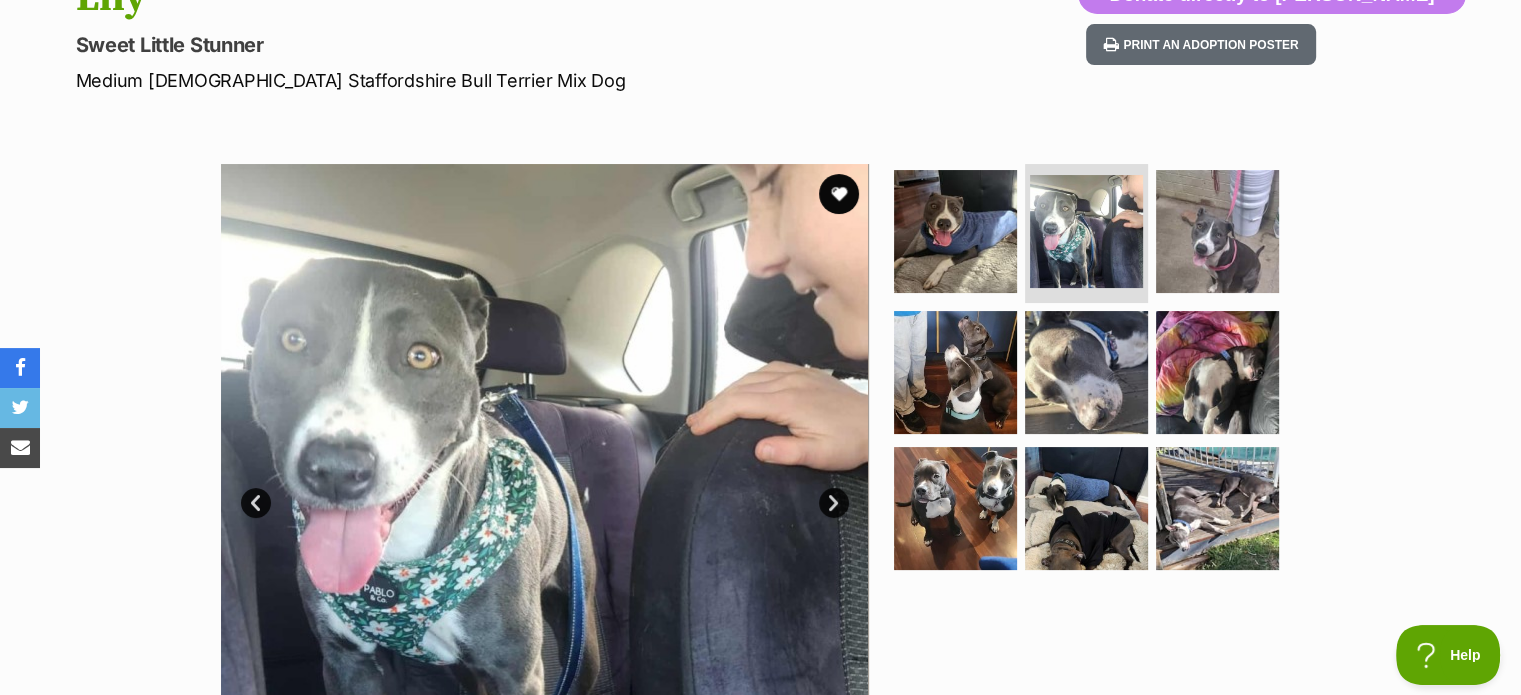 scroll, scrollTop: 300, scrollLeft: 0, axis: vertical 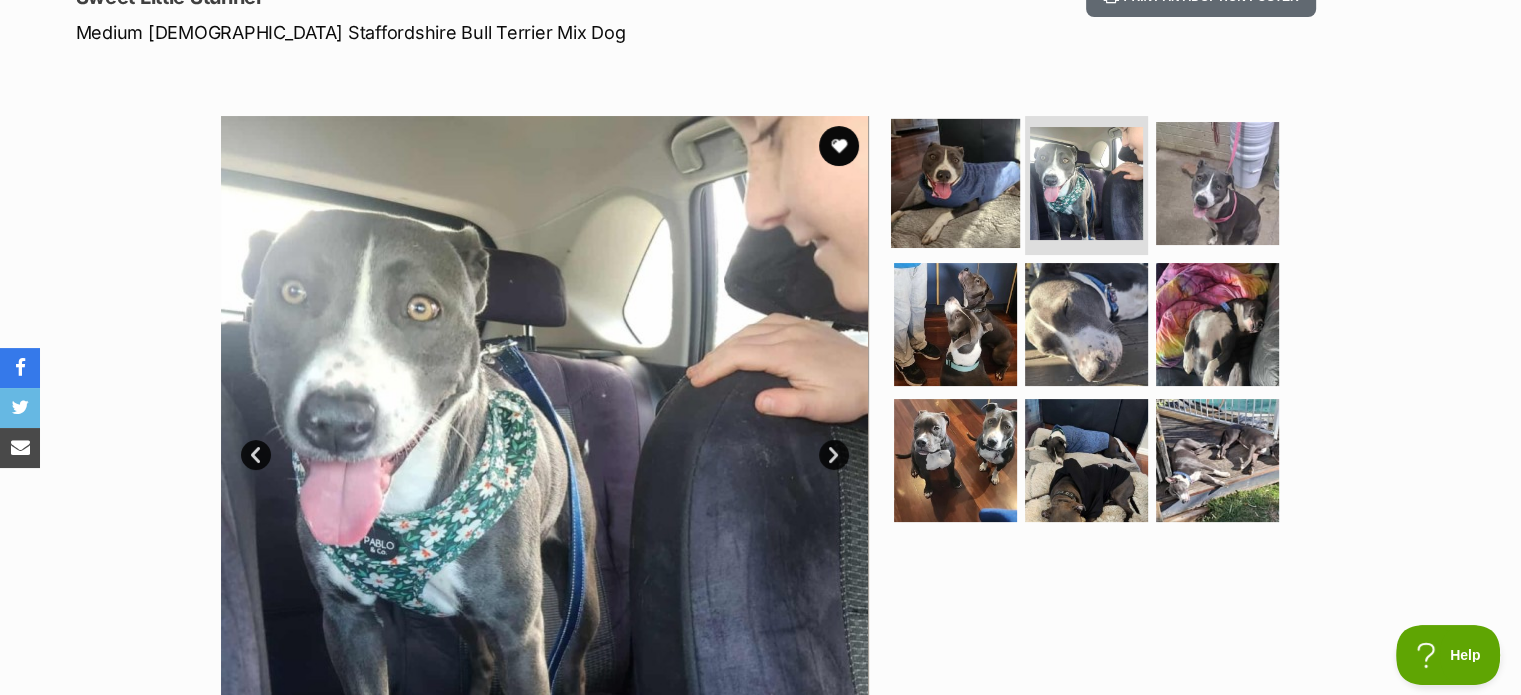 click at bounding box center (955, 182) 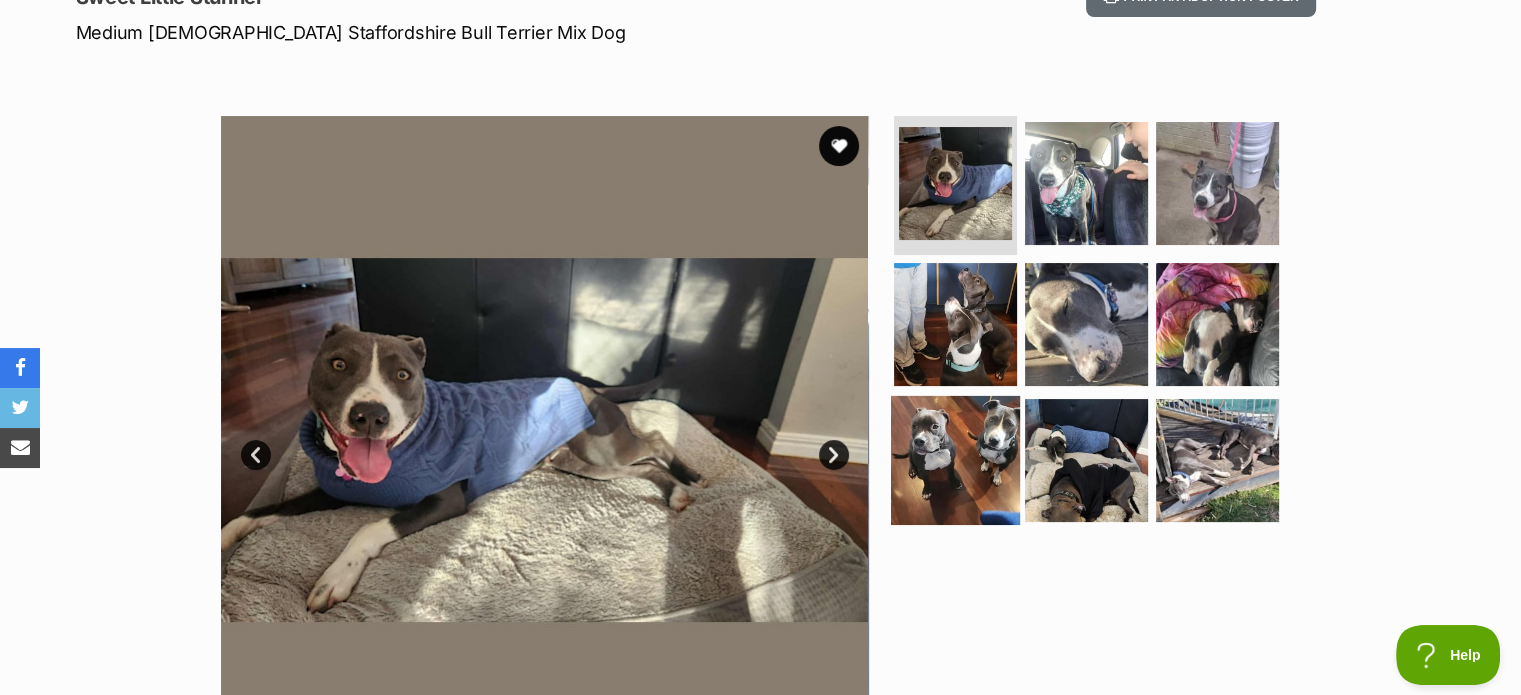 click at bounding box center [955, 460] 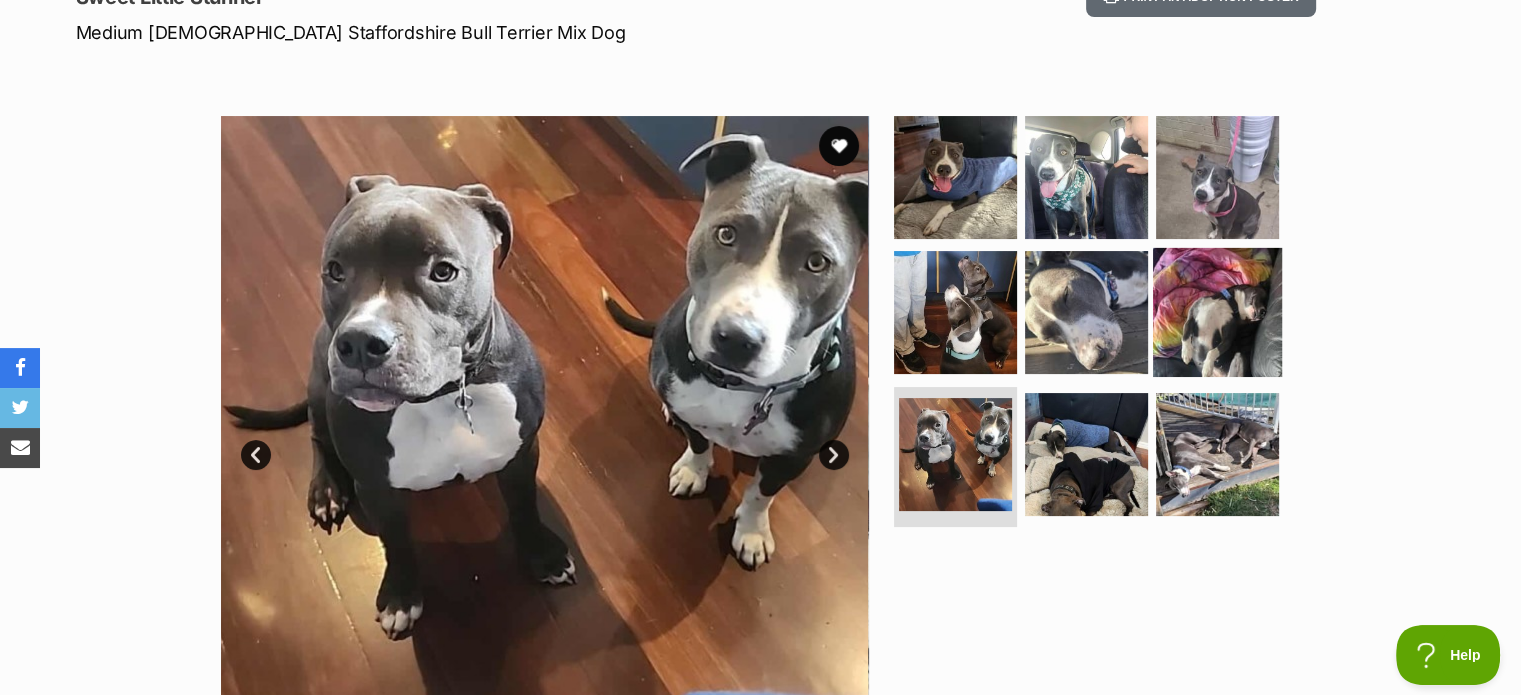 click at bounding box center [1217, 312] 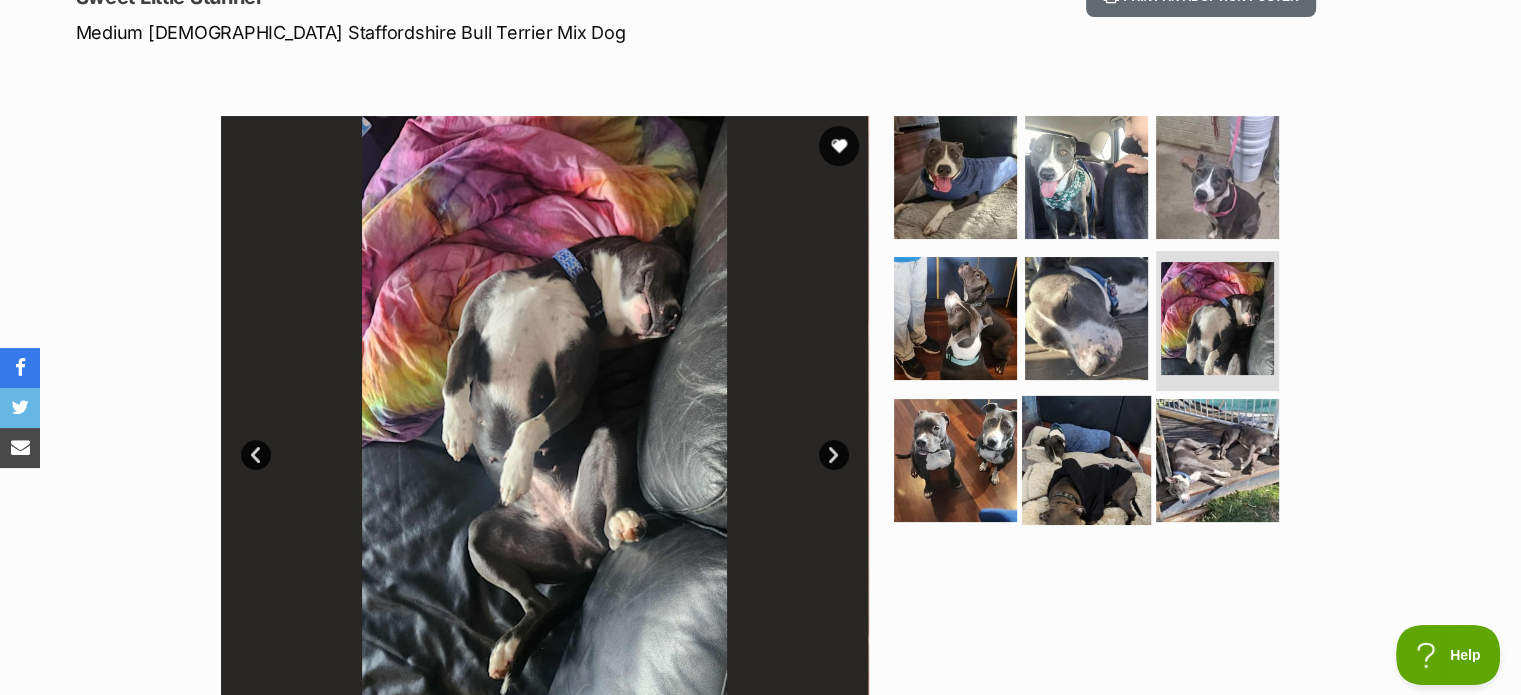 click at bounding box center (1086, 460) 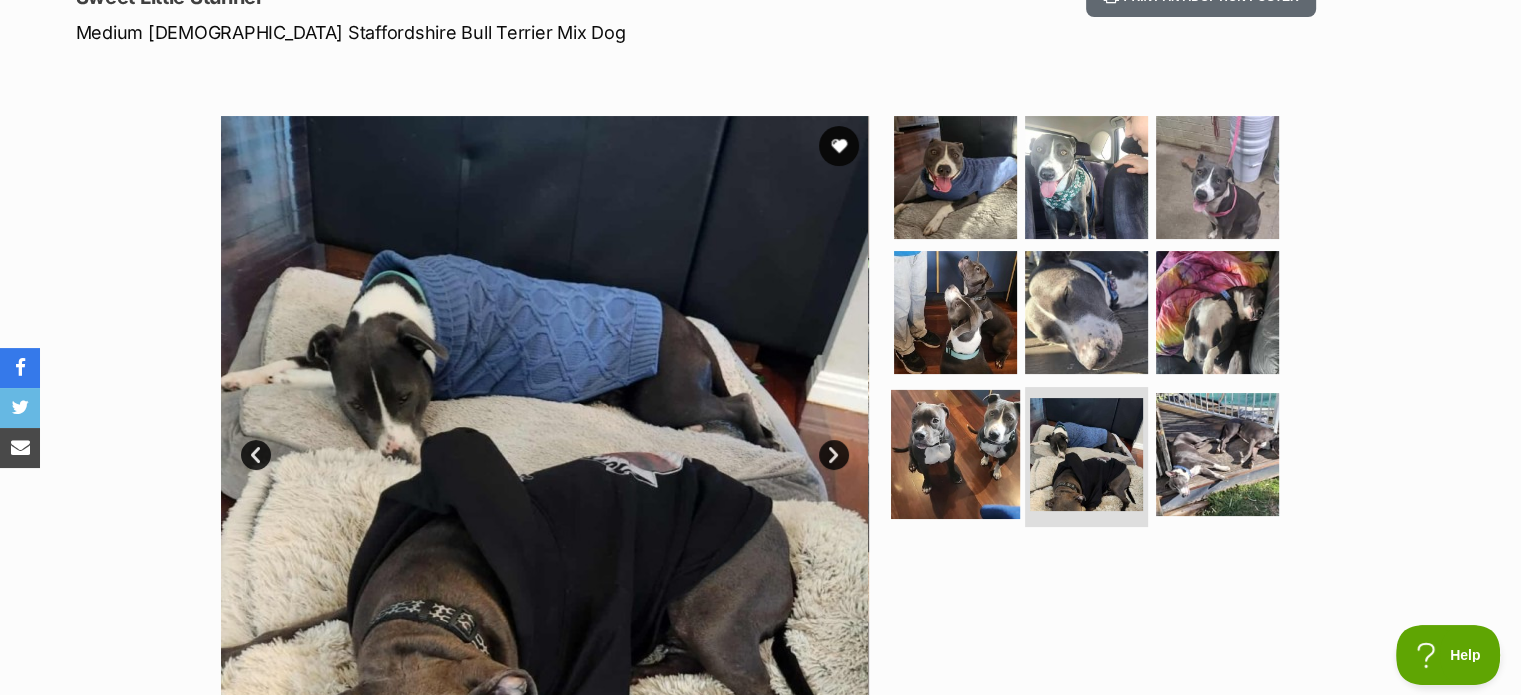 click at bounding box center [955, 454] 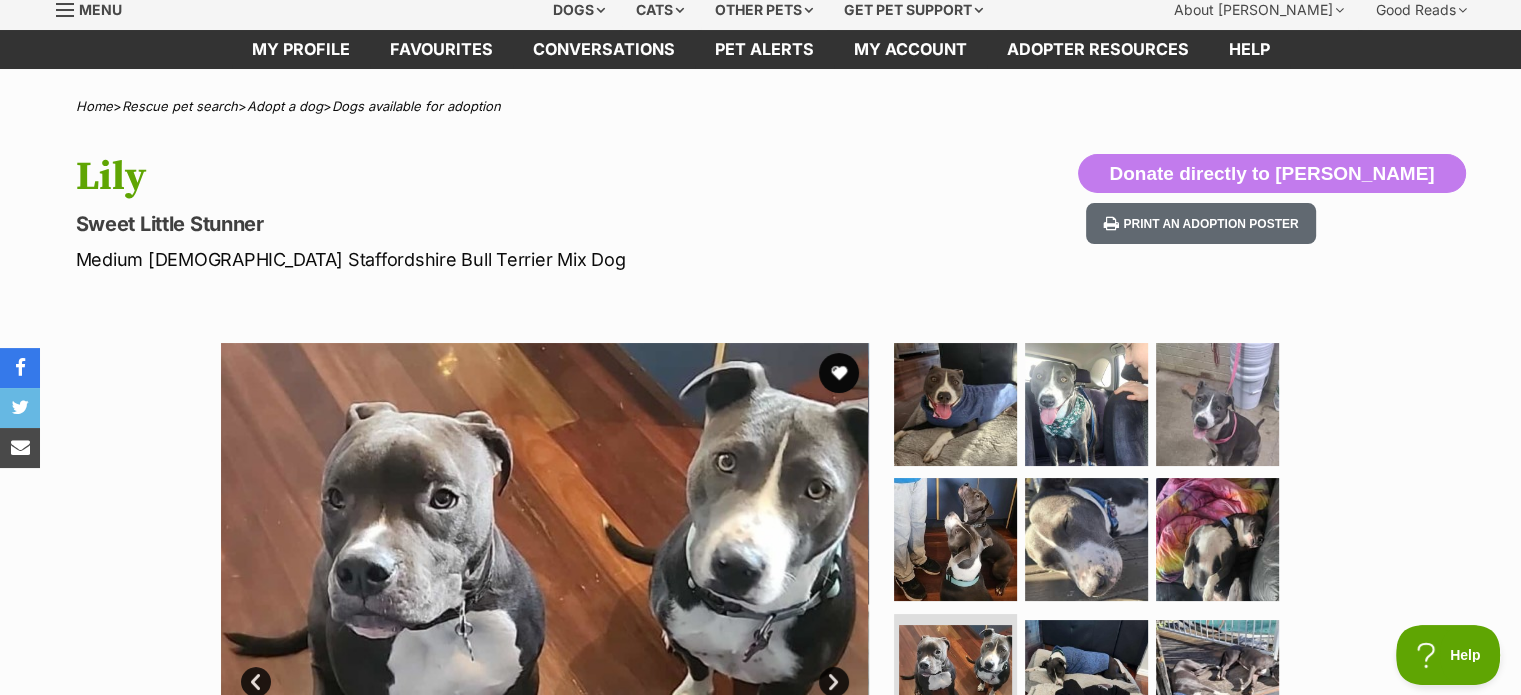 scroll, scrollTop: 0, scrollLeft: 0, axis: both 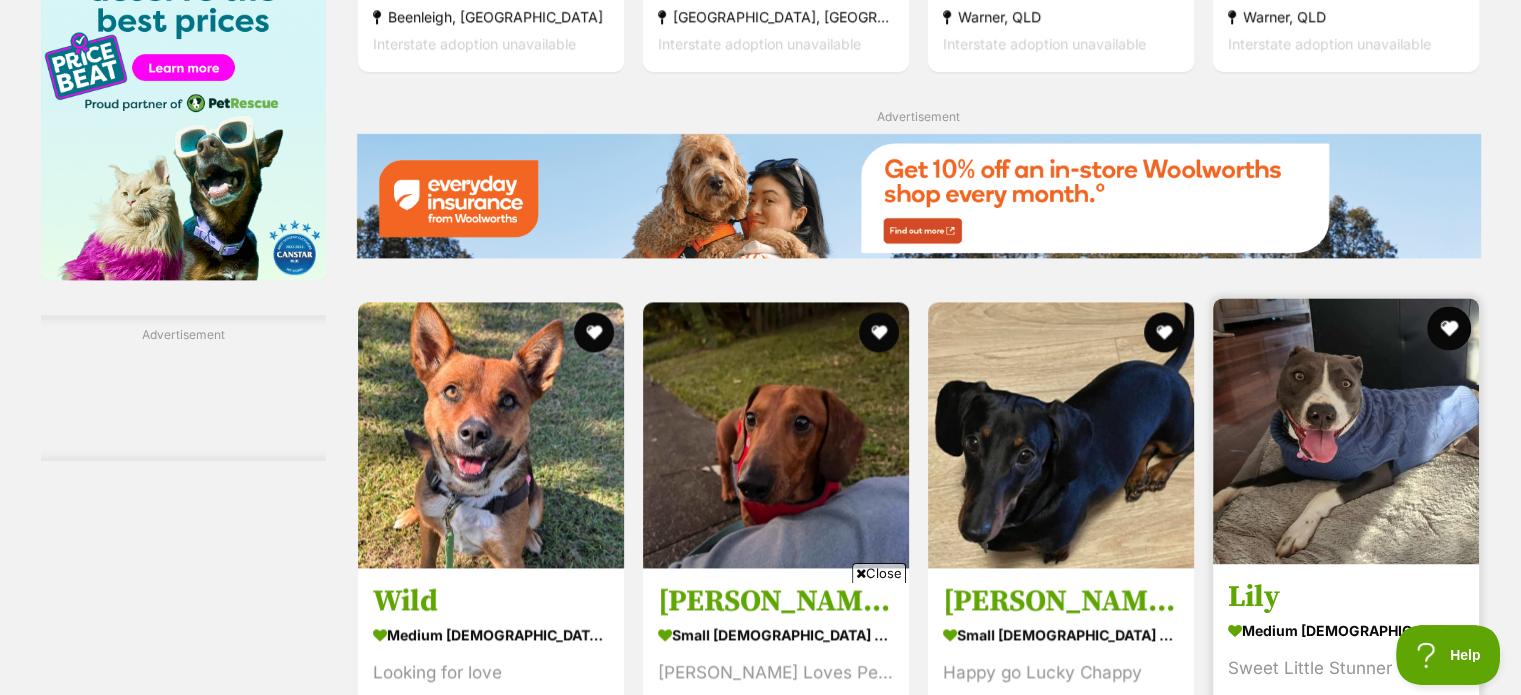 click at bounding box center [1449, 328] 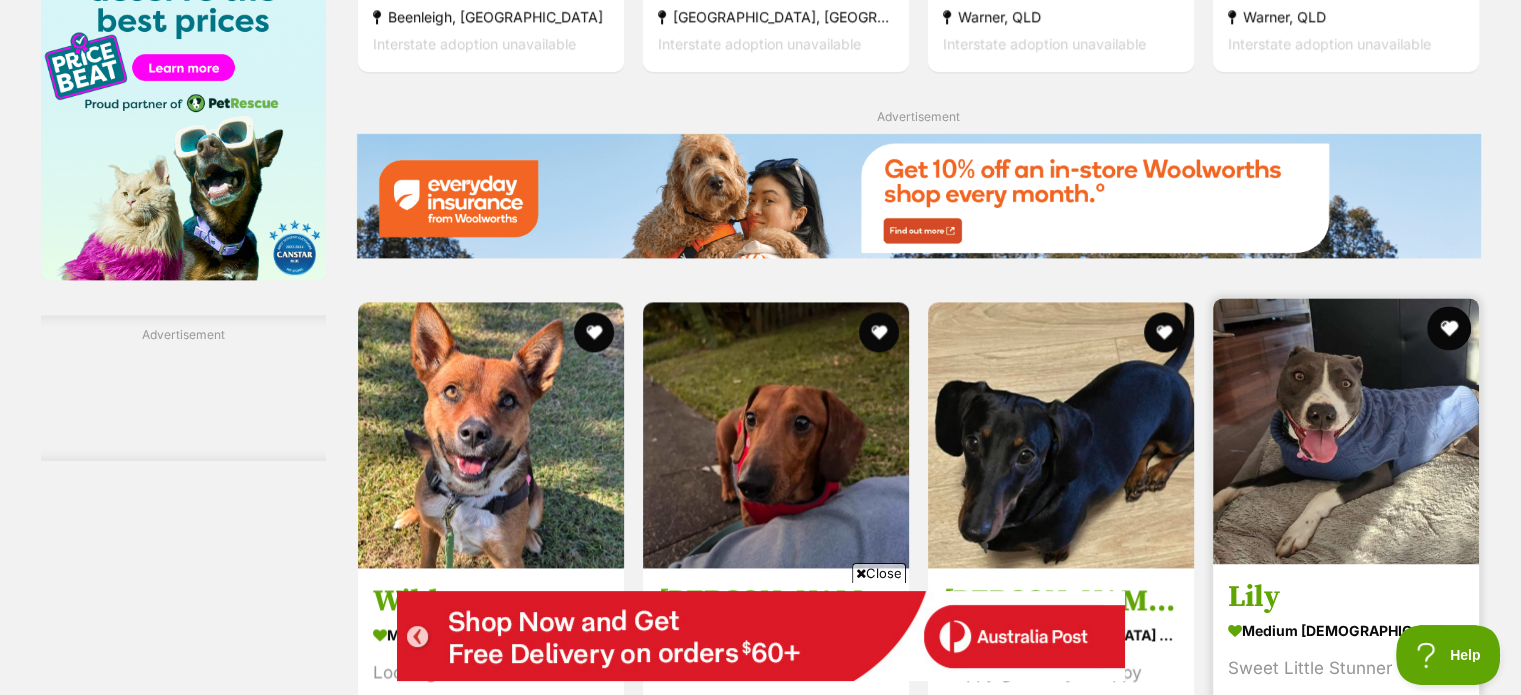 scroll, scrollTop: 0, scrollLeft: 0, axis: both 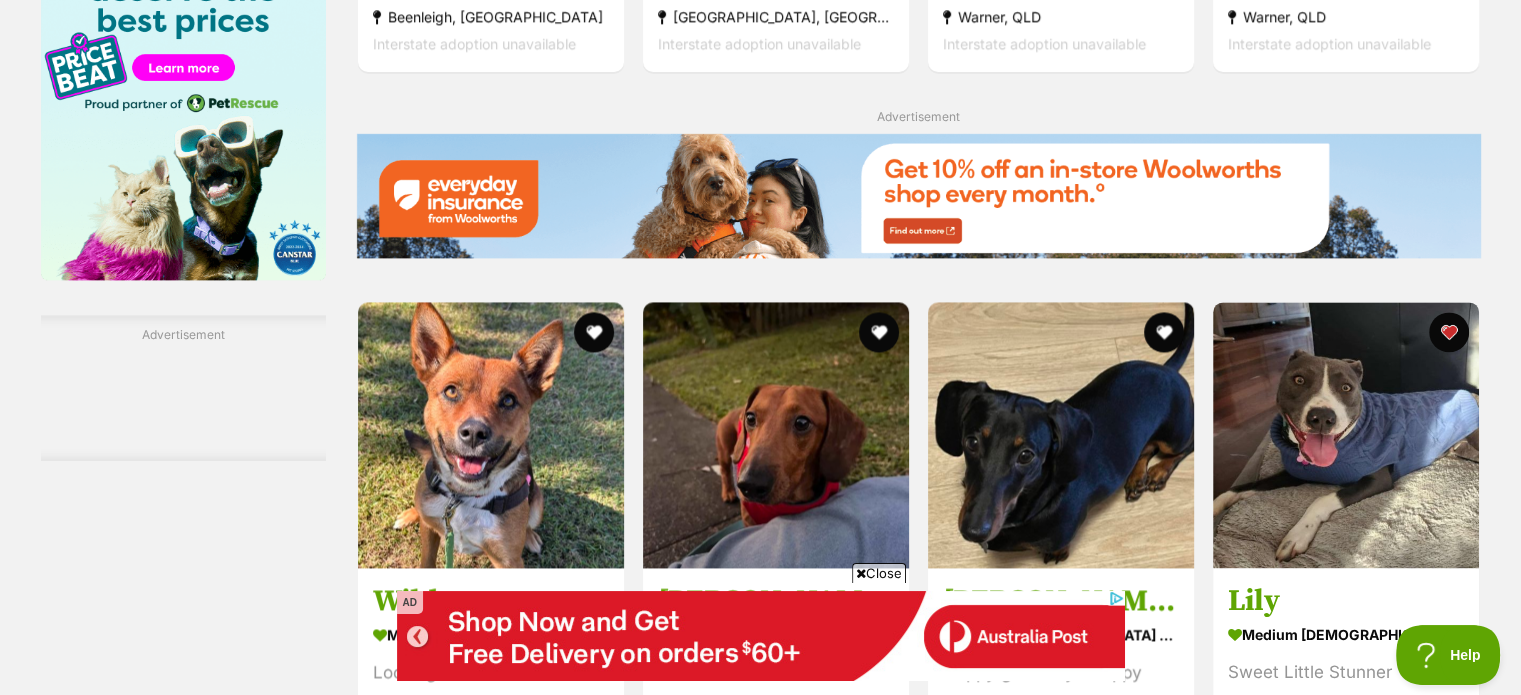 click on "Close" at bounding box center [879, 573] 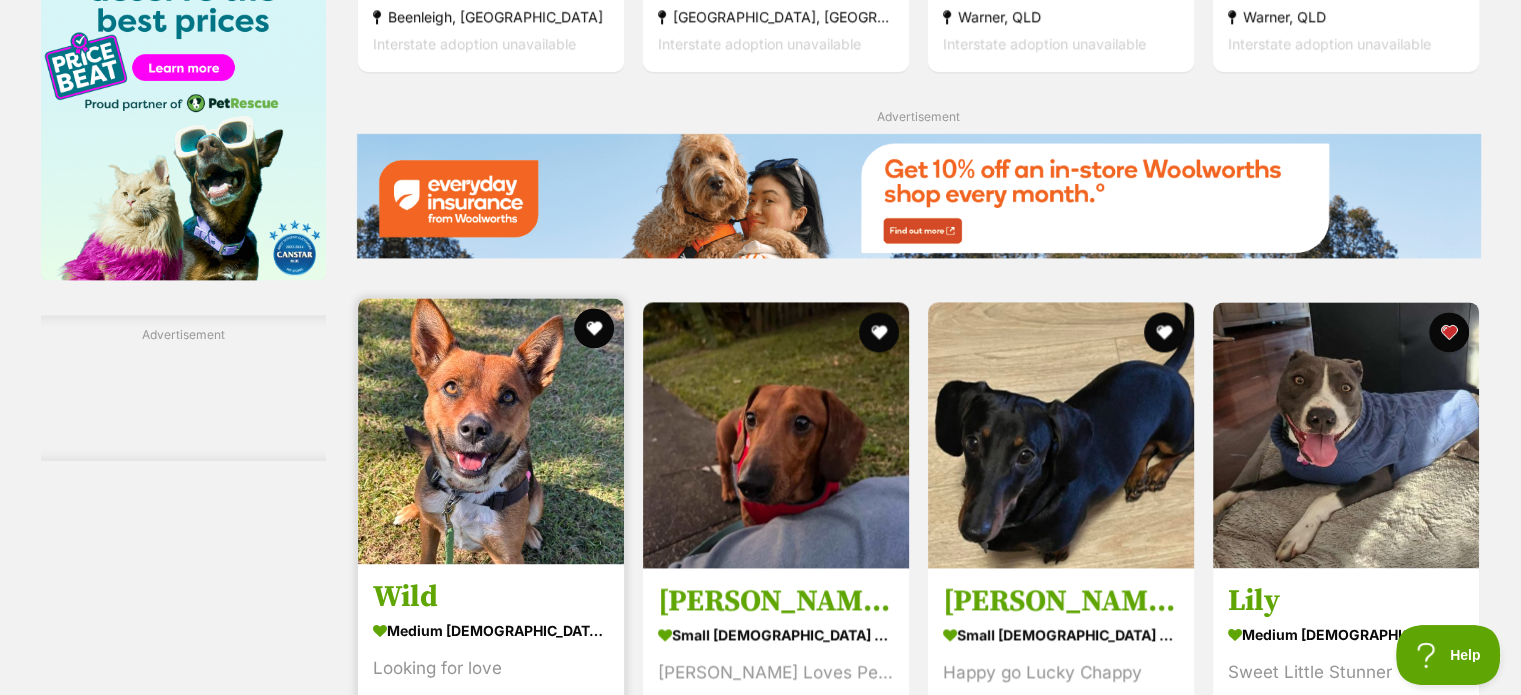 click at bounding box center (491, 431) 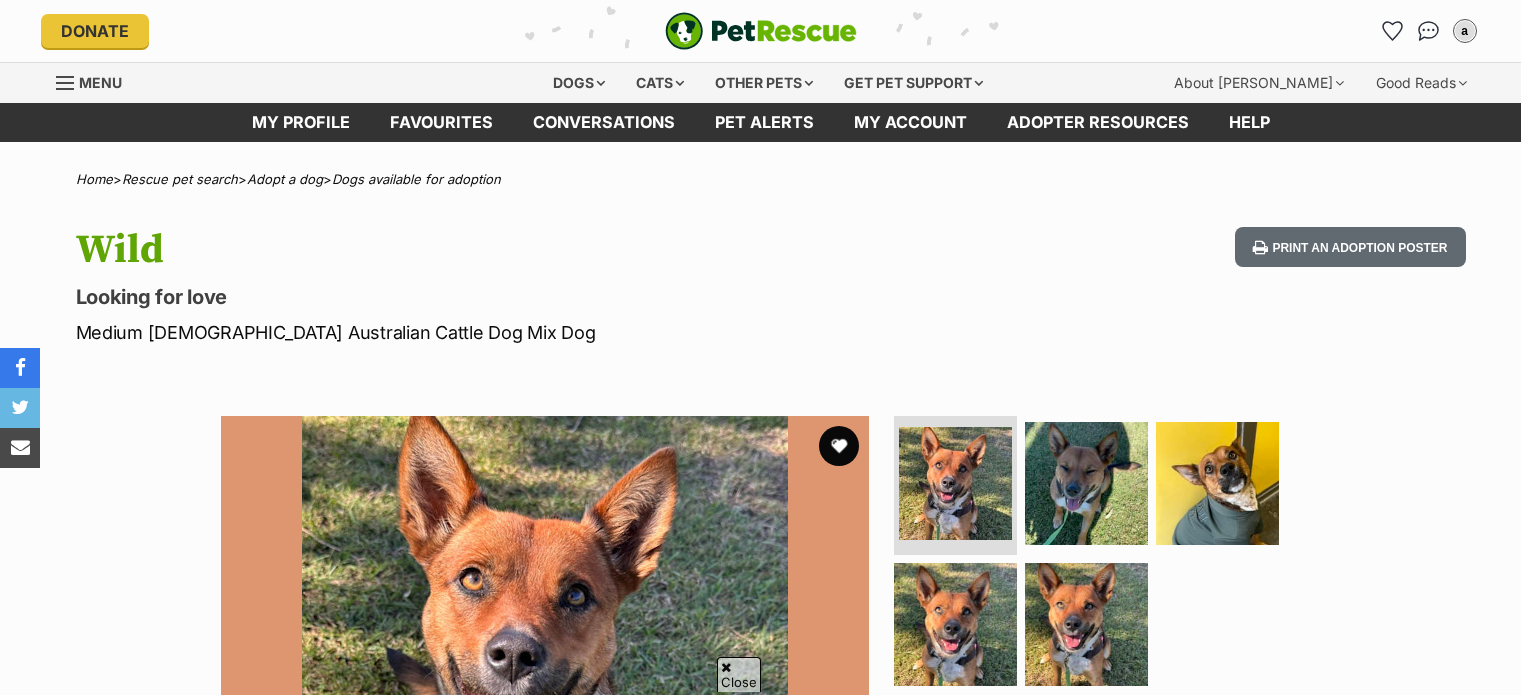 scroll, scrollTop: 200, scrollLeft: 0, axis: vertical 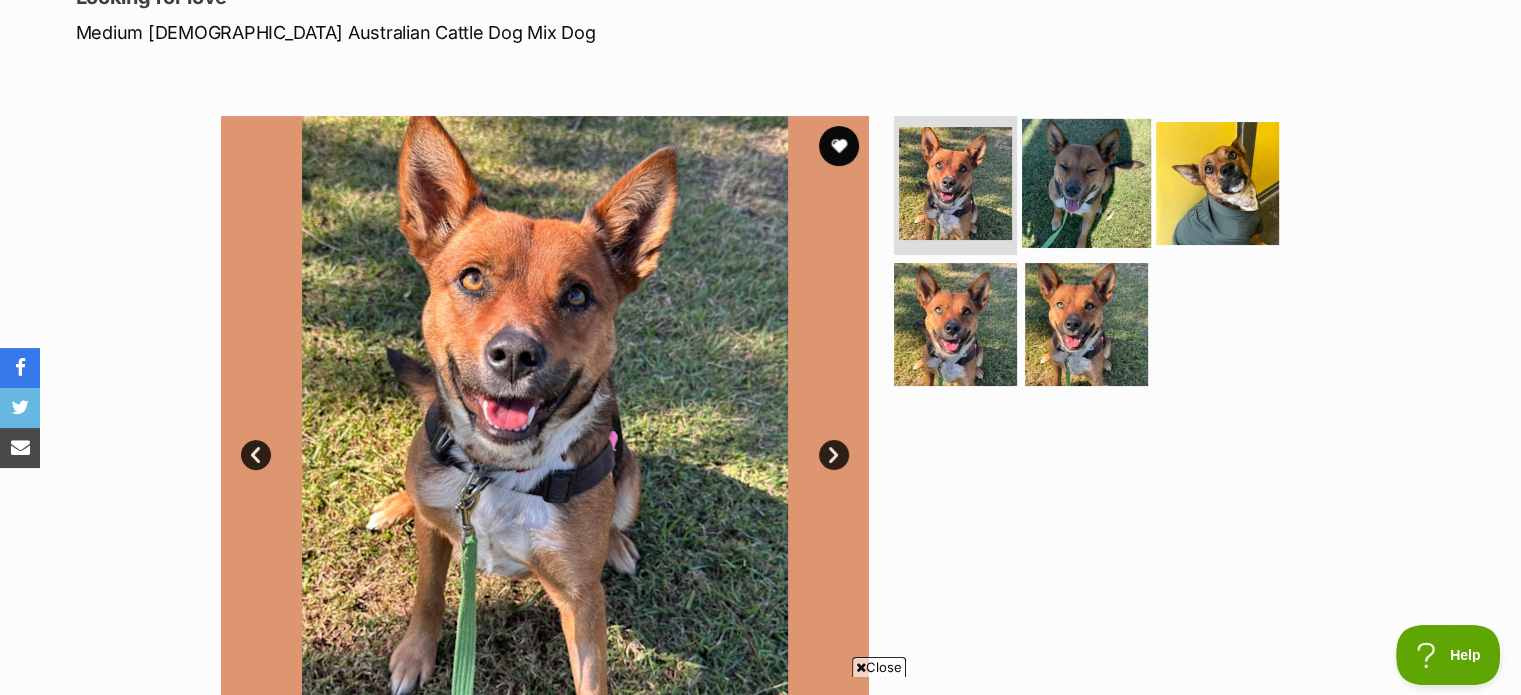 click at bounding box center (1086, 182) 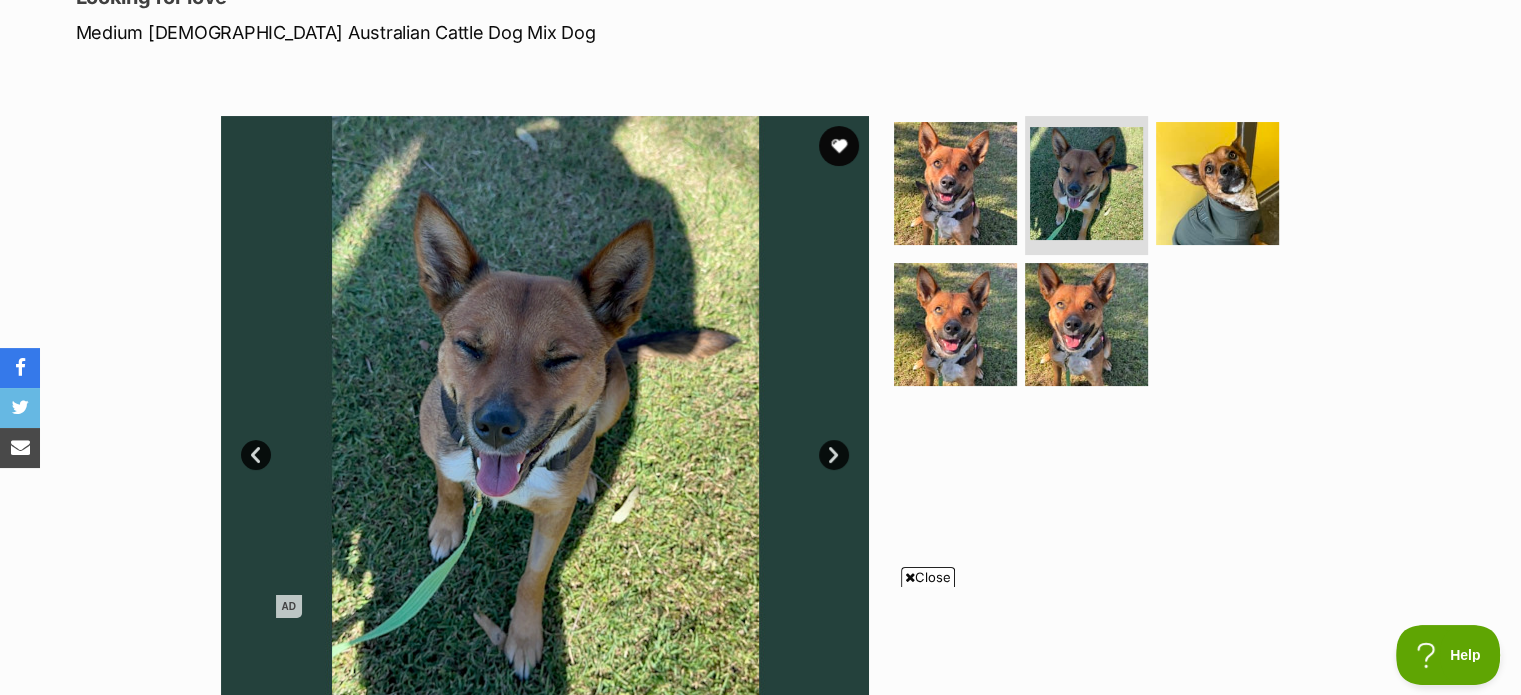 click at bounding box center (910, 577) 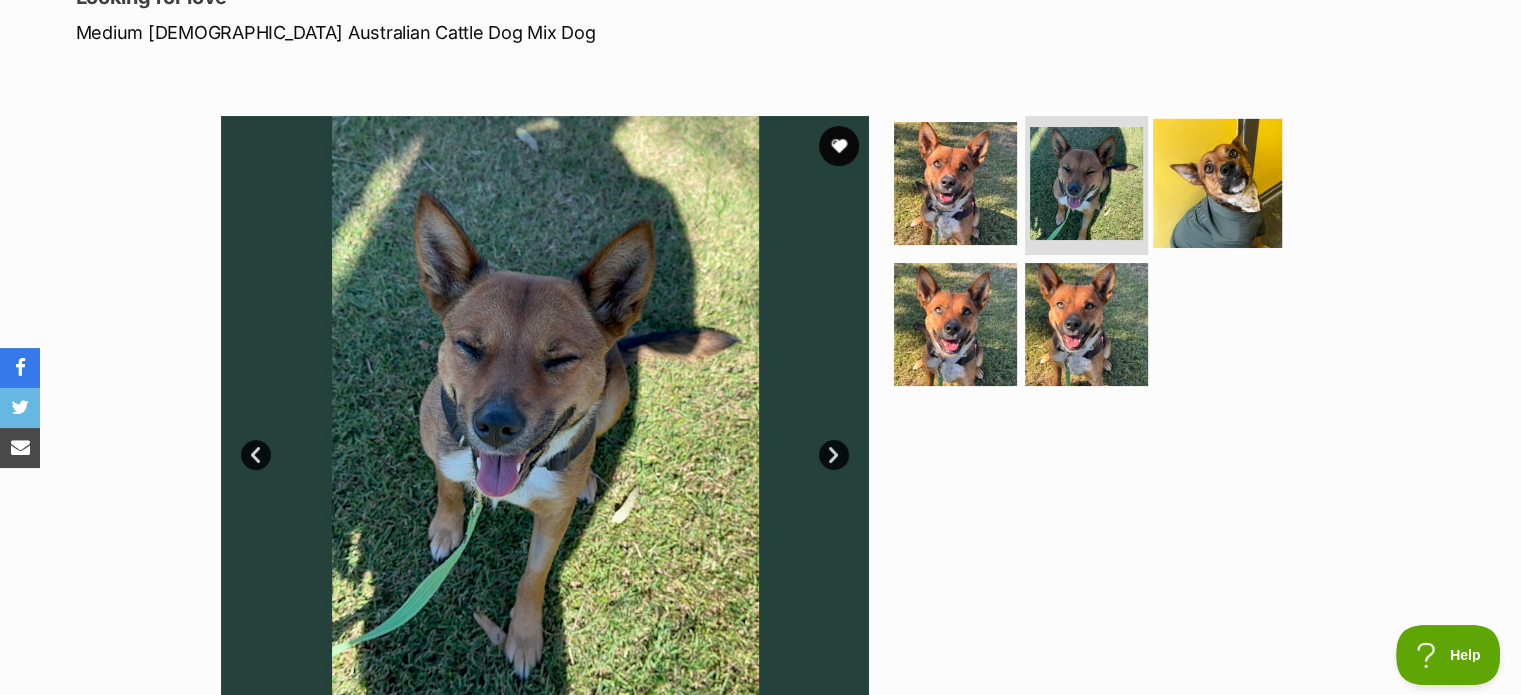 click at bounding box center [1217, 182] 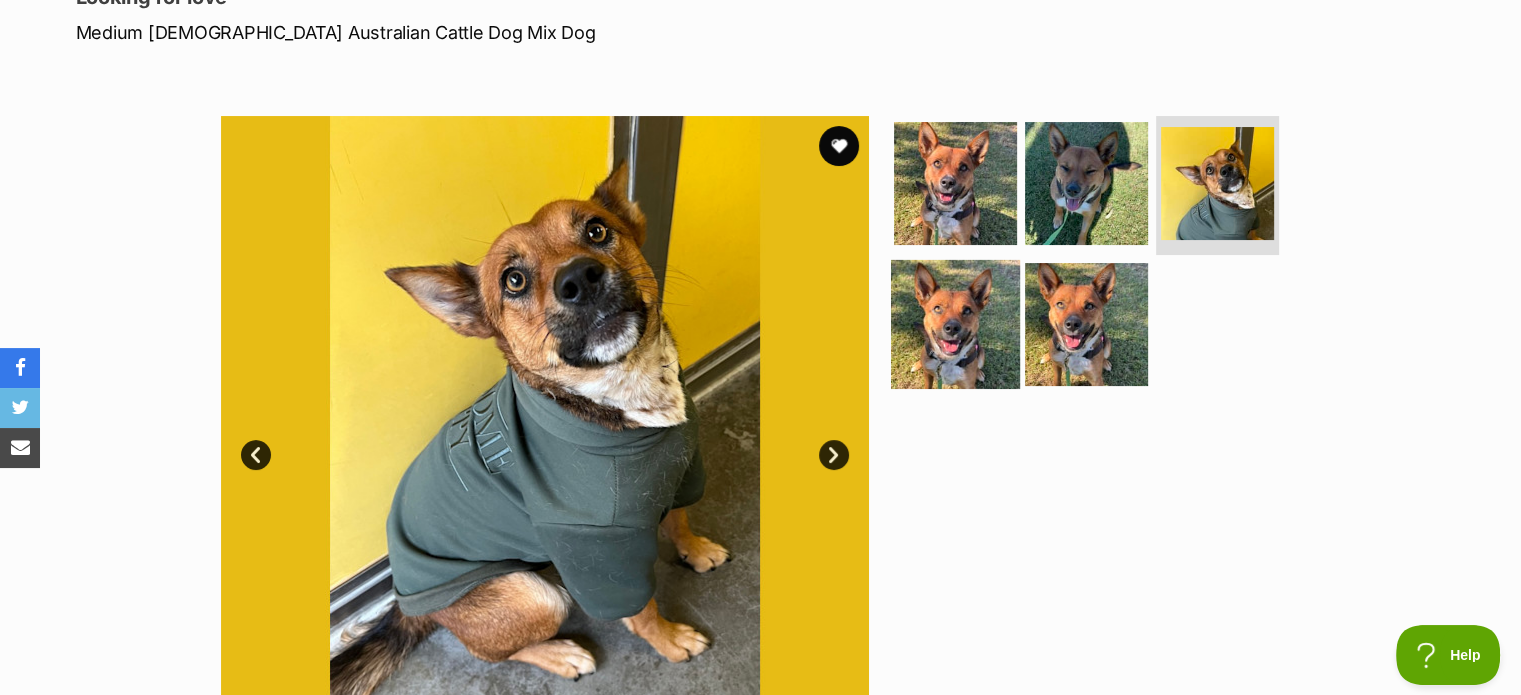 click at bounding box center [955, 324] 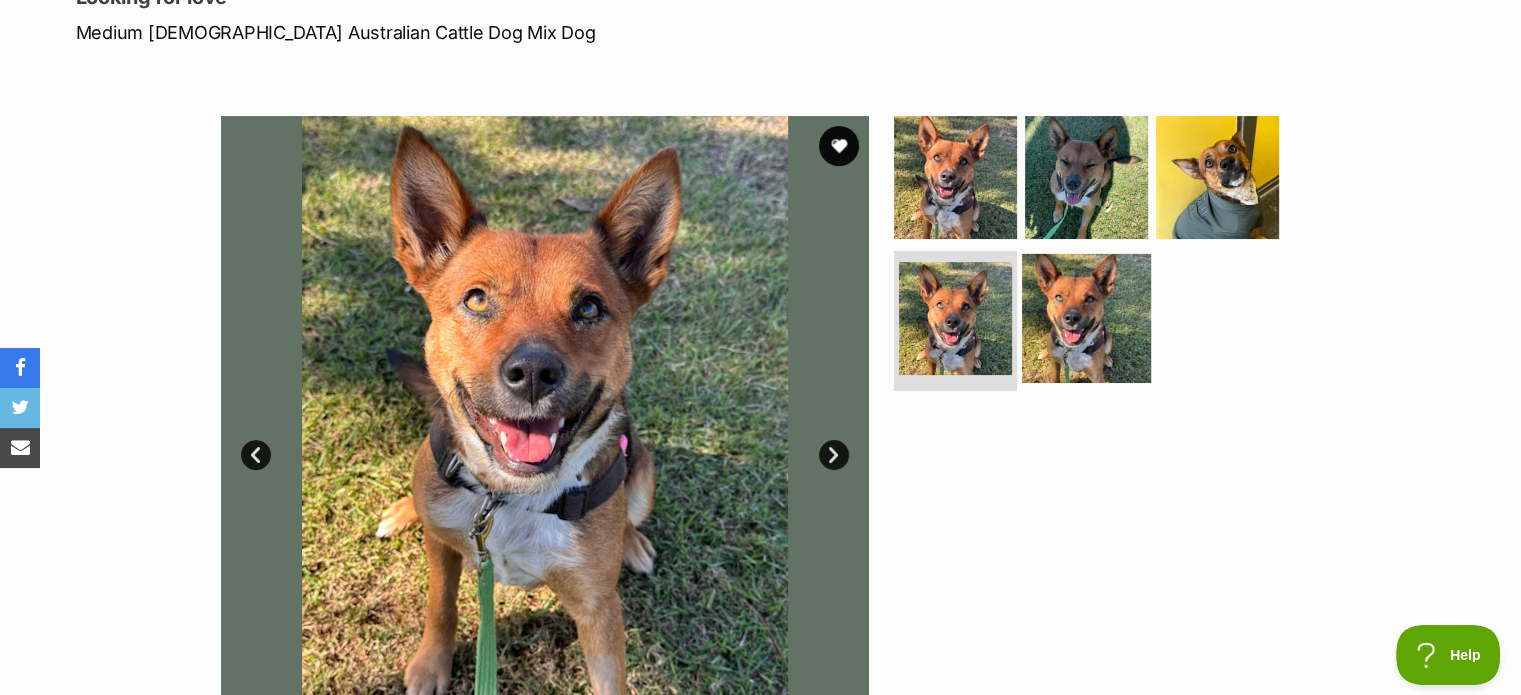 click at bounding box center [1086, 318] 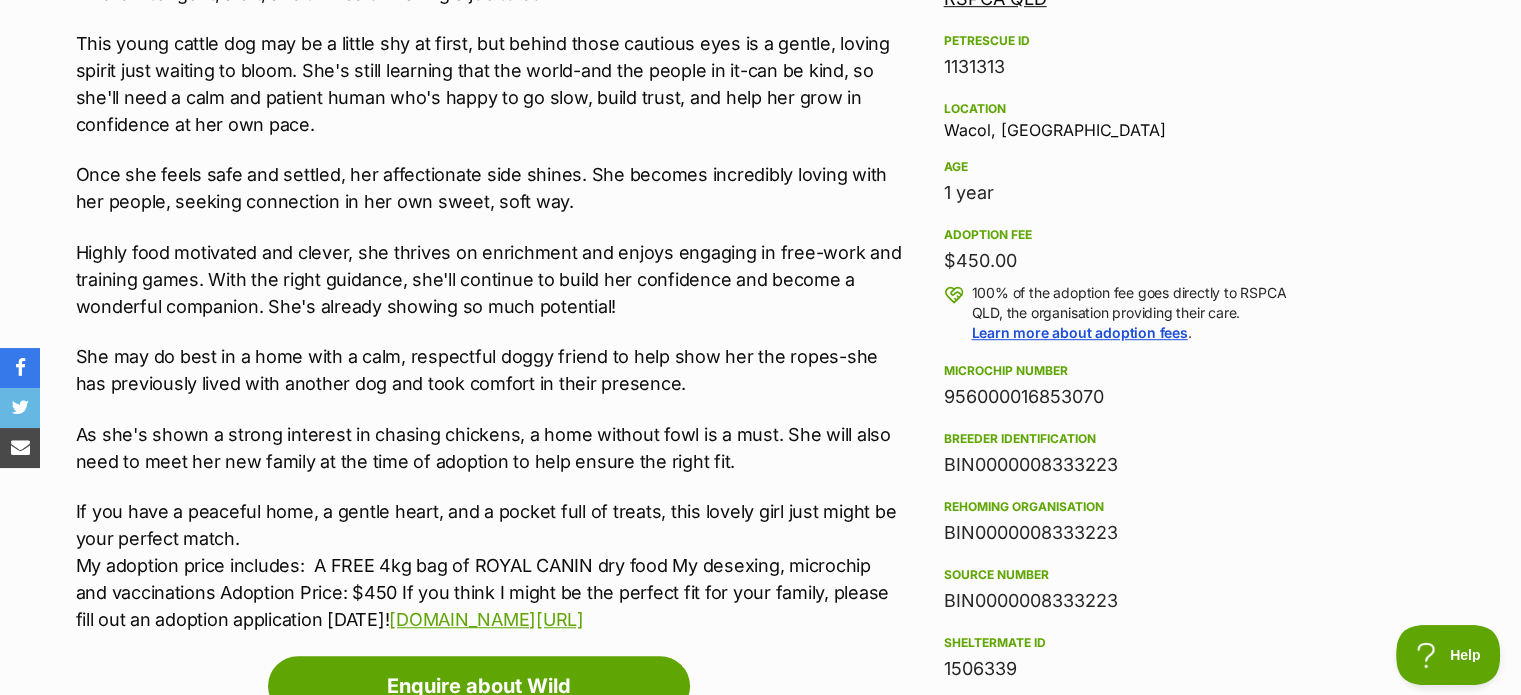 scroll, scrollTop: 1343, scrollLeft: 0, axis: vertical 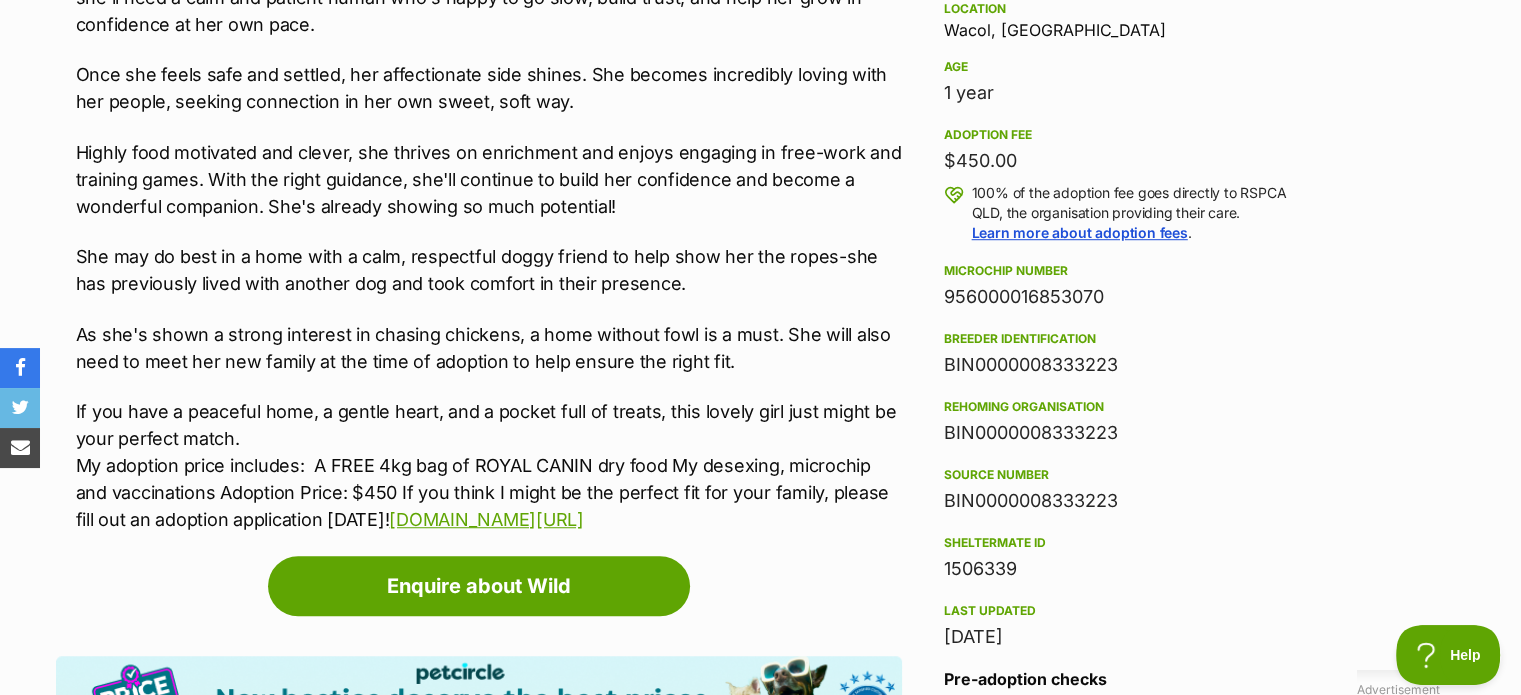 click on "Highly food motivated and clever, she thrives on enrichment and enjoys engaging in free-work and training games. With the right guidance, she'll continue to build her confidence and become a wonderful companion. She's already showing so much potential!" at bounding box center [489, 179] 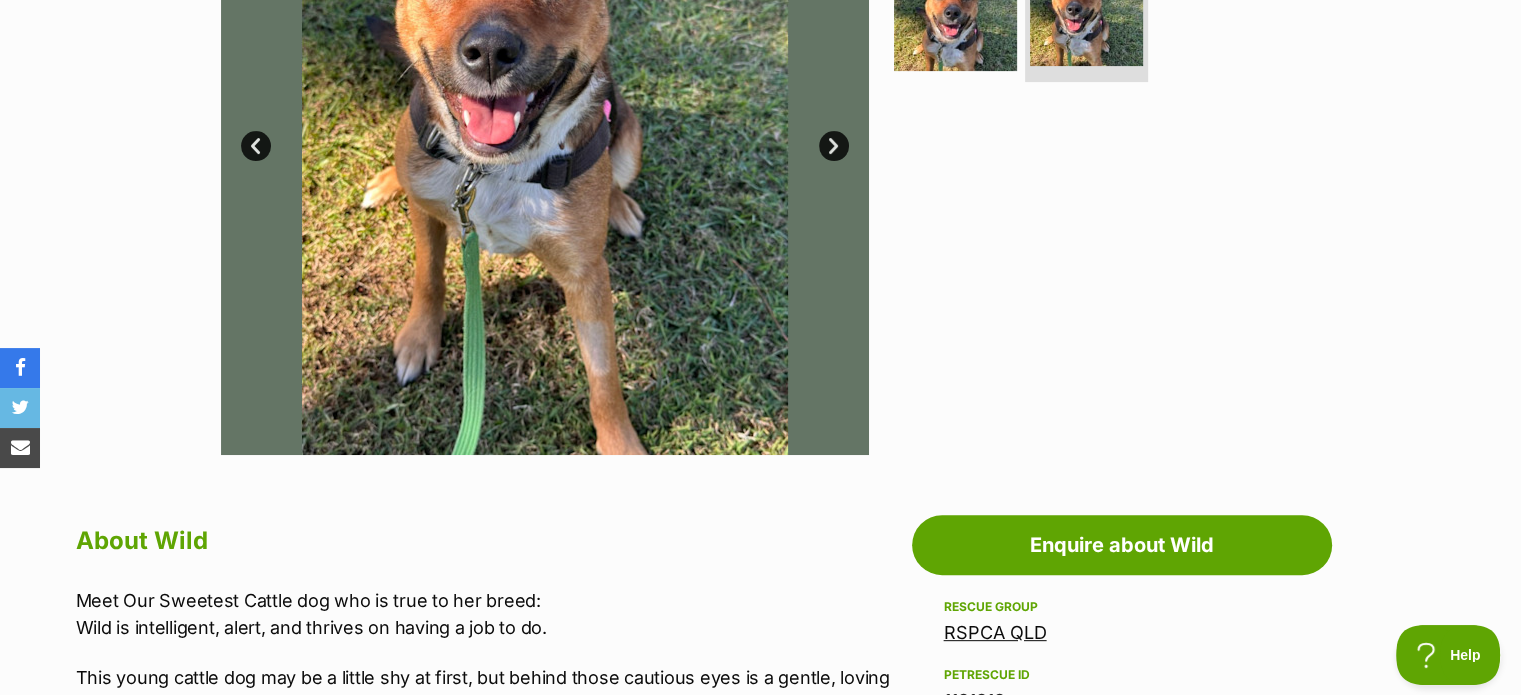 scroll, scrollTop: 343, scrollLeft: 0, axis: vertical 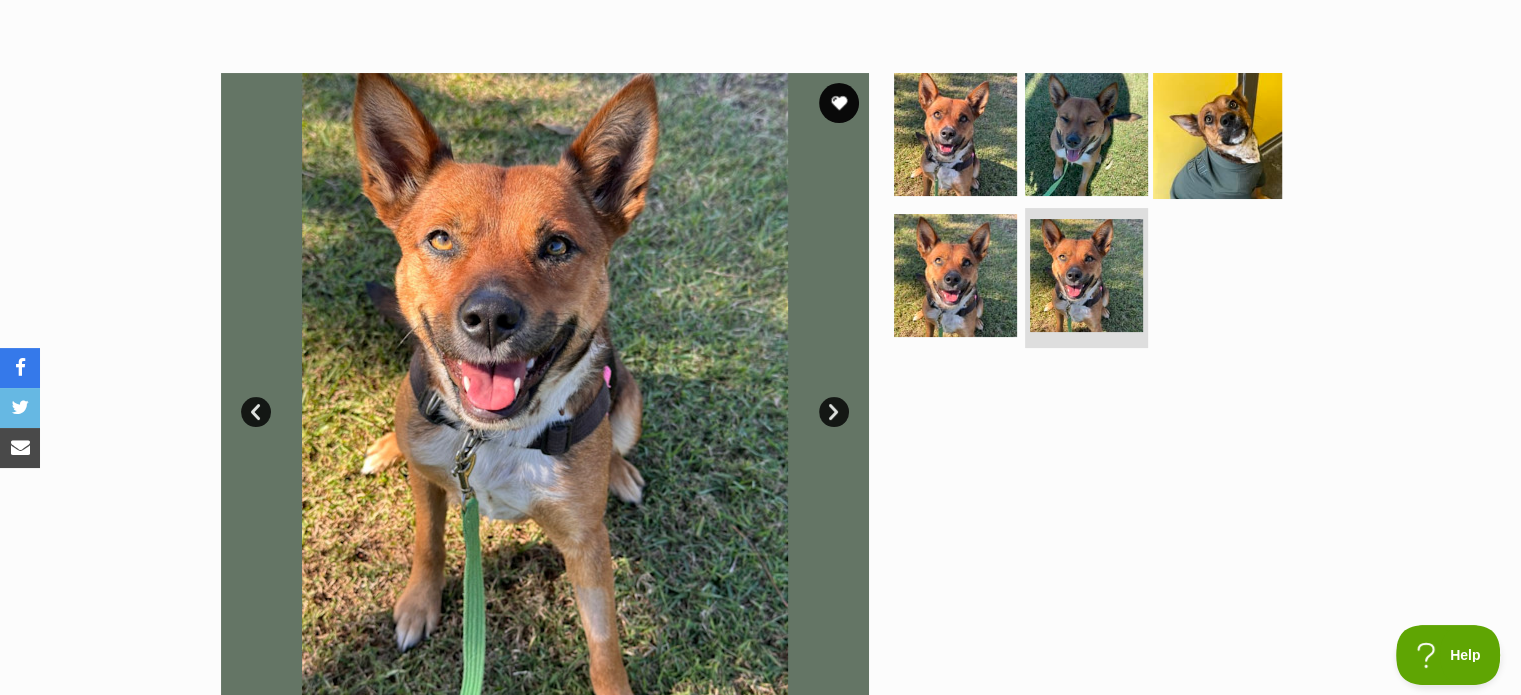 click at bounding box center [1217, 133] 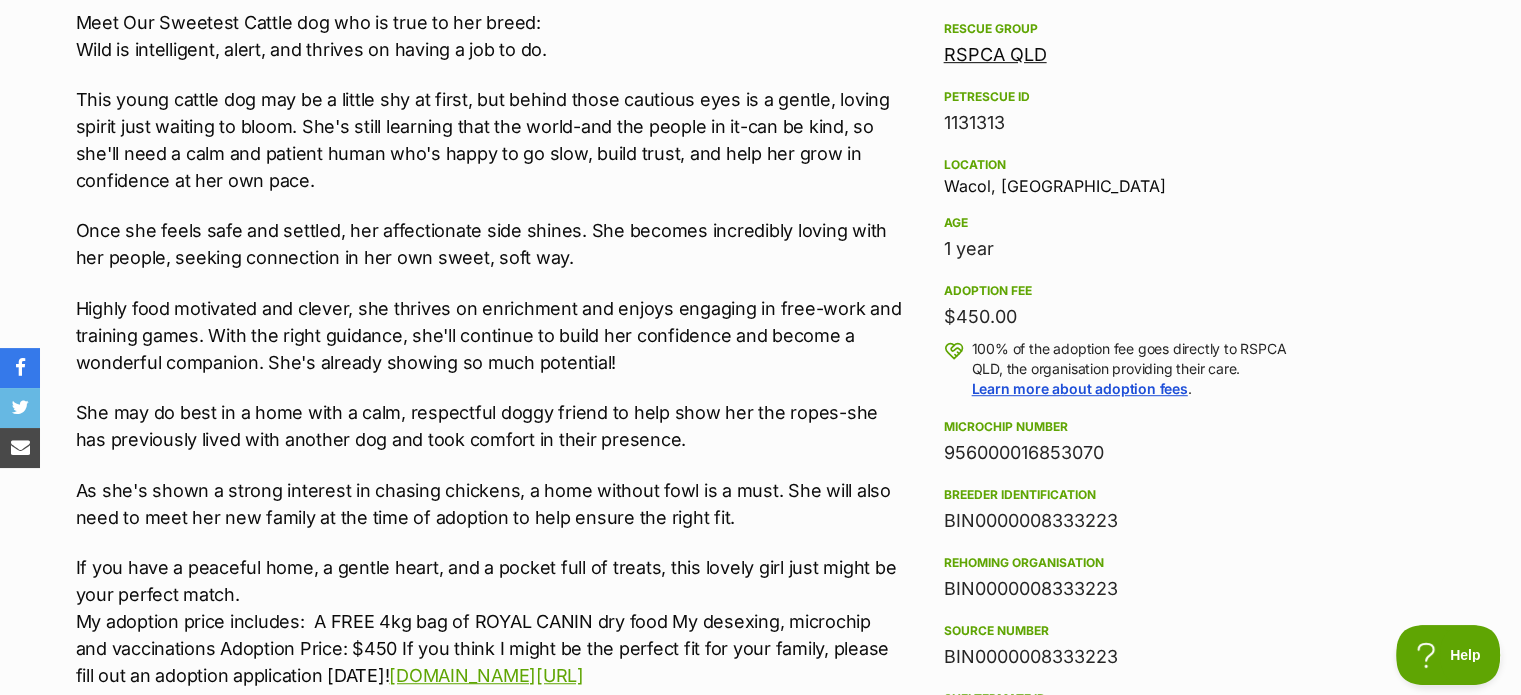 scroll, scrollTop: 1143, scrollLeft: 0, axis: vertical 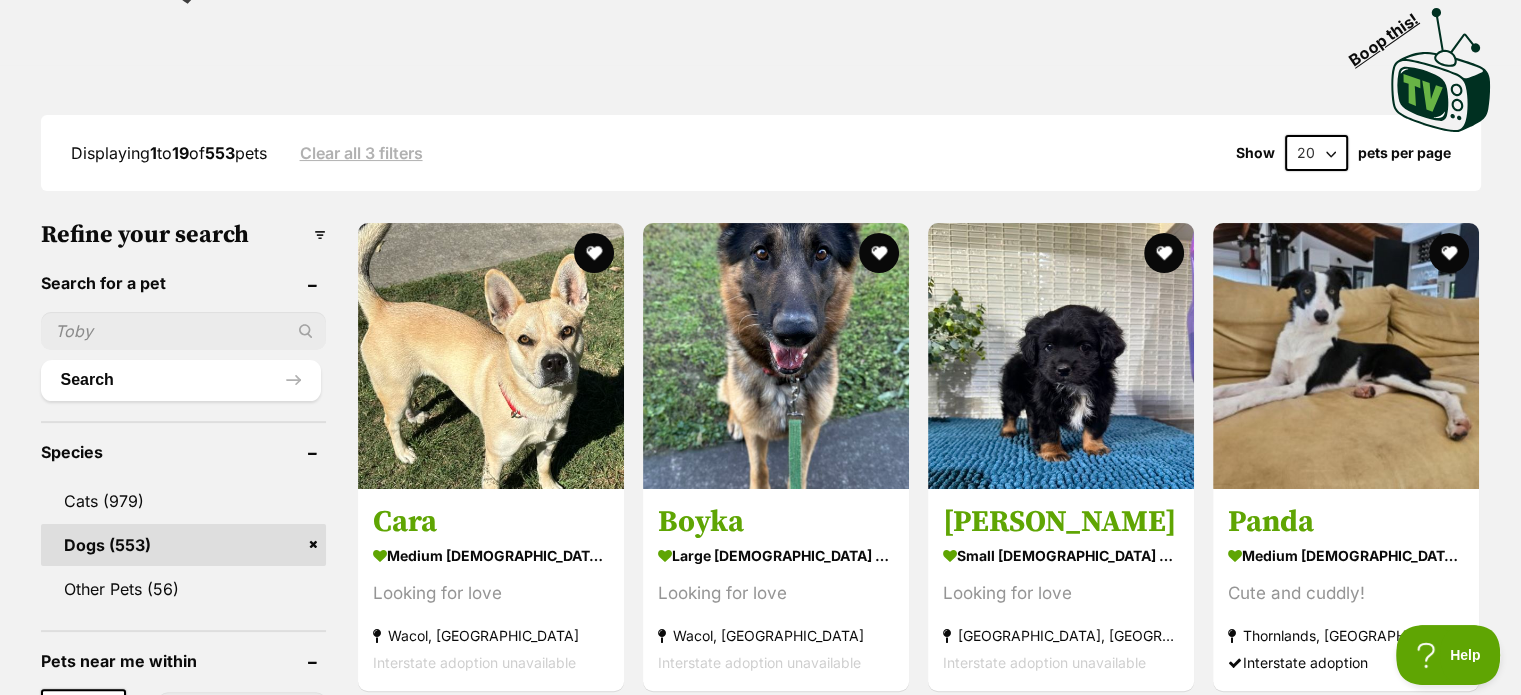 click on "Displaying  1  to  19  of  553  pets
Clear all 3 filters
Show 20 40 60 pets per page" at bounding box center (761, 153) 